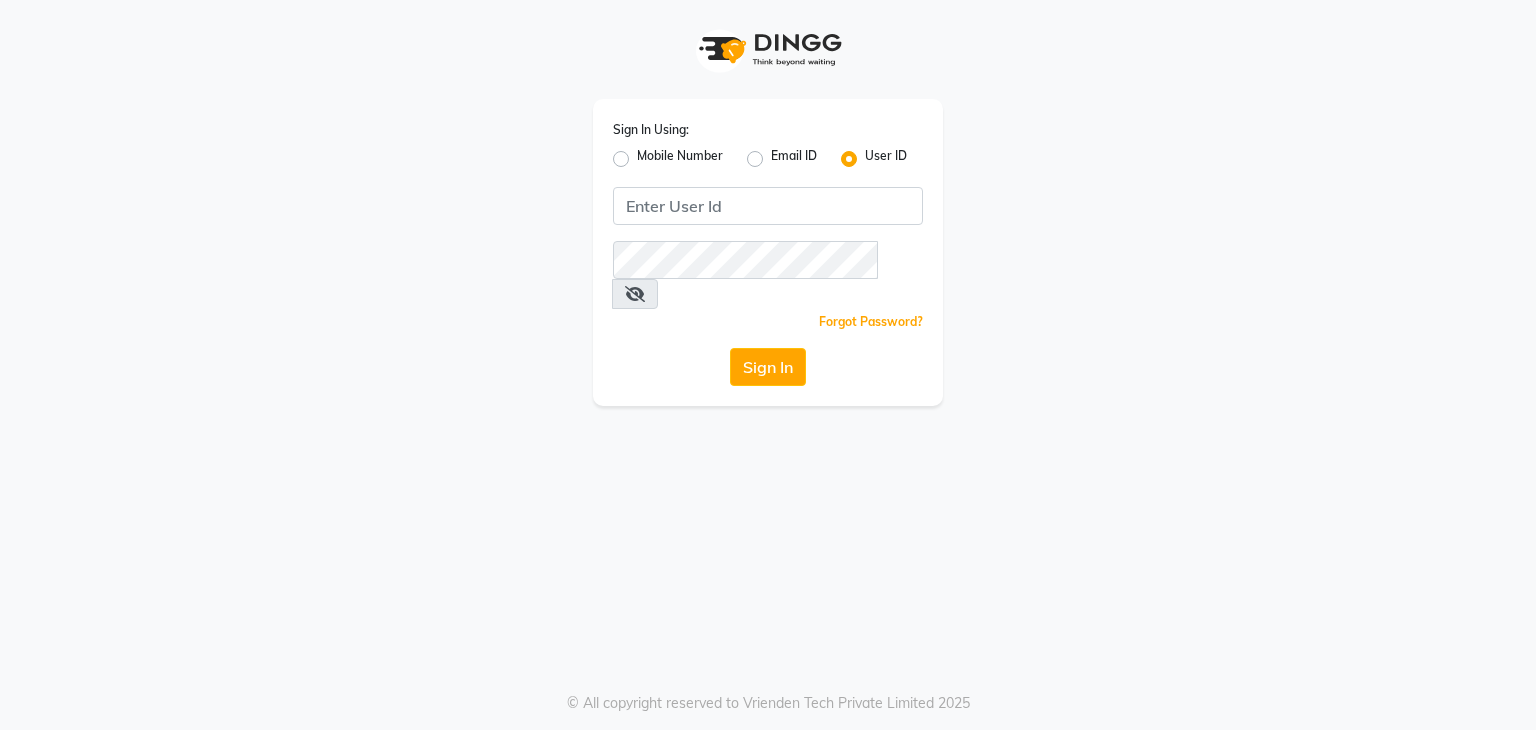 scroll, scrollTop: 0, scrollLeft: 0, axis: both 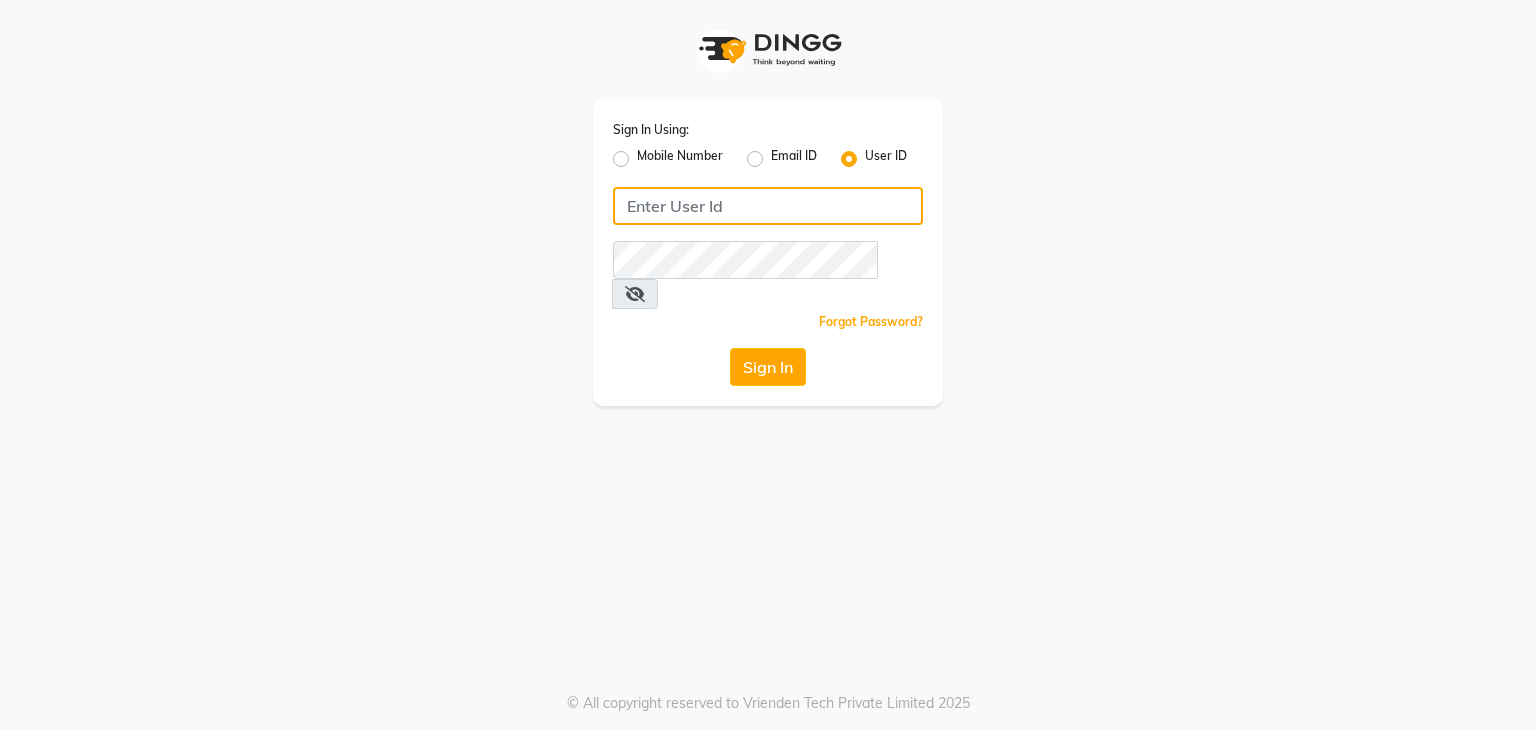 click 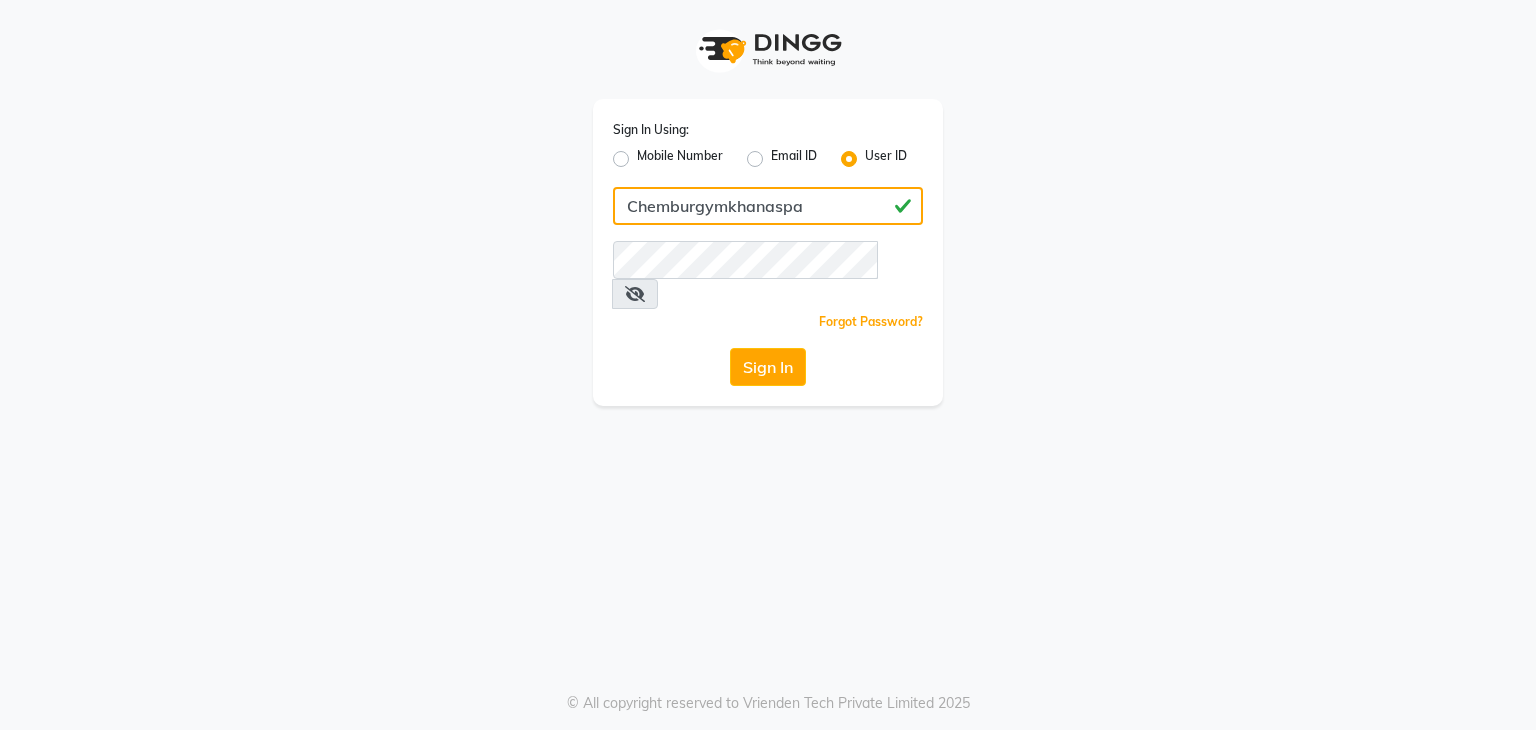 type on "Chemburgymkhanaspa" 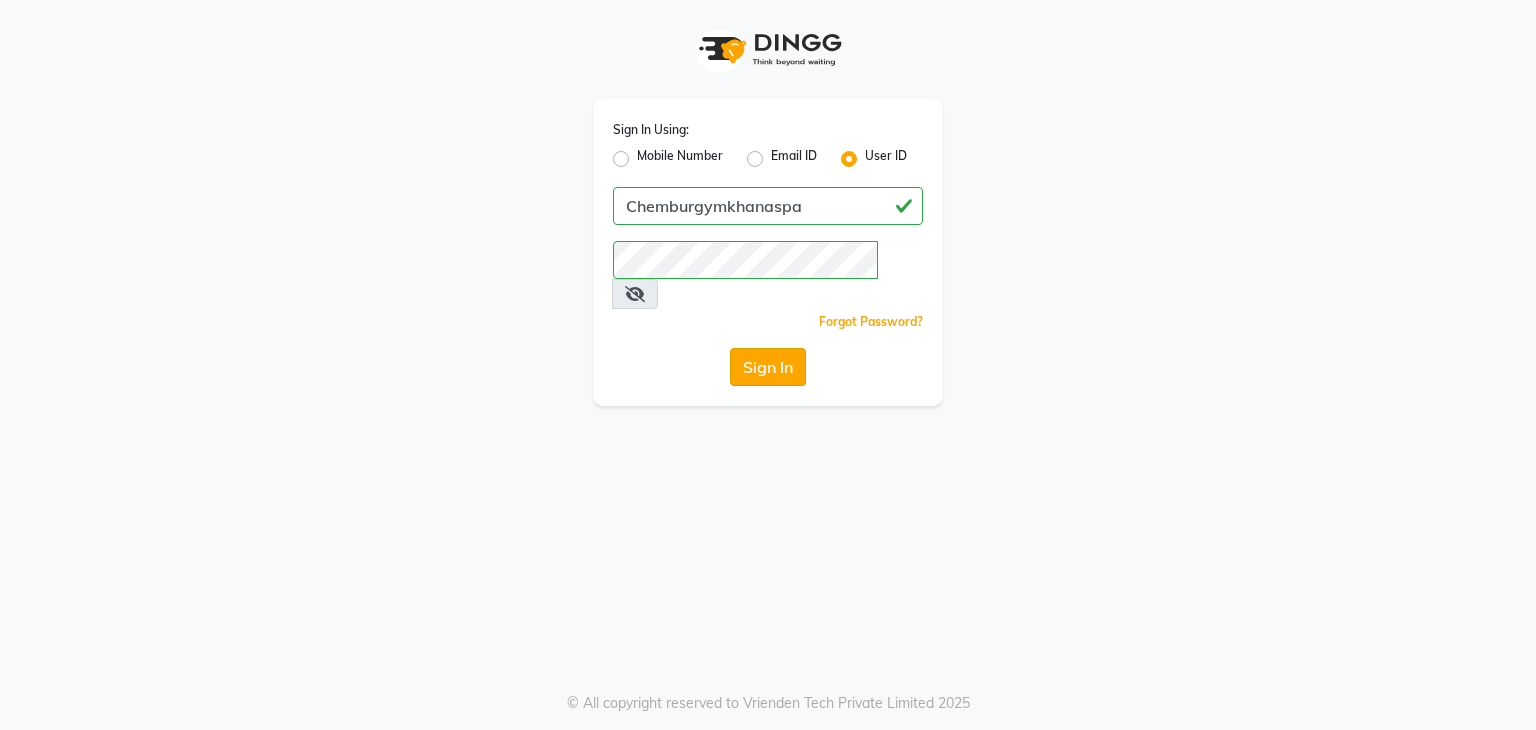 click on "Sign In" 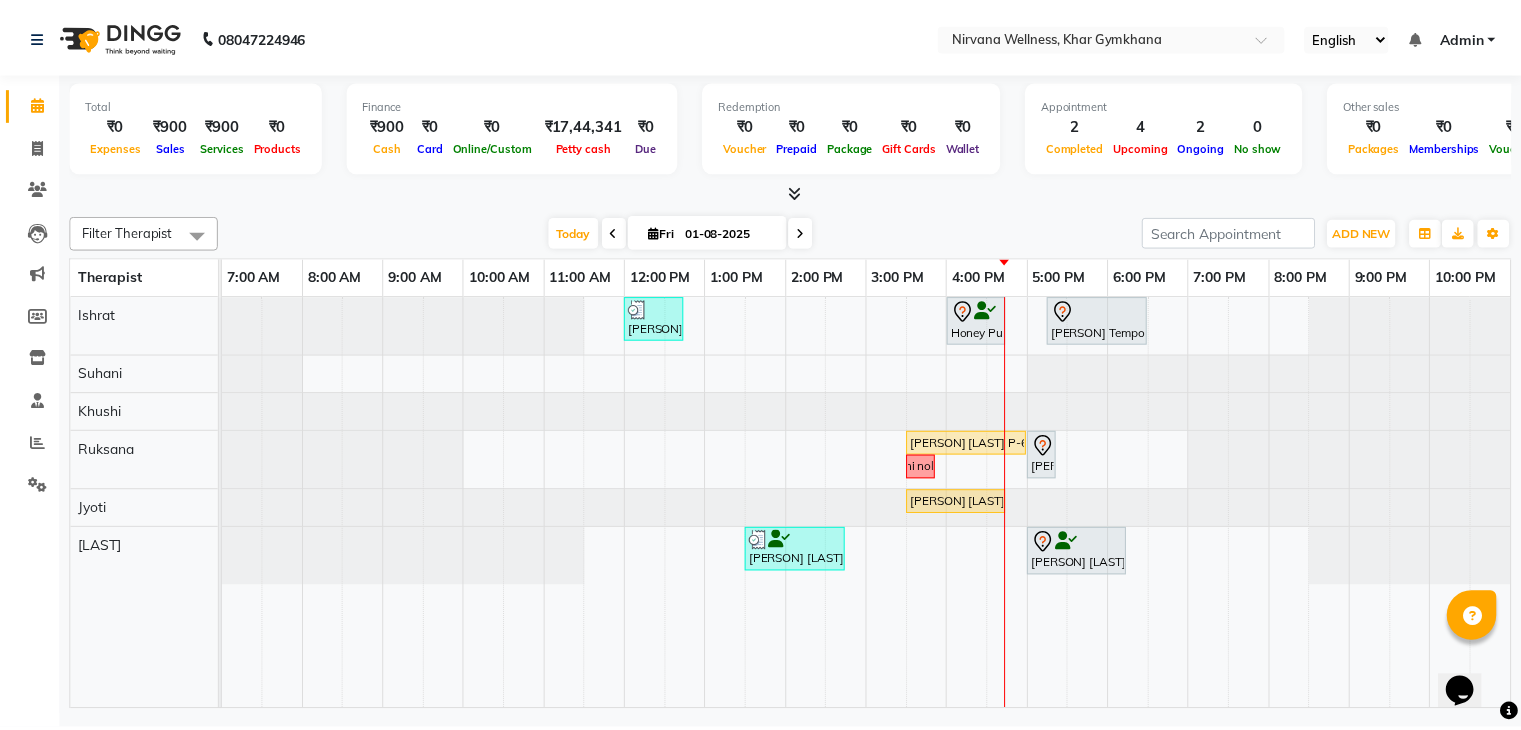 scroll, scrollTop: 0, scrollLeft: 0, axis: both 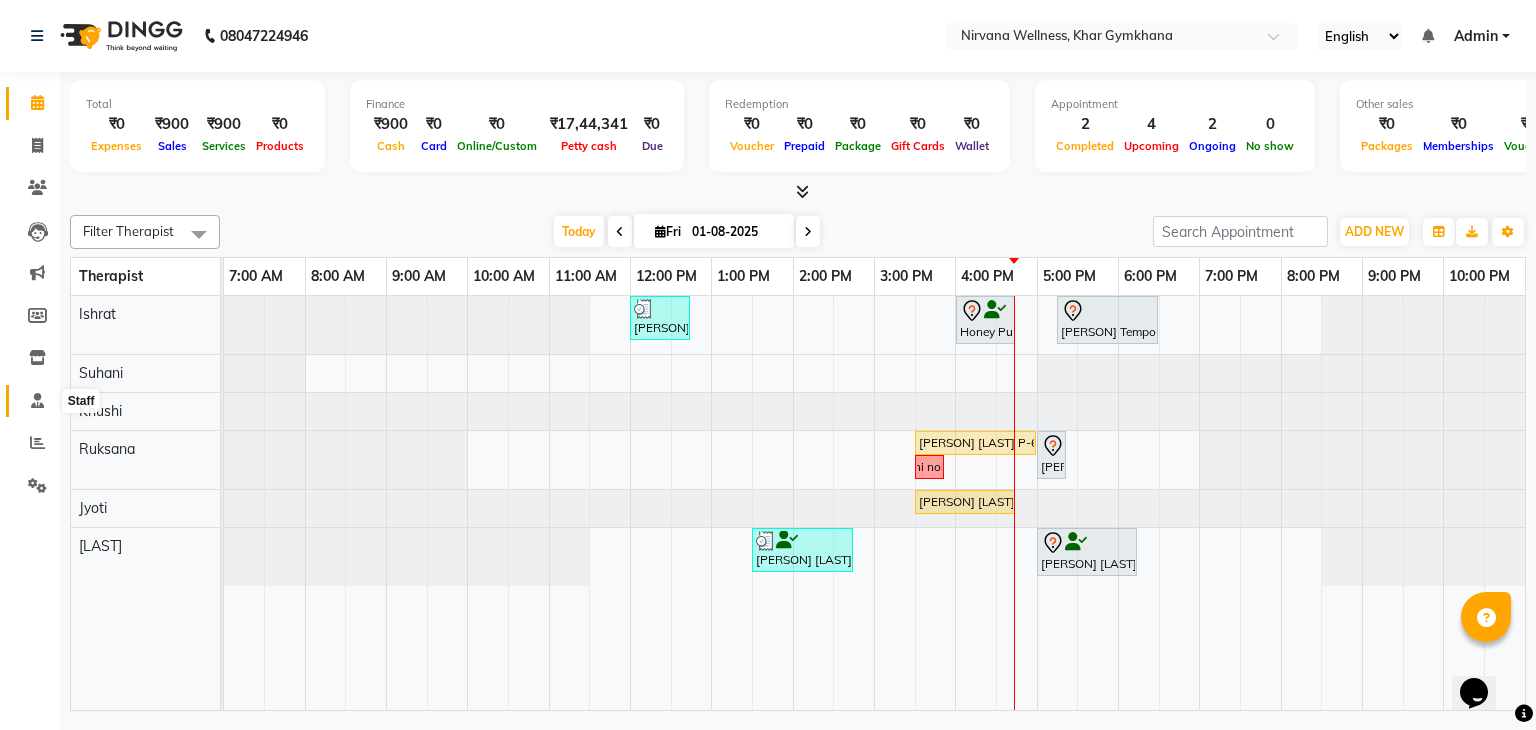 click 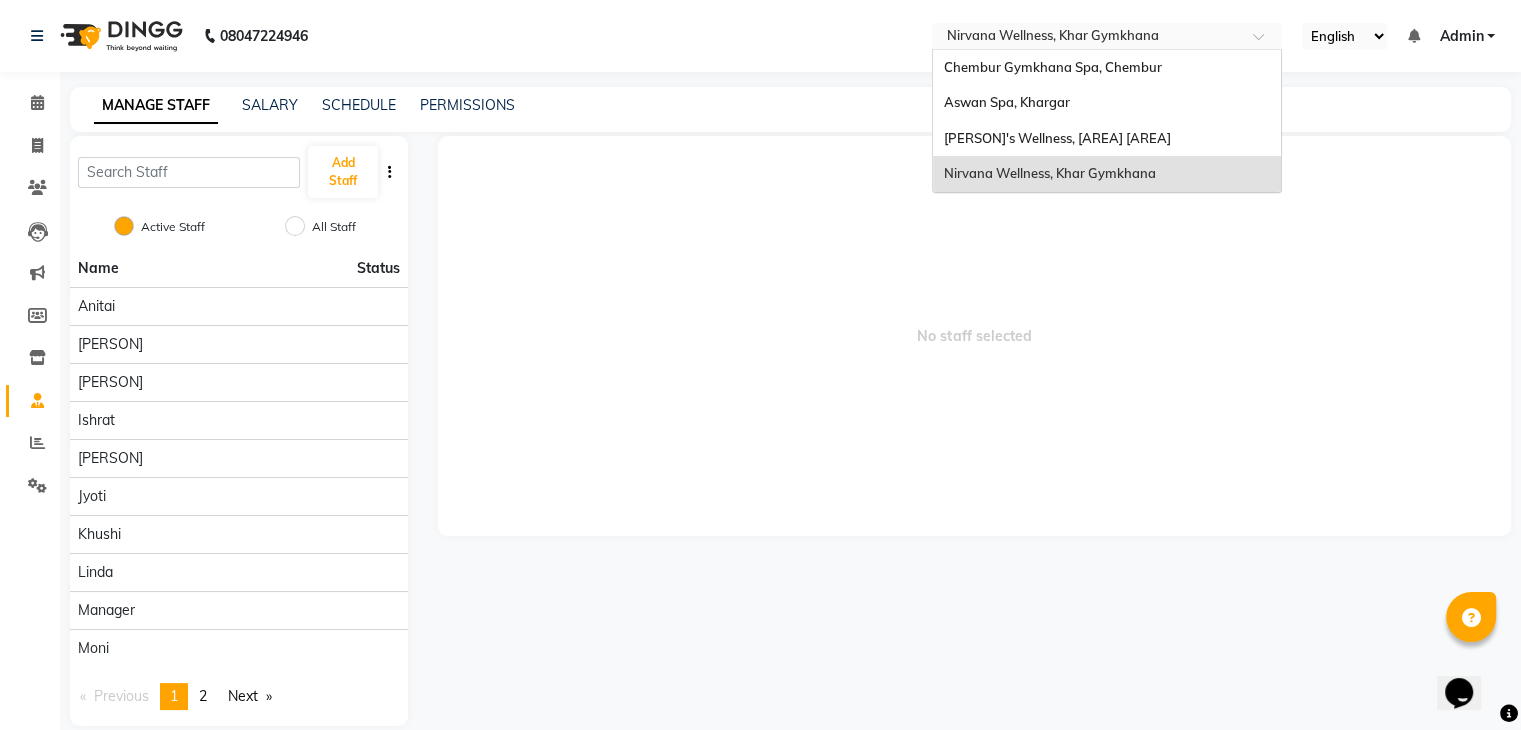 click at bounding box center (1087, 38) 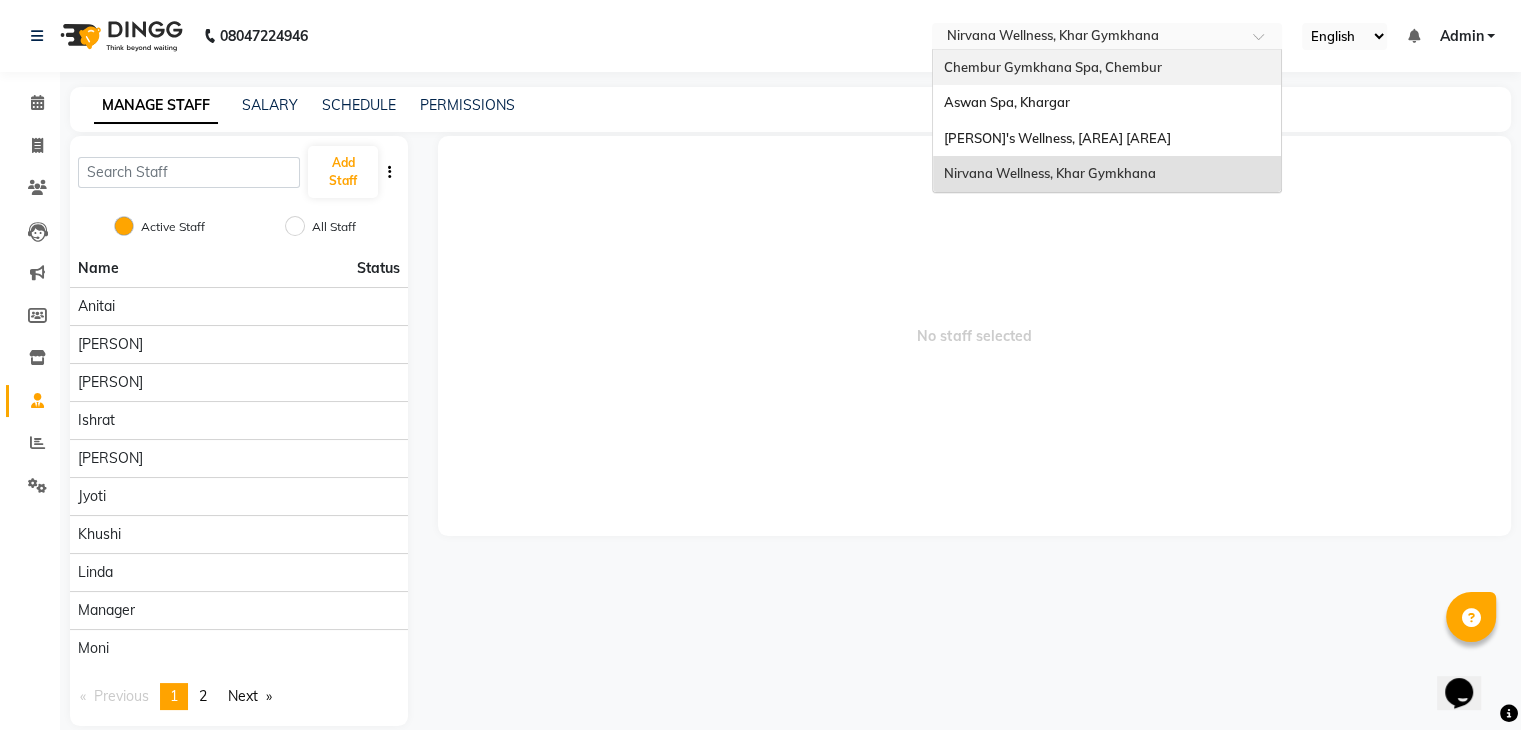 click on "Chembur Gymkhana Spa, Chembur" at bounding box center [1052, 67] 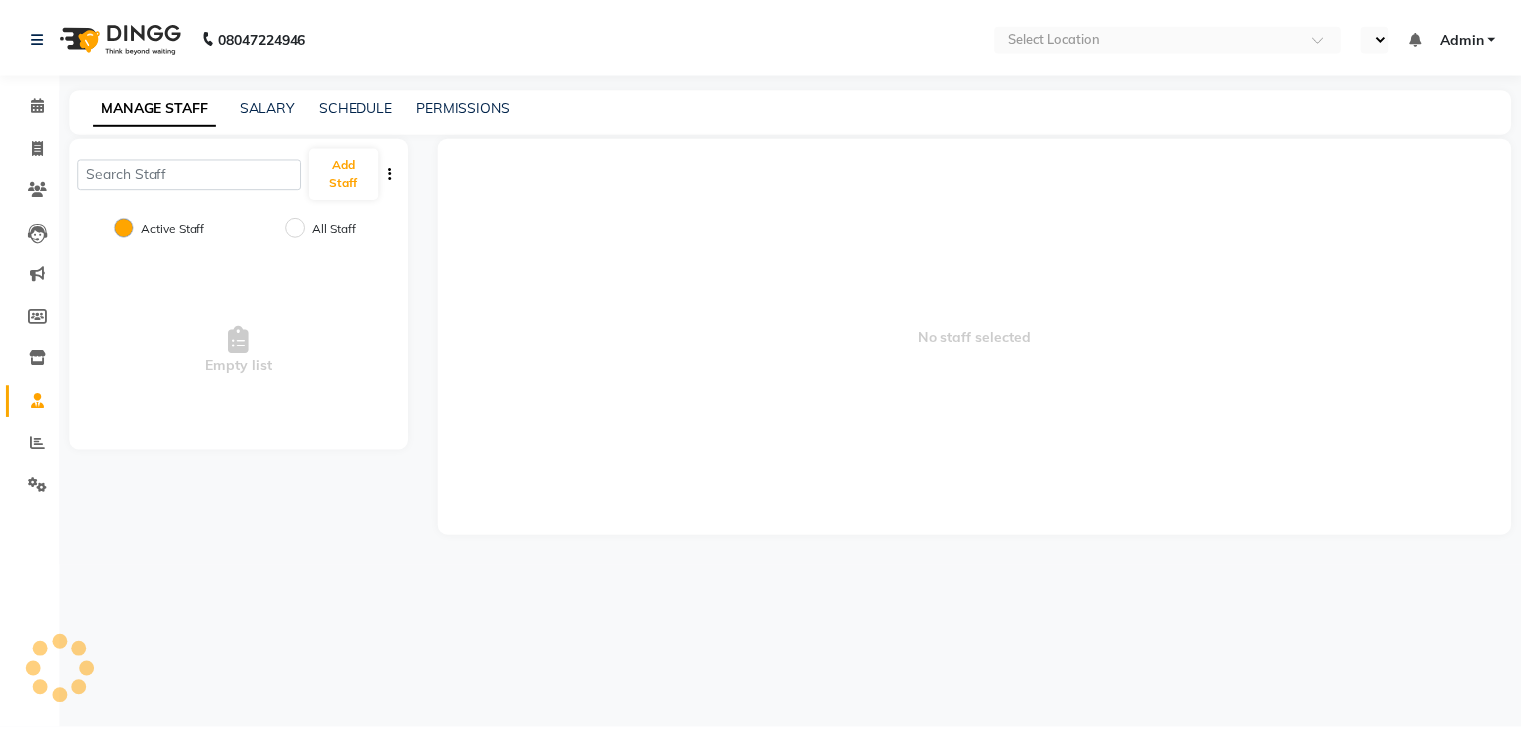 scroll, scrollTop: 0, scrollLeft: 0, axis: both 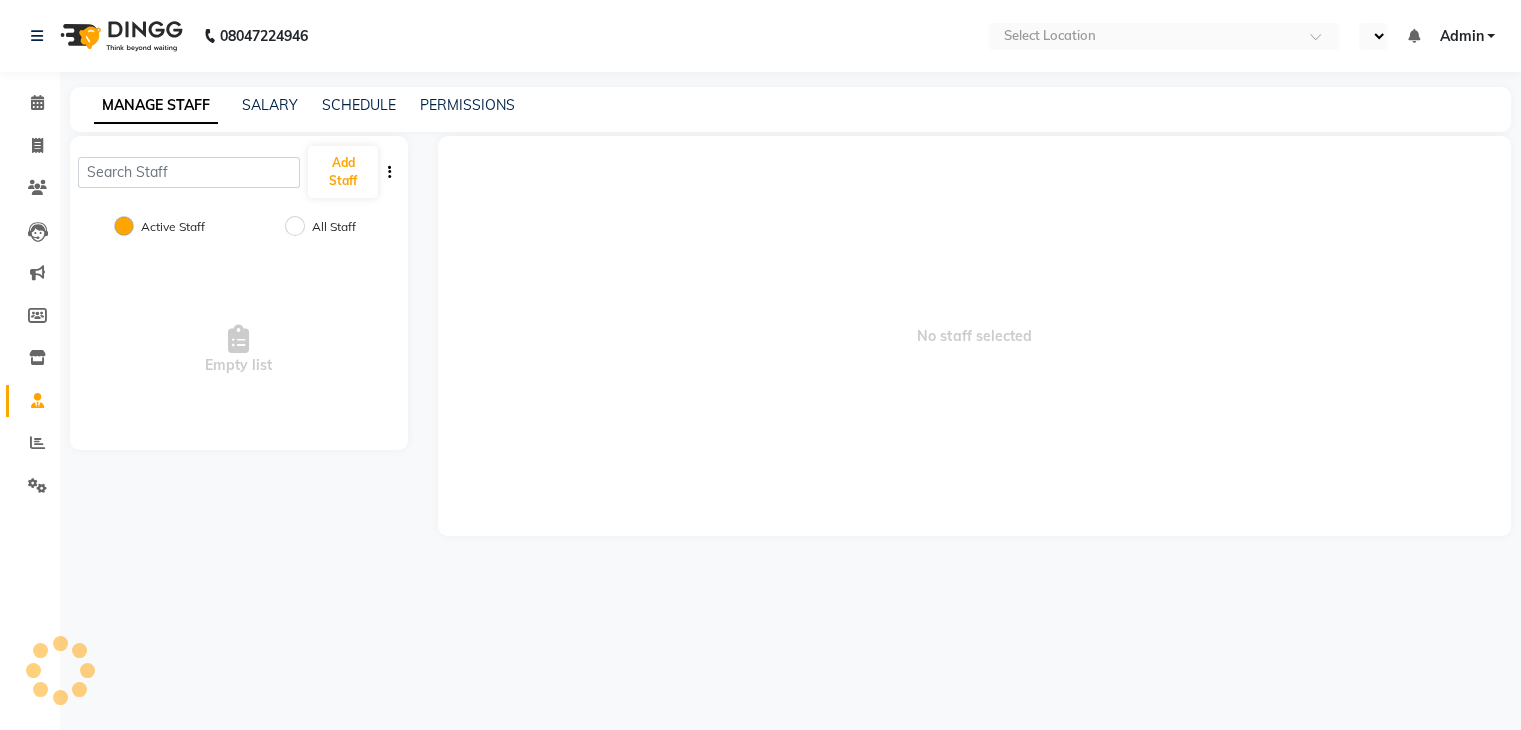 select on "en" 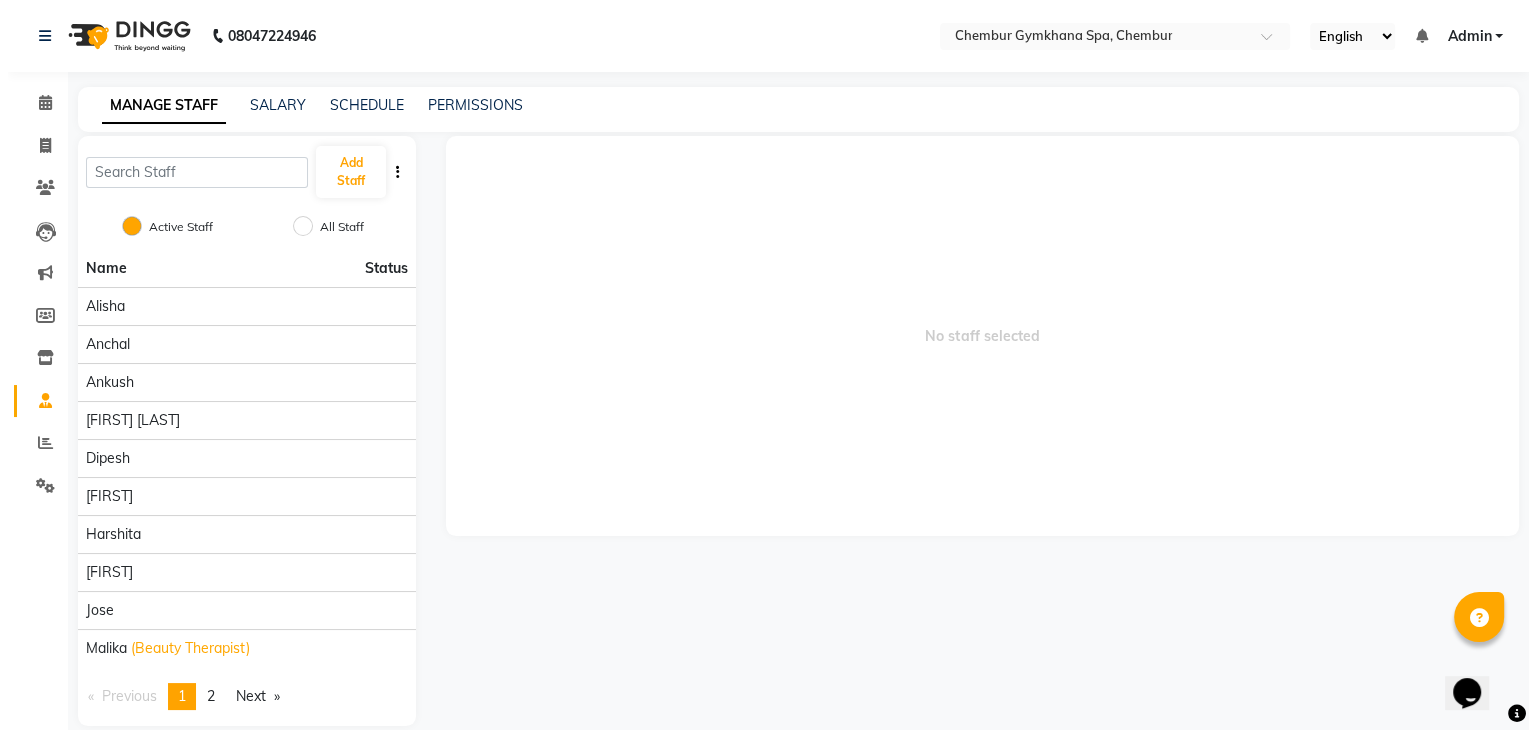 scroll, scrollTop: 0, scrollLeft: 0, axis: both 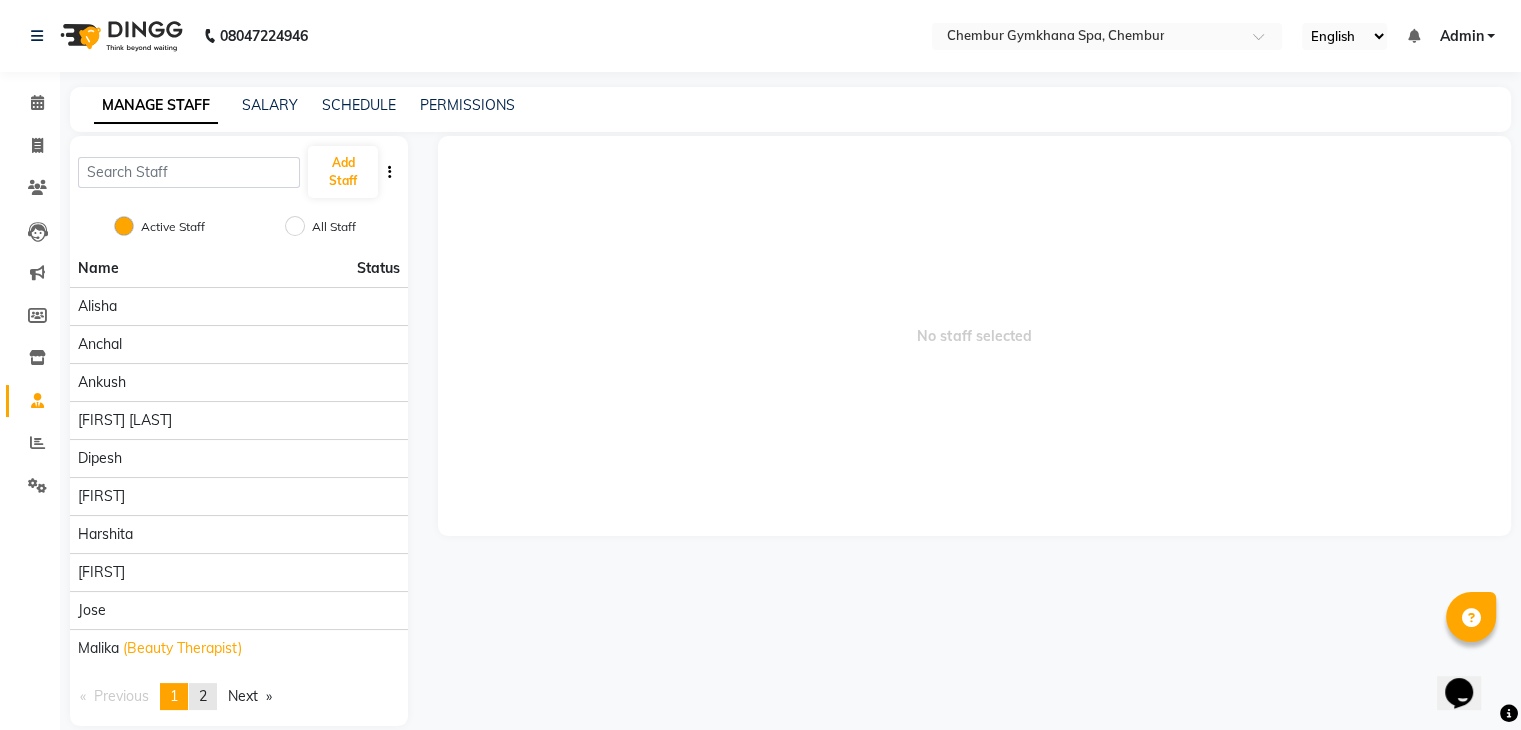 click on "2" at bounding box center (203, 696) 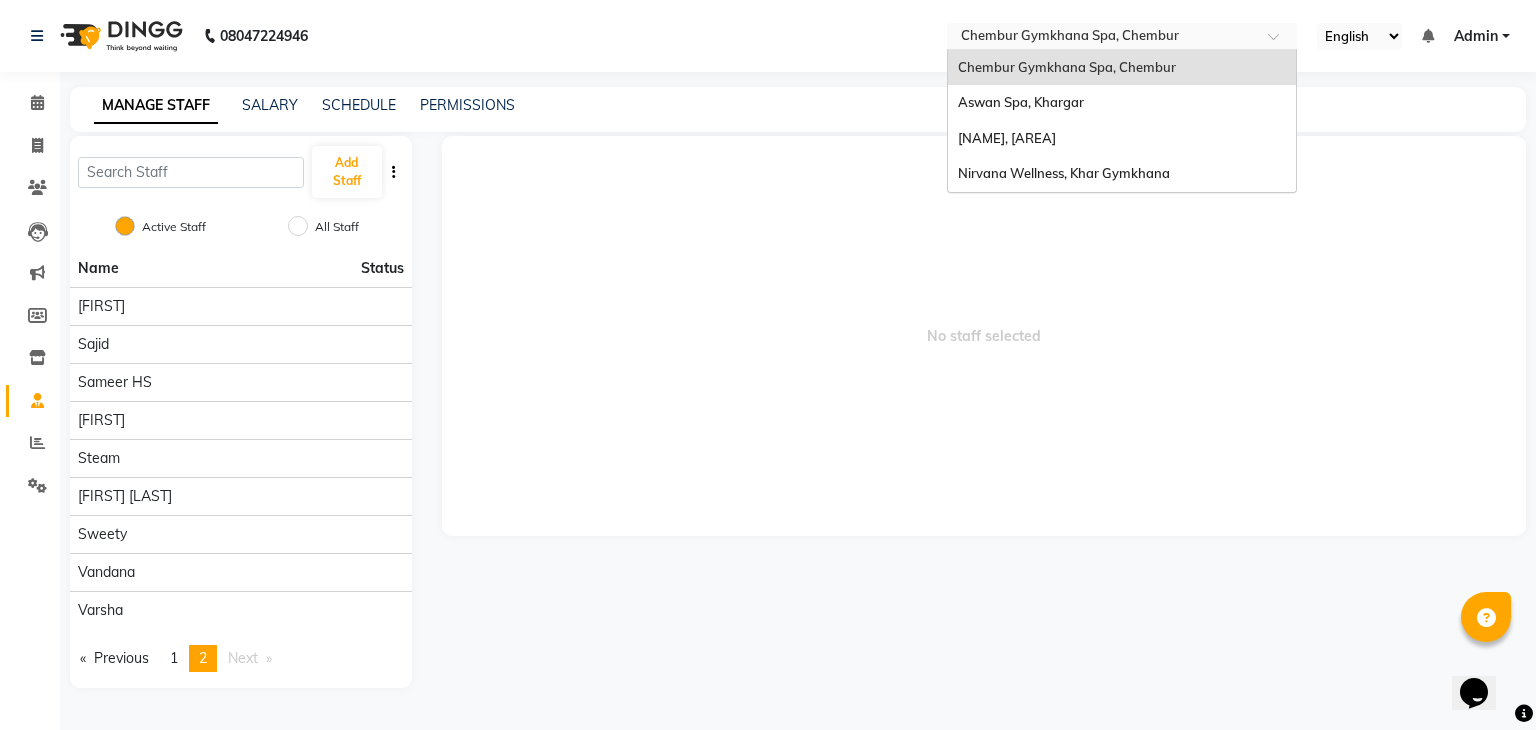 click at bounding box center [1102, 38] 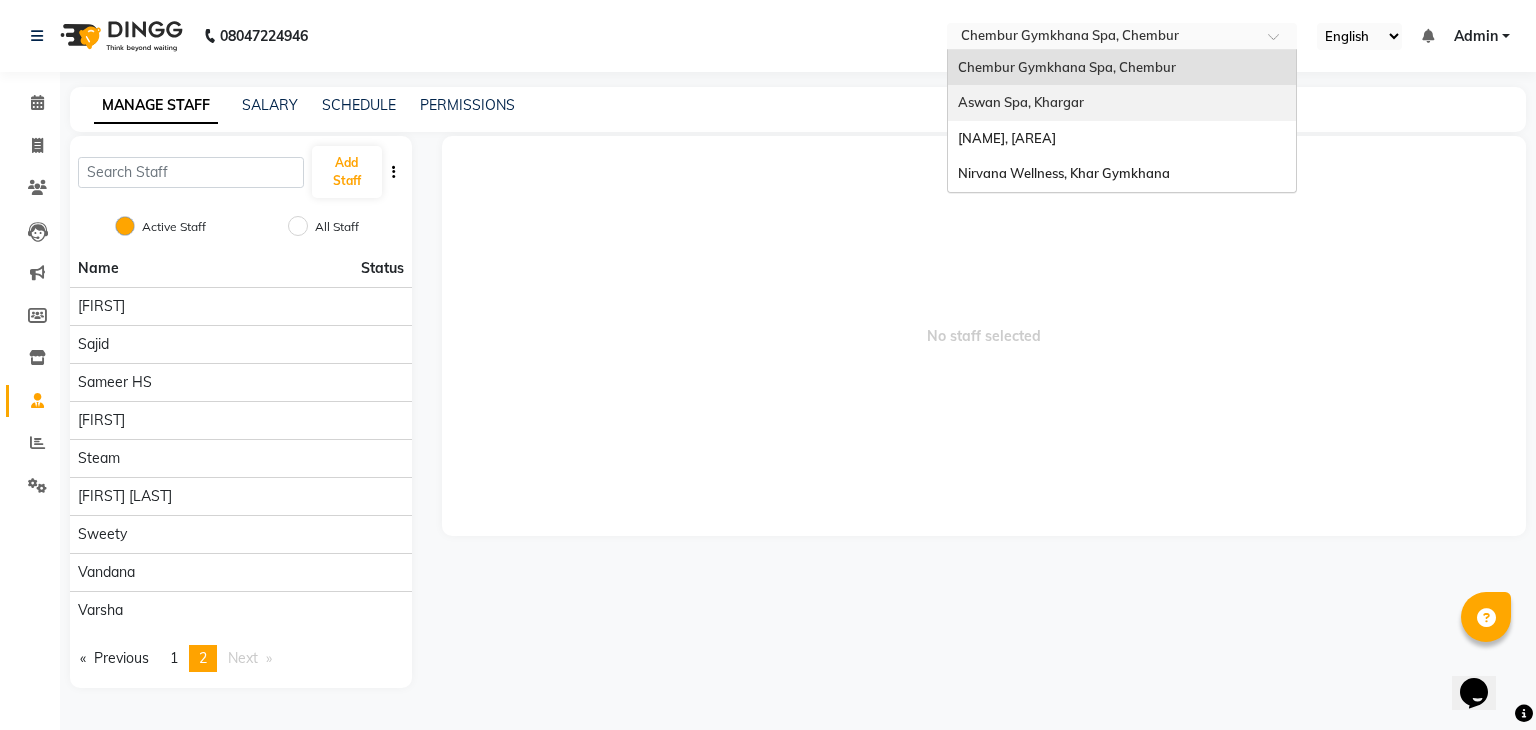click on "Aswan Spa, Khargar" at bounding box center (1122, 103) 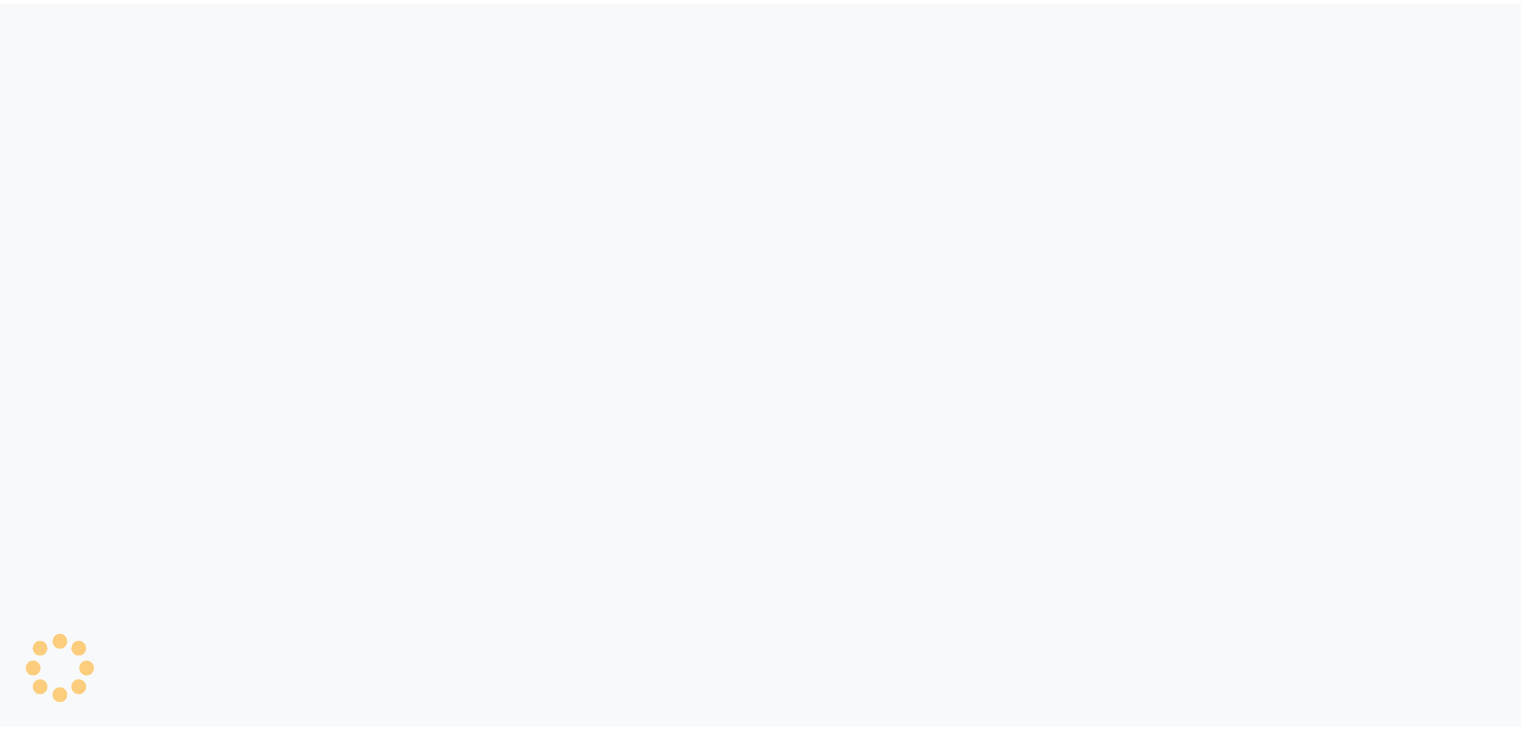 scroll, scrollTop: 0, scrollLeft: 0, axis: both 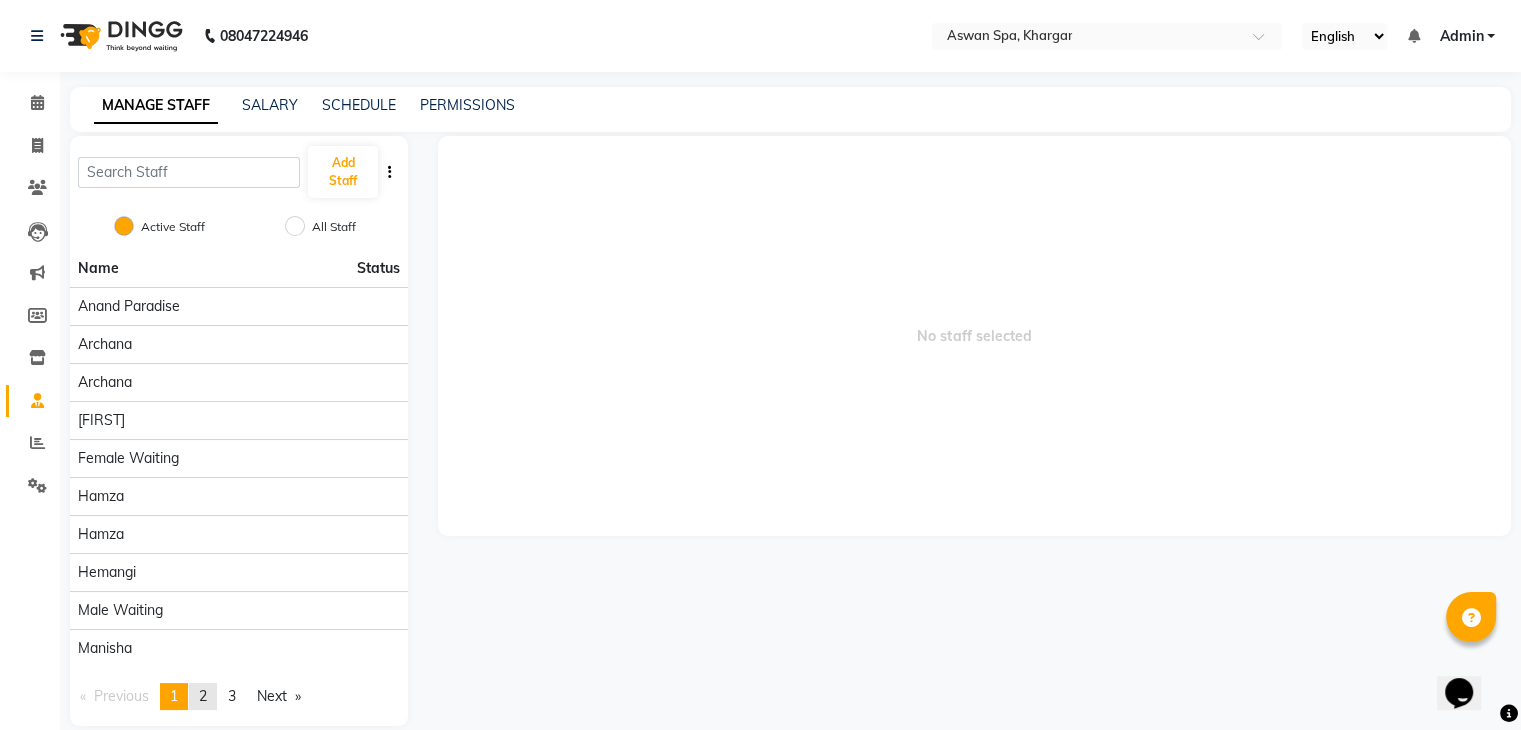 click on "2" at bounding box center [203, 696] 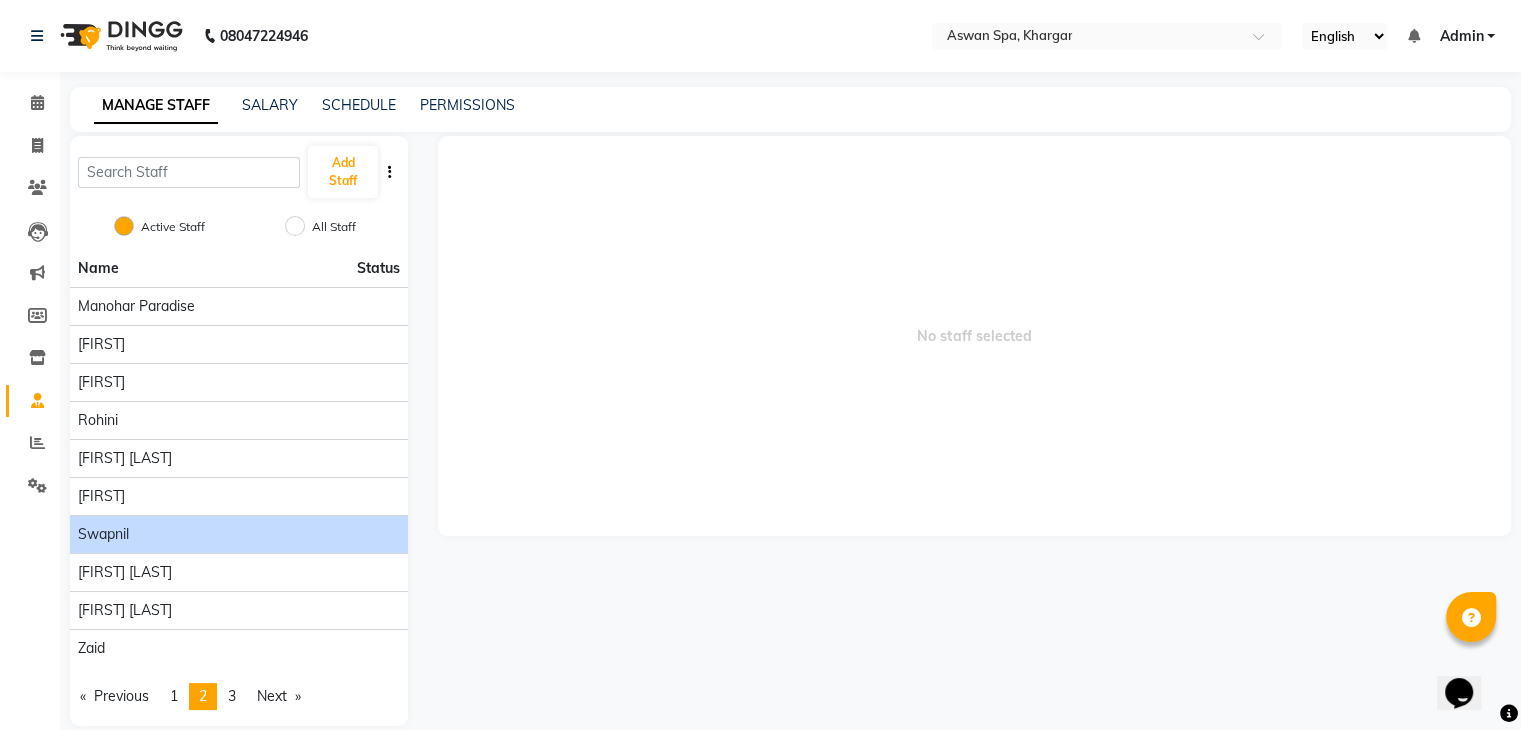 click on "Swapnil" 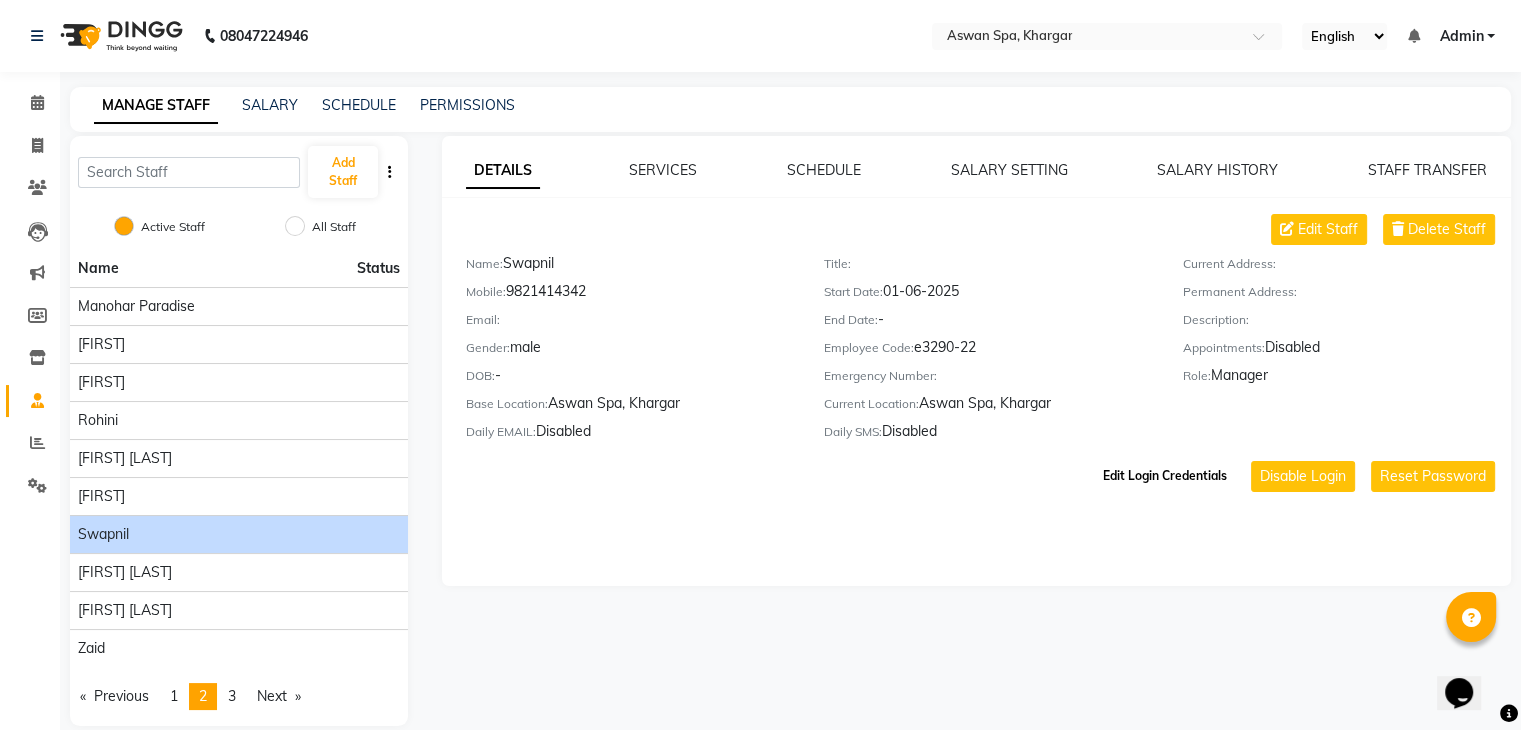 click on "Edit Login Credentials" 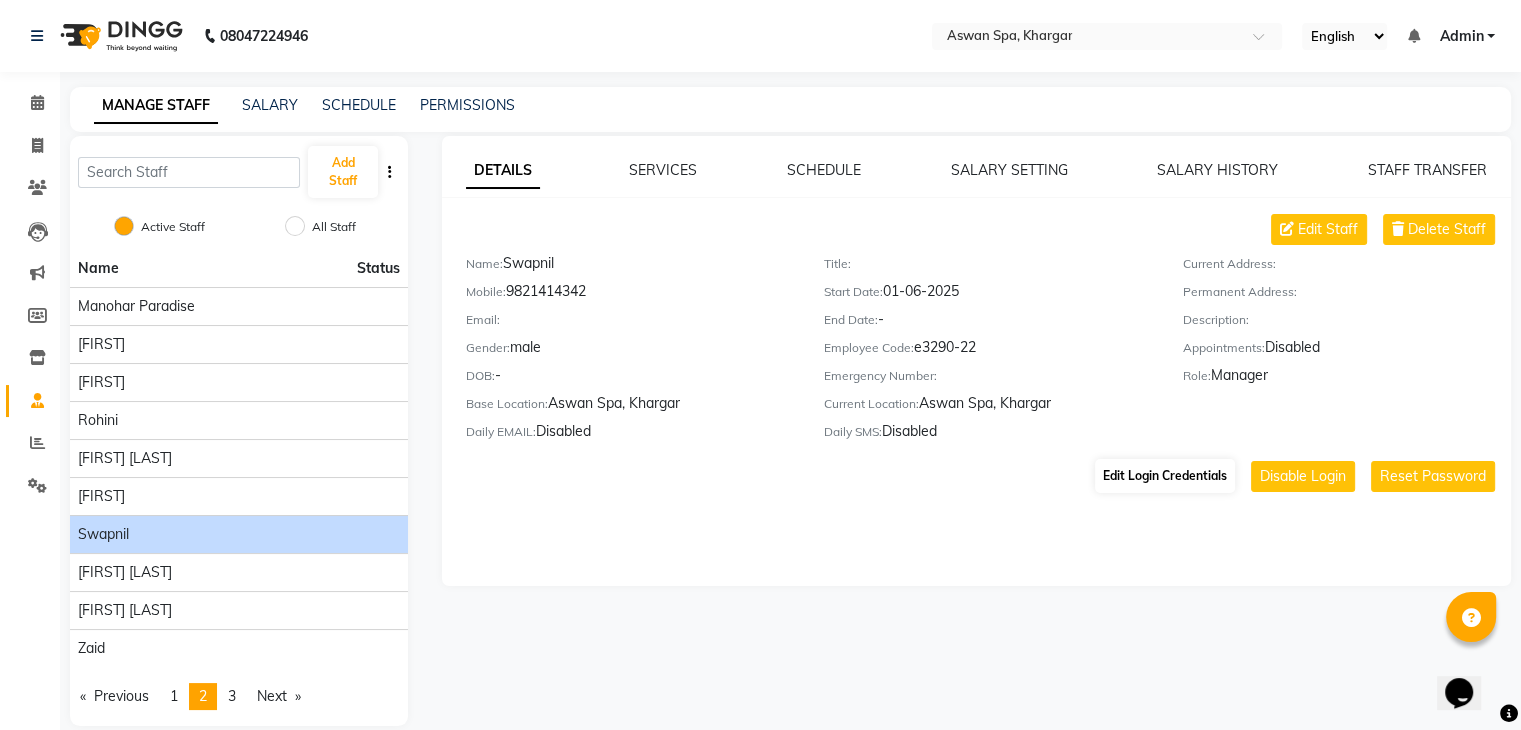 select on "1467" 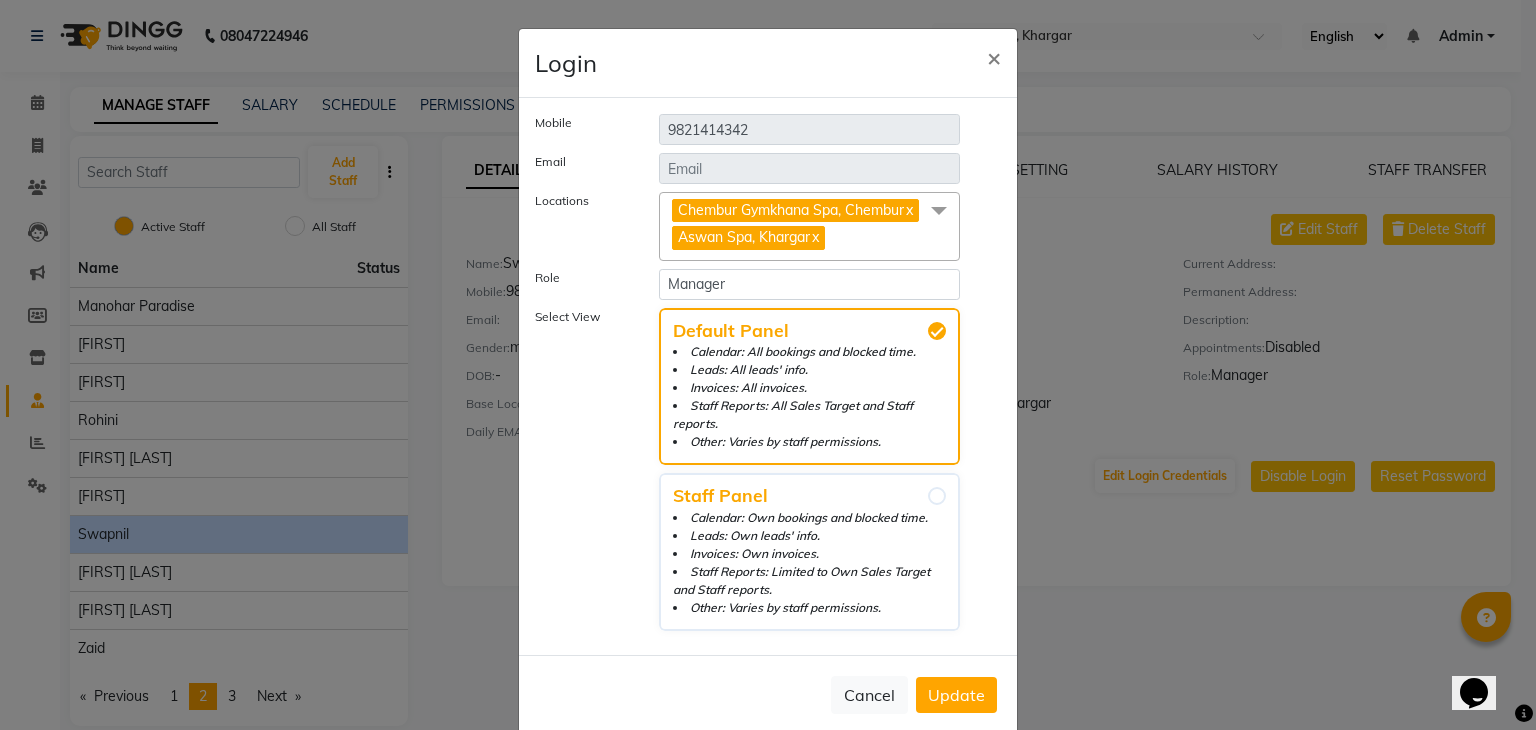 click on "Chembur Gymkhana Spa, Chembur   x Aswan Spa, Khargar  x" 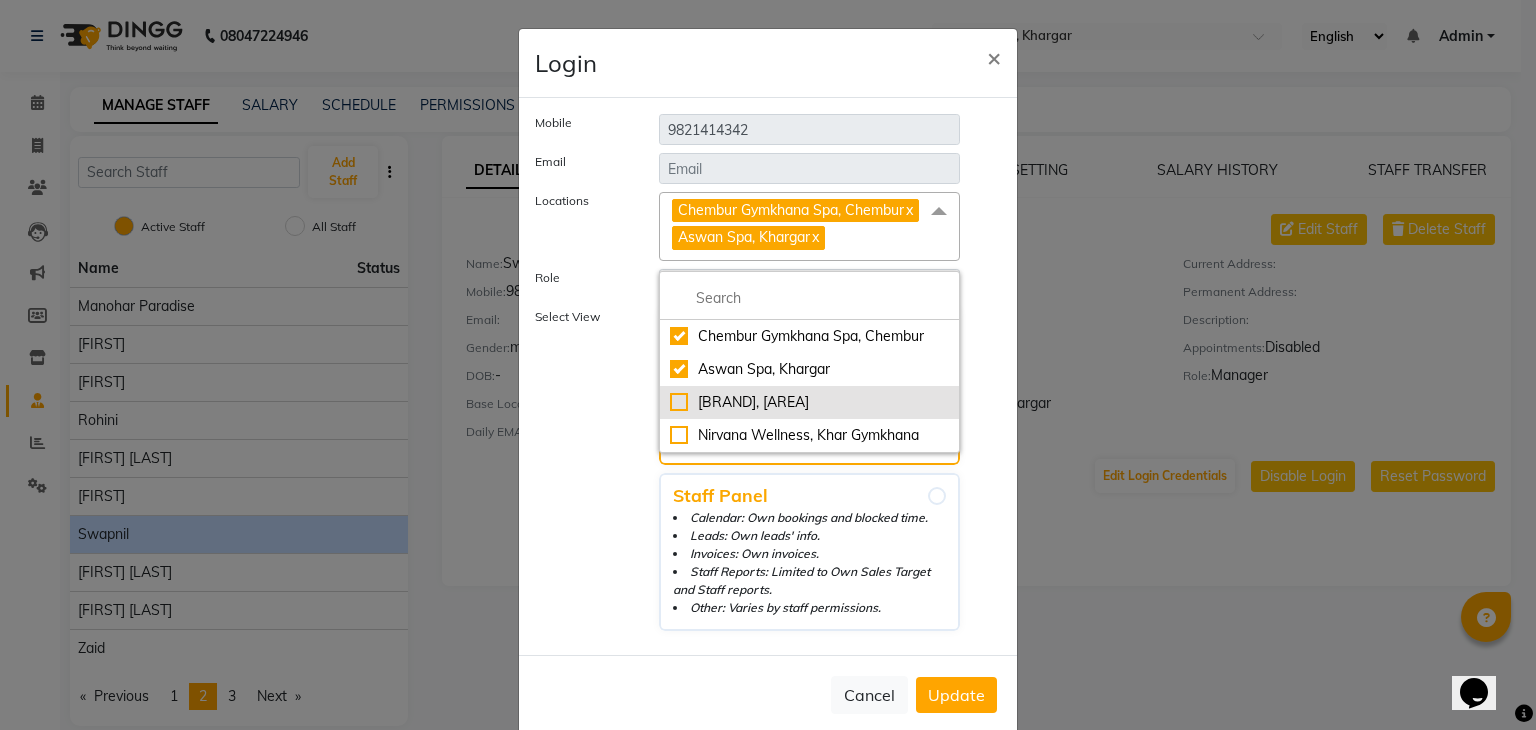 click on "Sumi's Wellness, Andheri west" 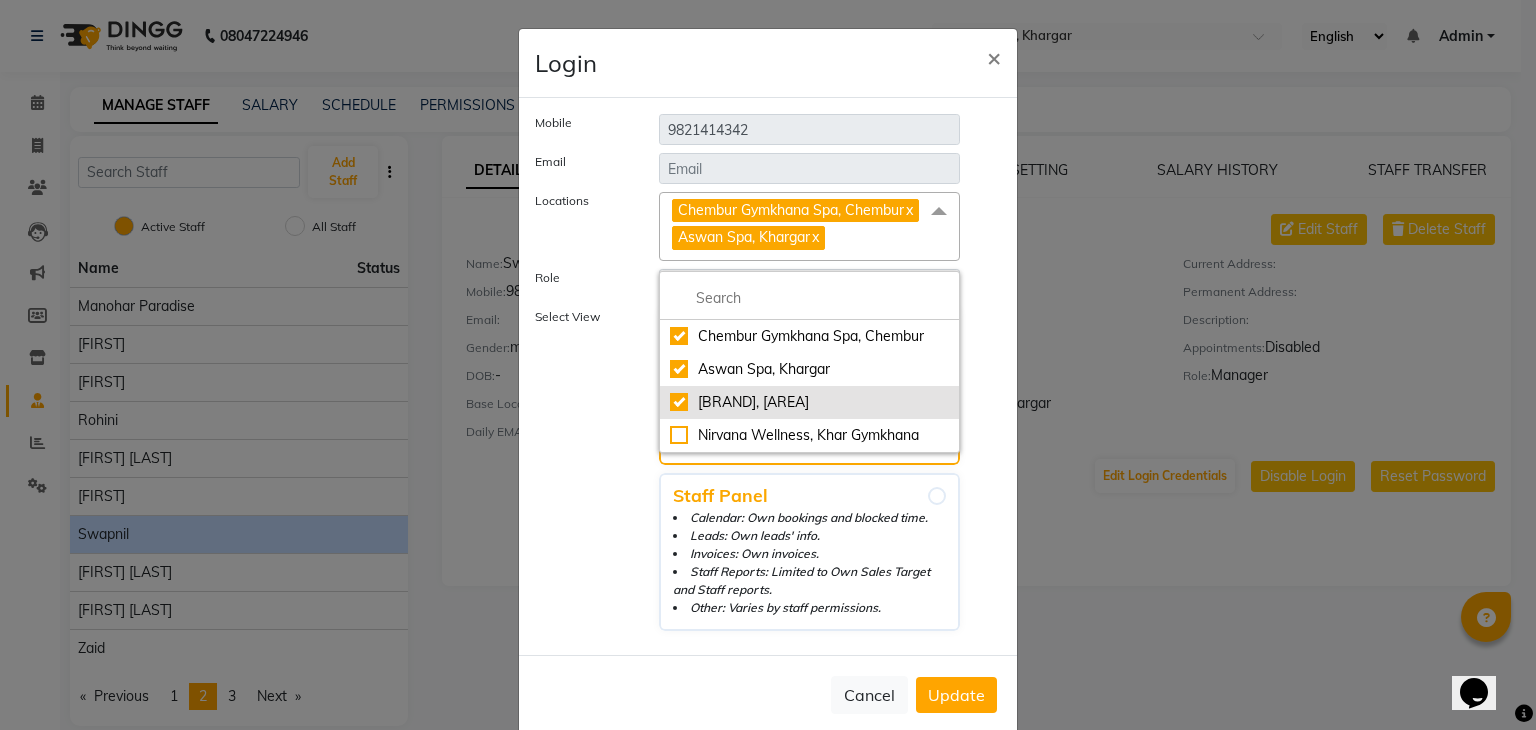 checkbox on "true" 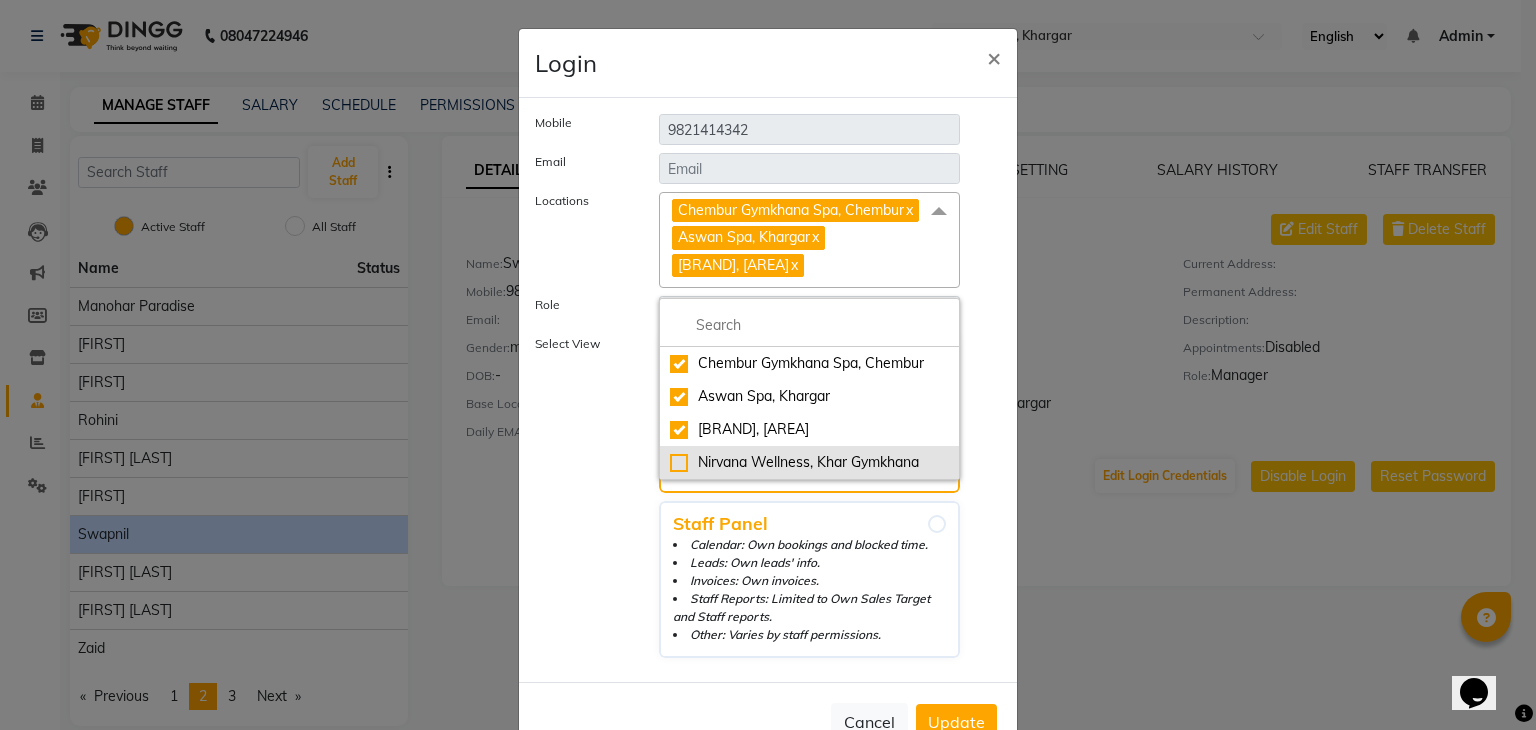 click on "Nirvana Wellness, Khar Gymkhana" 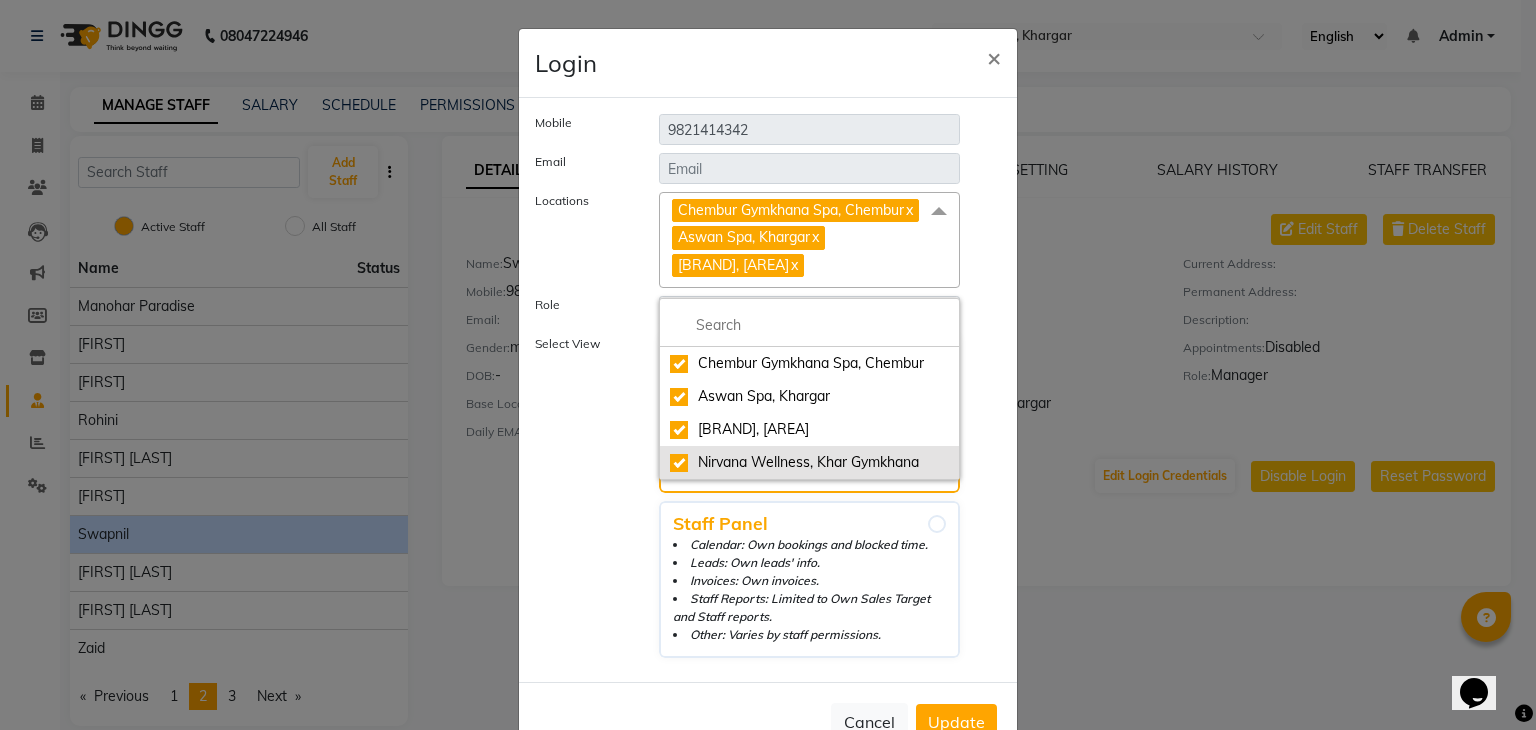 checkbox on "true" 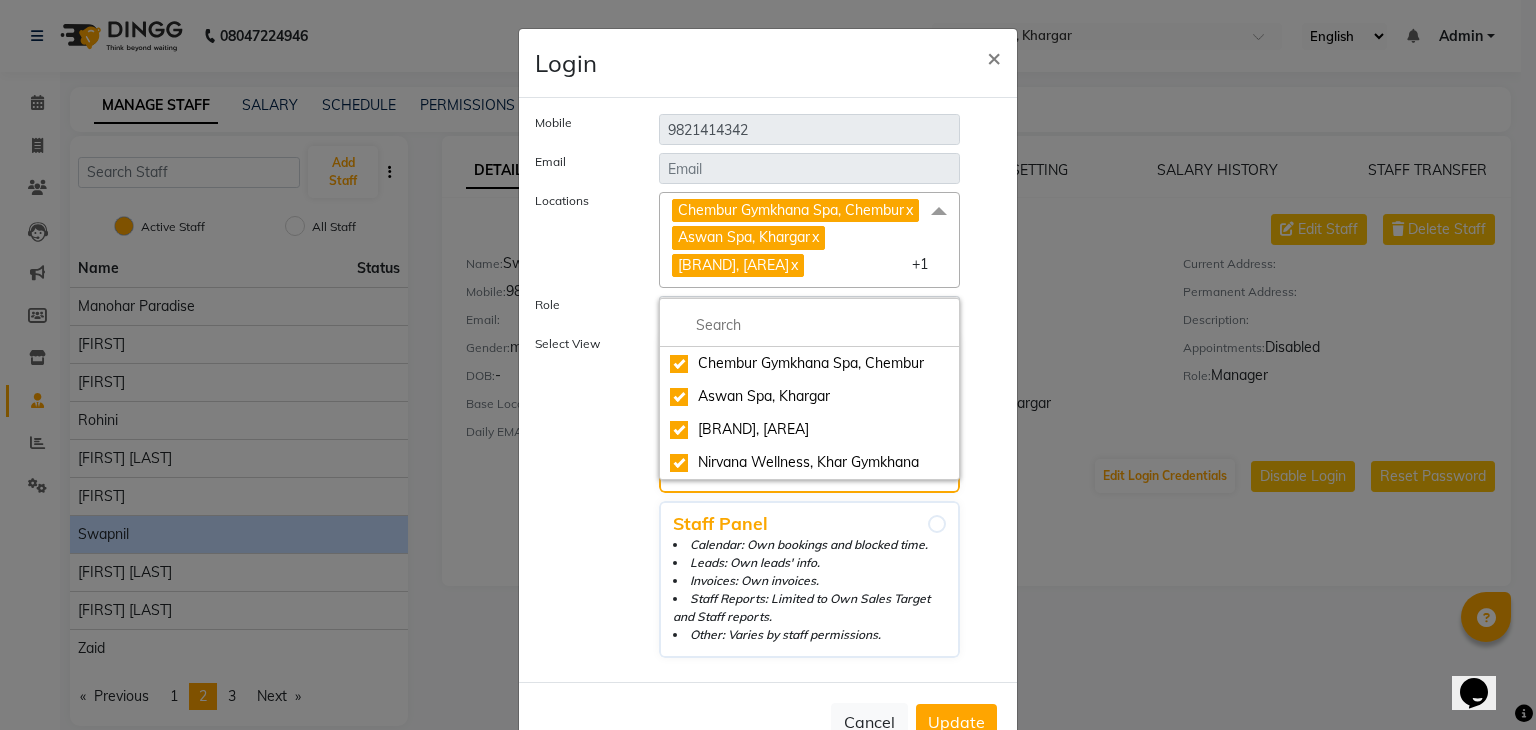 click on "Select View Default Panel Calendar: All bookings and blocked time. Leads: All leads' info. Invoices: All invoices. Staff Reports: All Sales Target and Staff reports. Other: Varies by staff permissions. Staff Panel Calendar: Own bookings and blocked time. Leads: Own leads' info. Invoices: Own invoices. Staff Reports: Limited to Own Sales Target and Staff reports. Other: Varies by staff permissions." 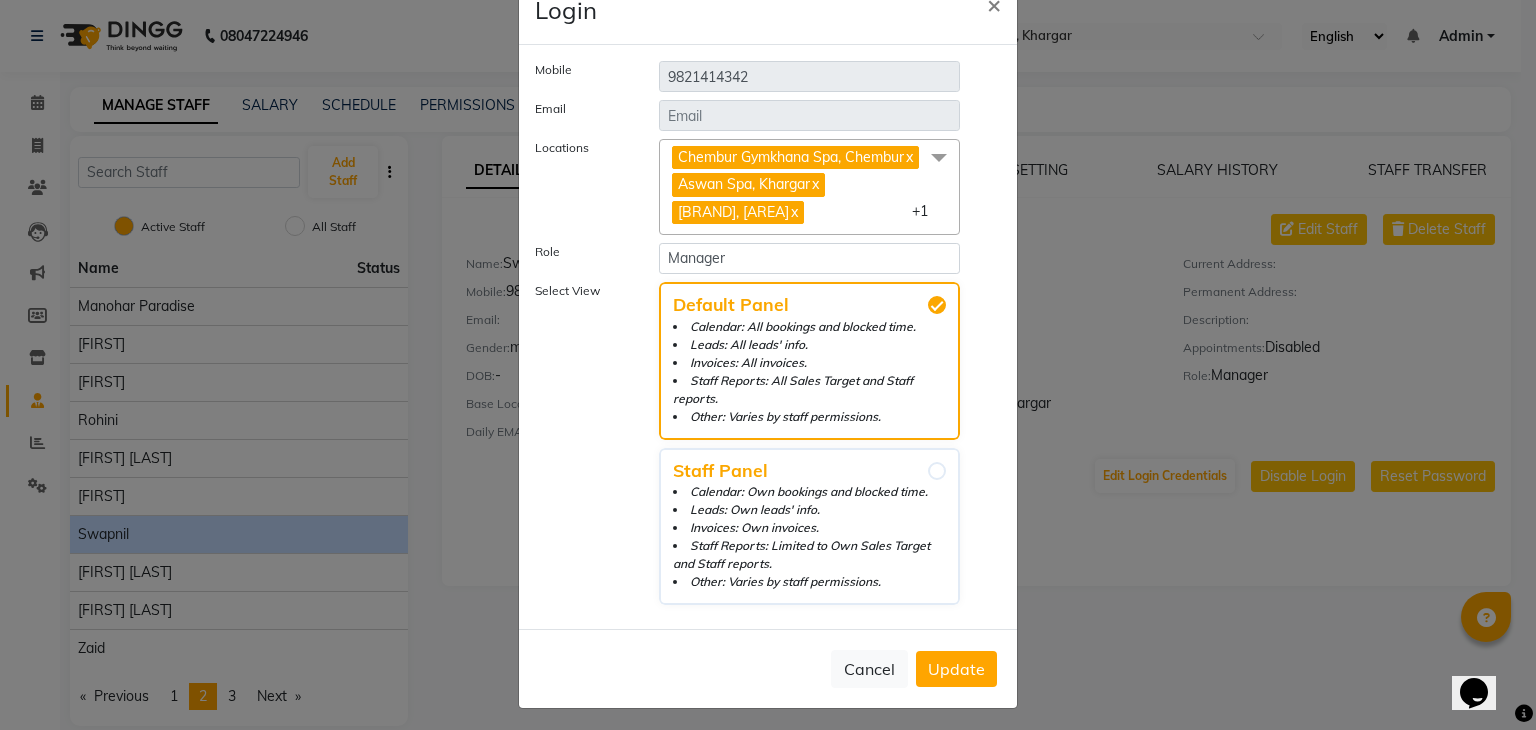 scroll, scrollTop: 77, scrollLeft: 0, axis: vertical 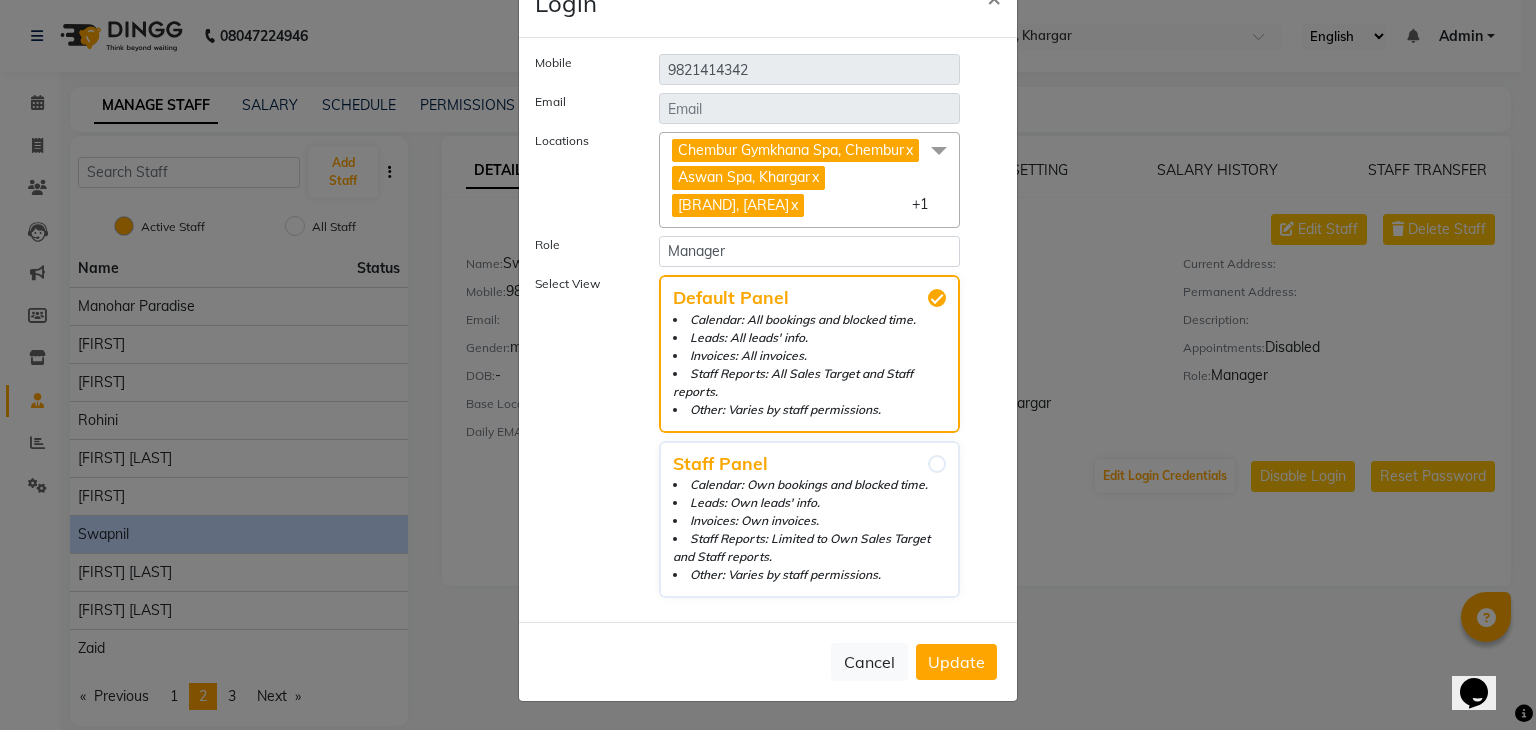 click on "Update" 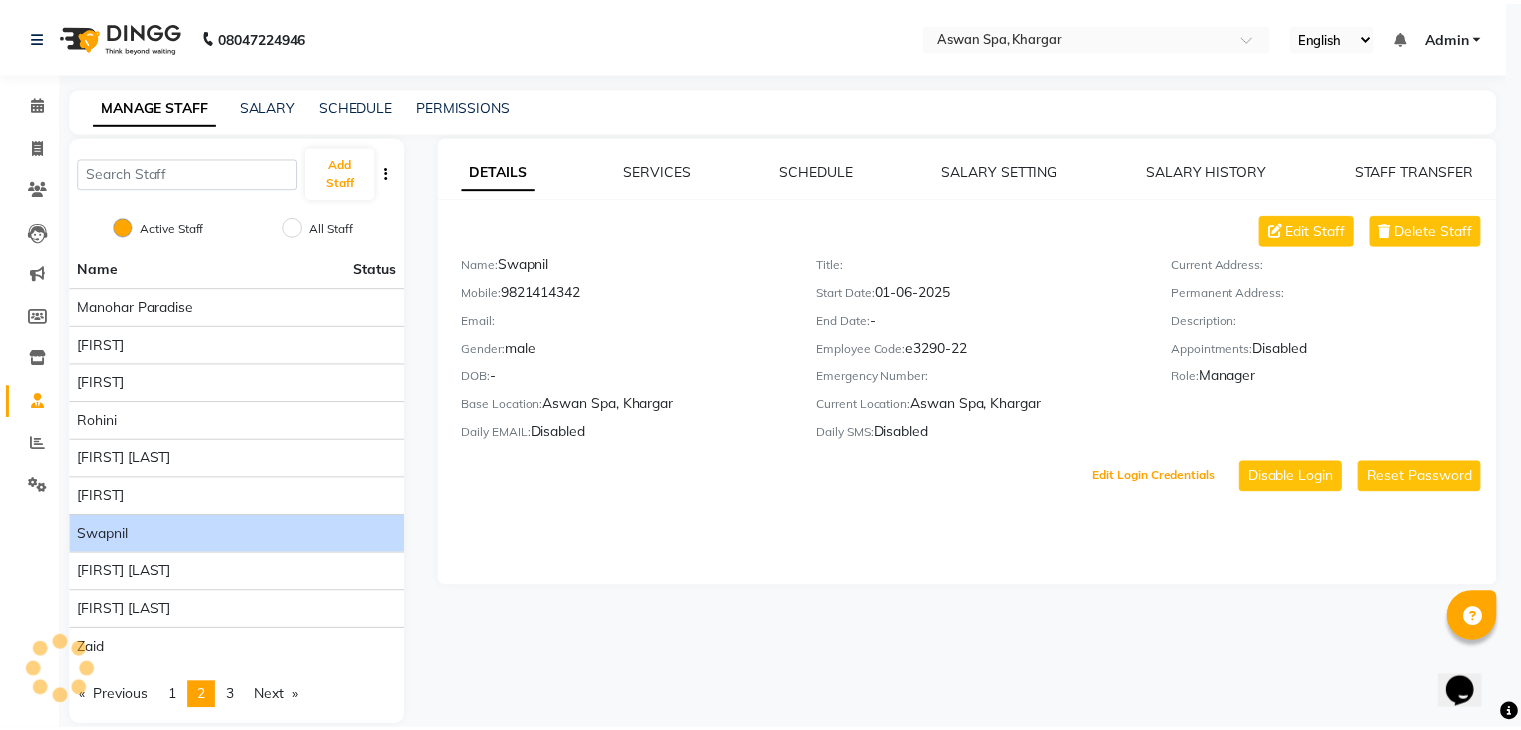 scroll, scrollTop: 0, scrollLeft: 0, axis: both 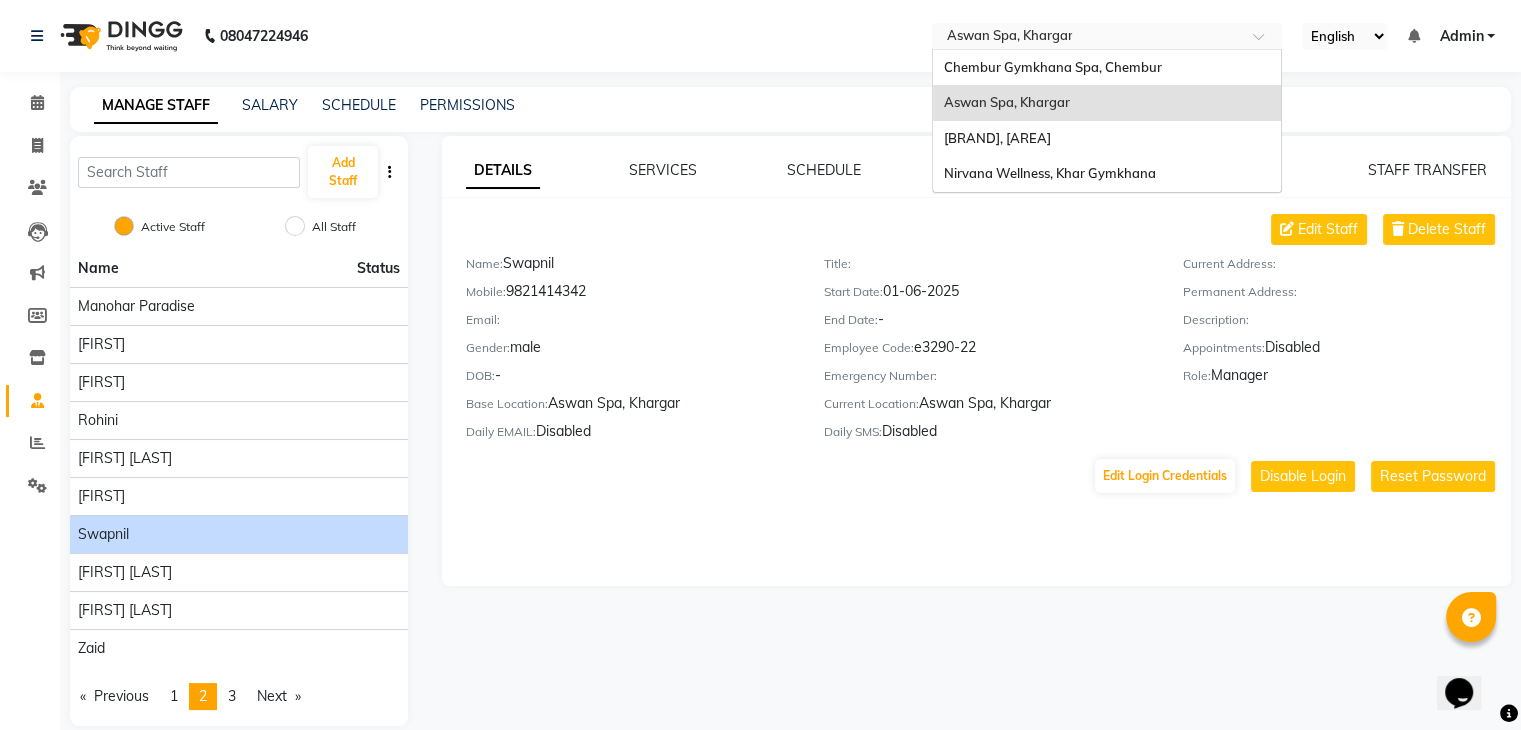 click at bounding box center (1087, 38) 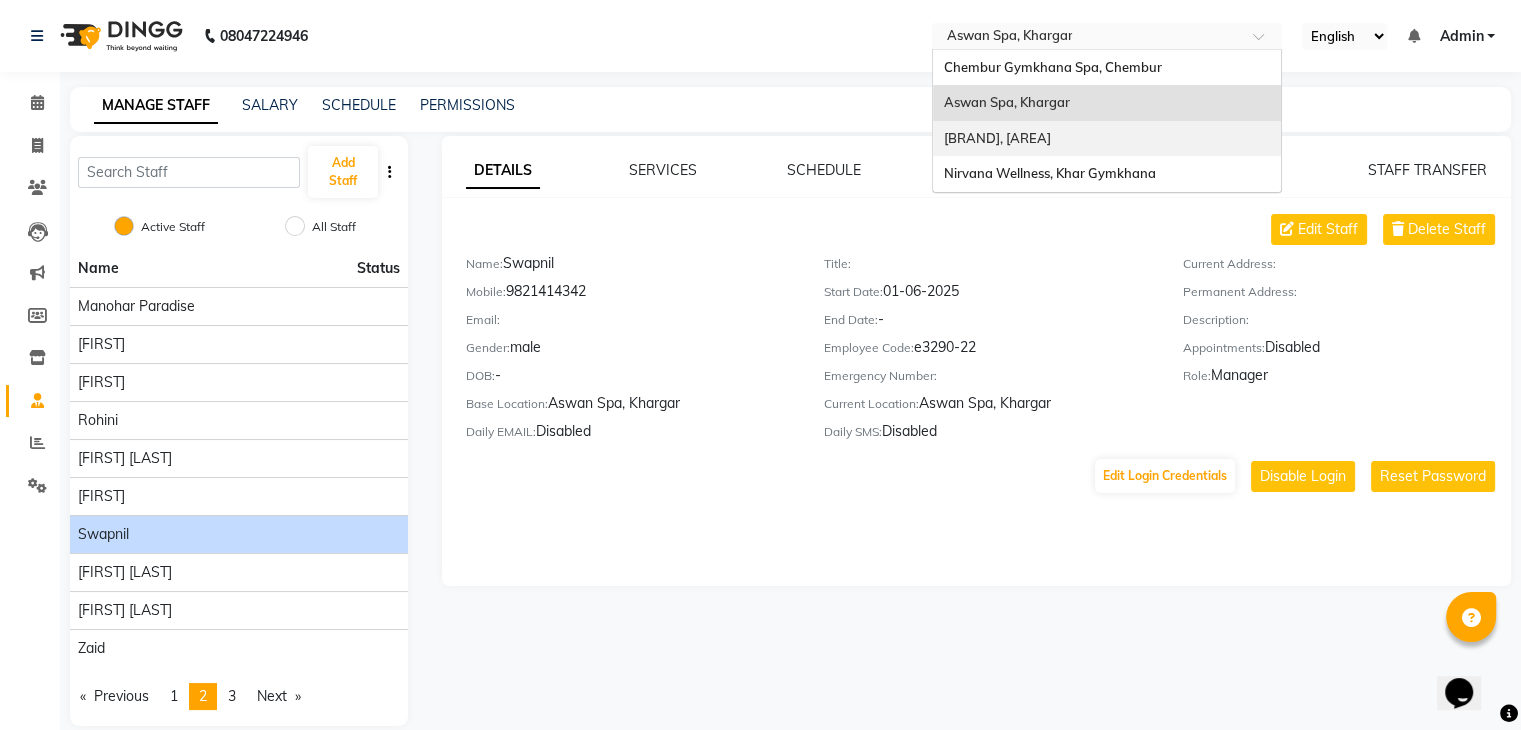 click on "[ORGANIZATION], [AREA]" at bounding box center [996, 138] 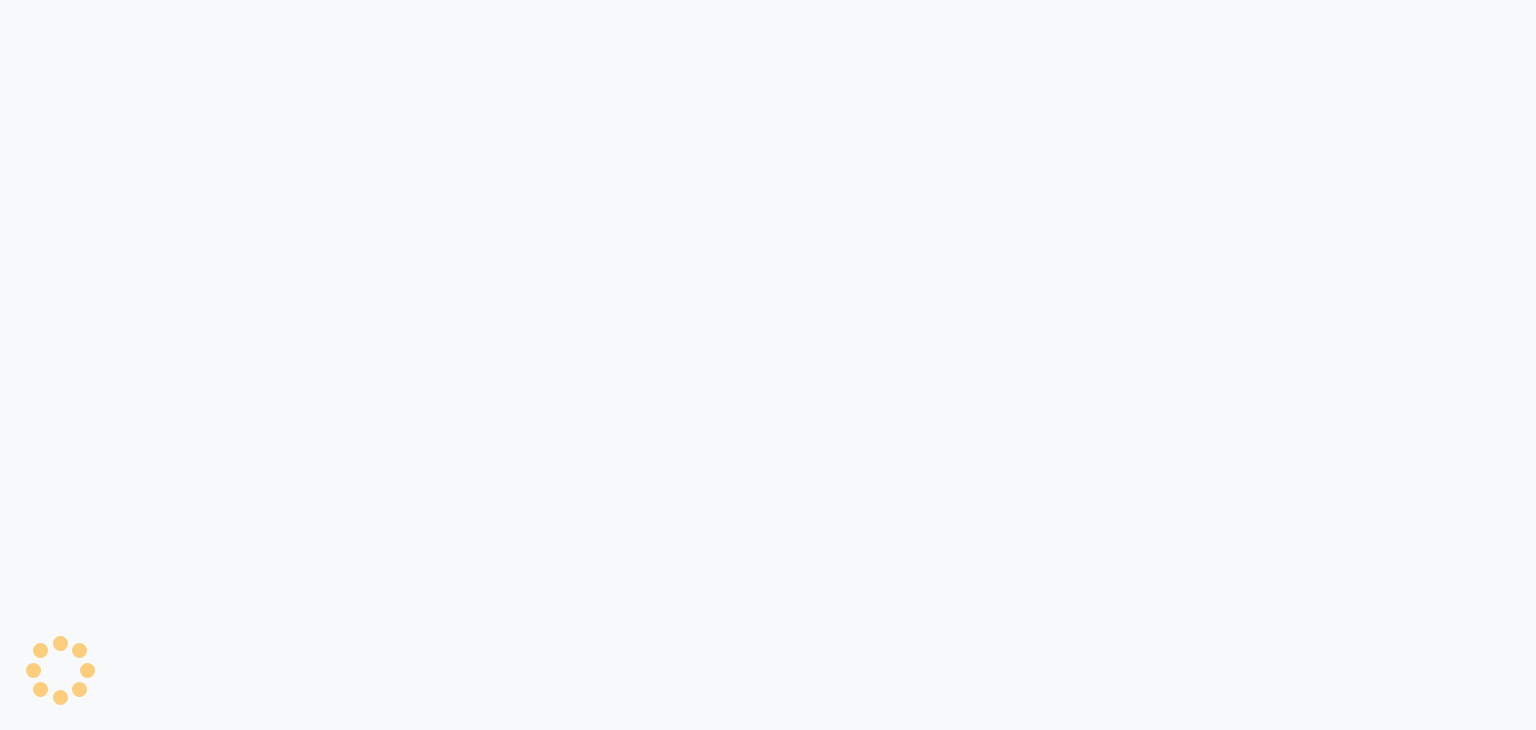 scroll, scrollTop: 0, scrollLeft: 0, axis: both 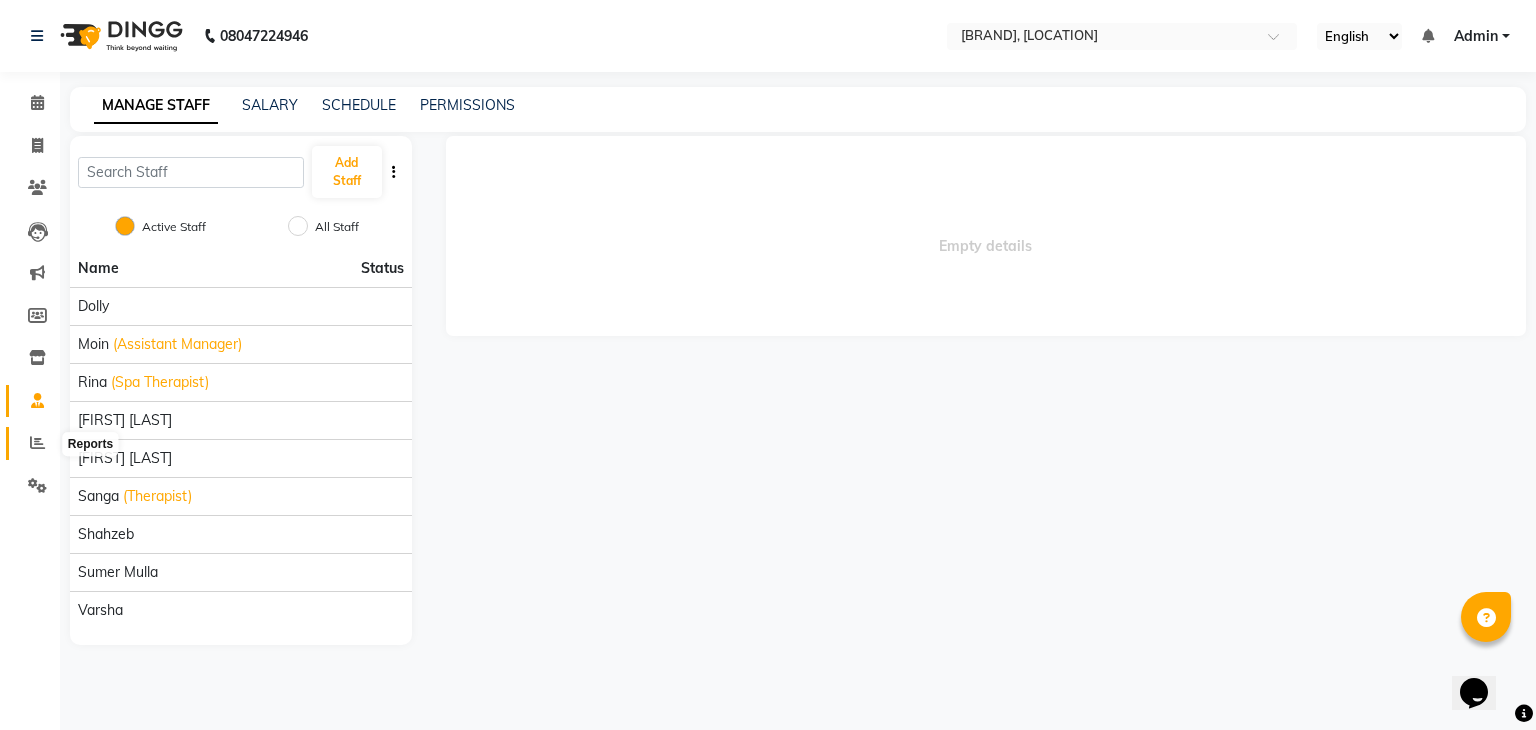 click 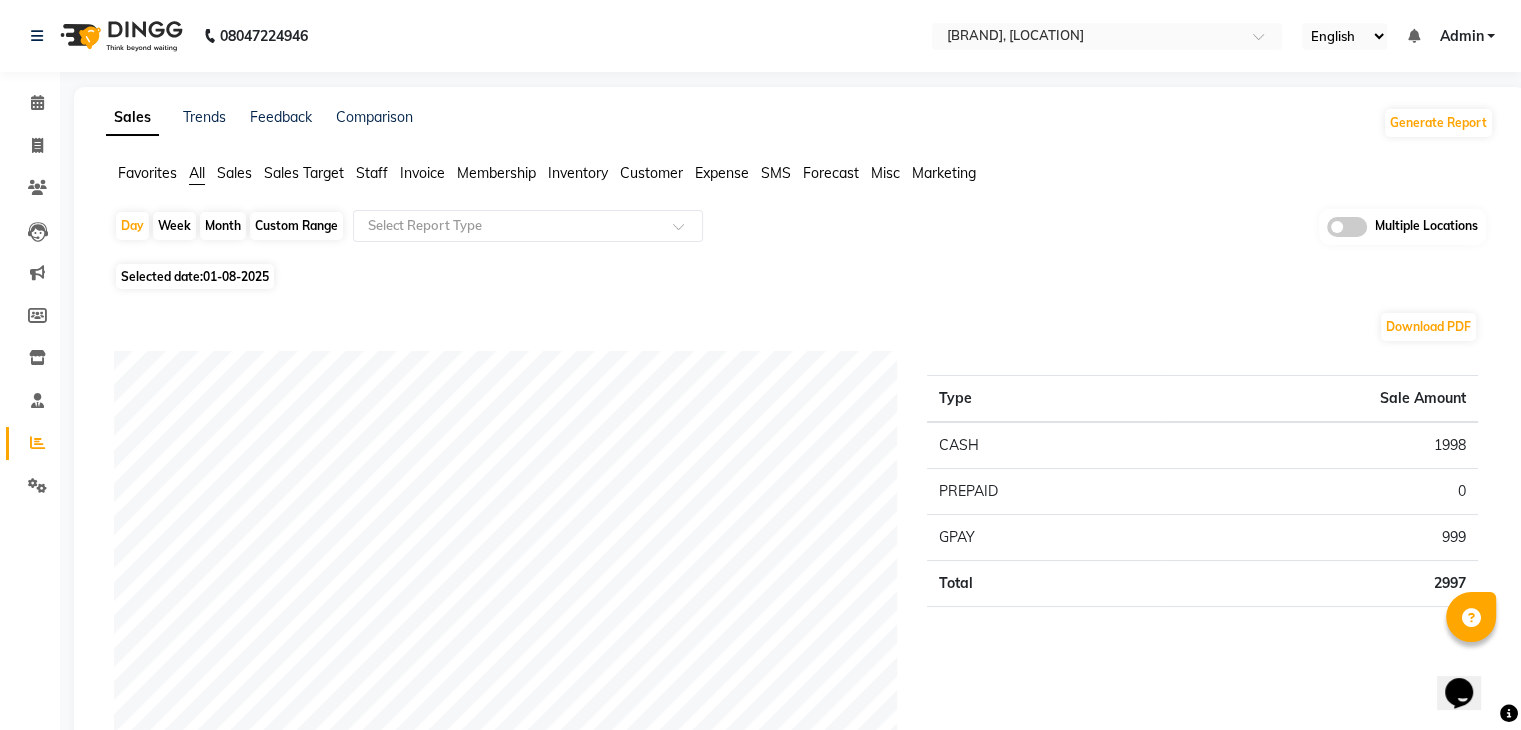 click on "Invoice" 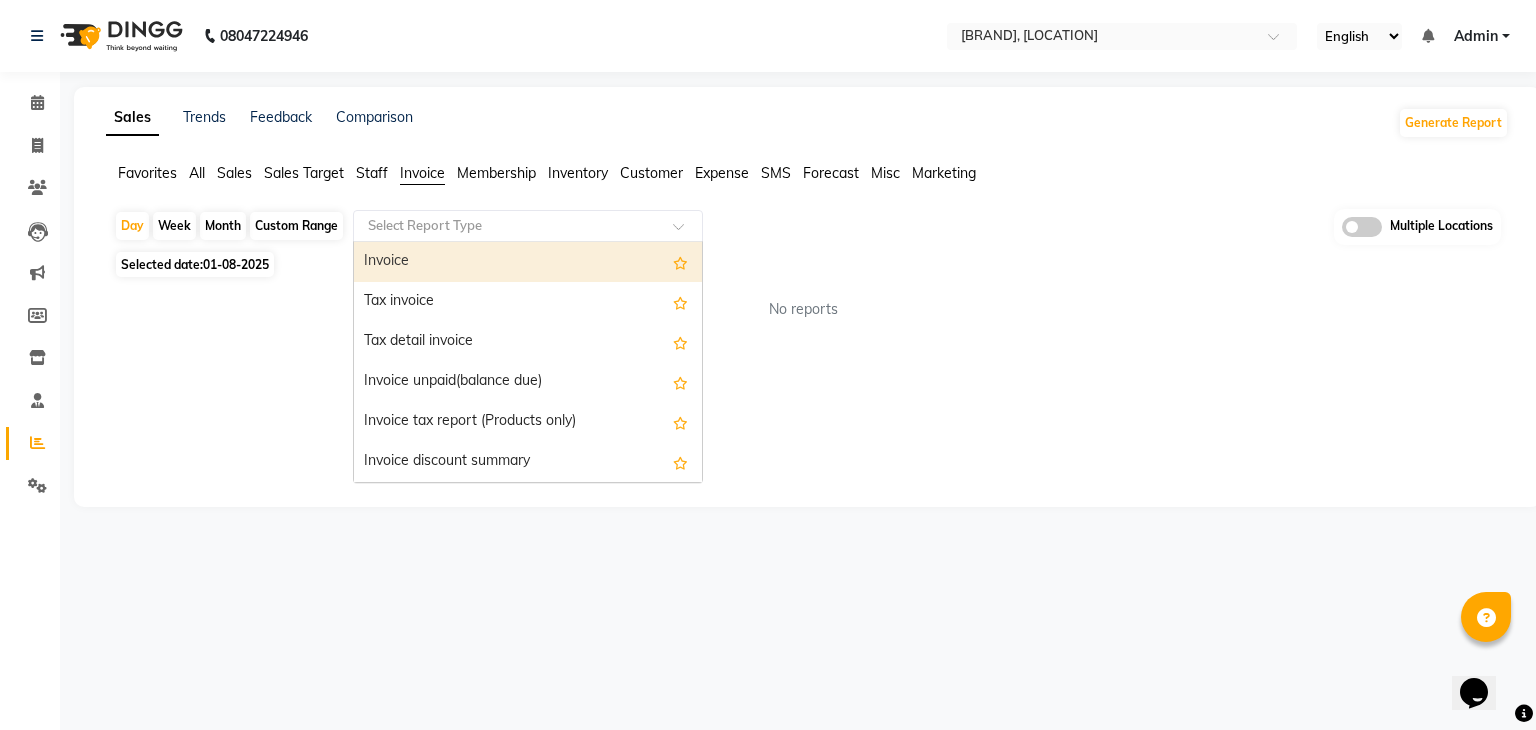 click 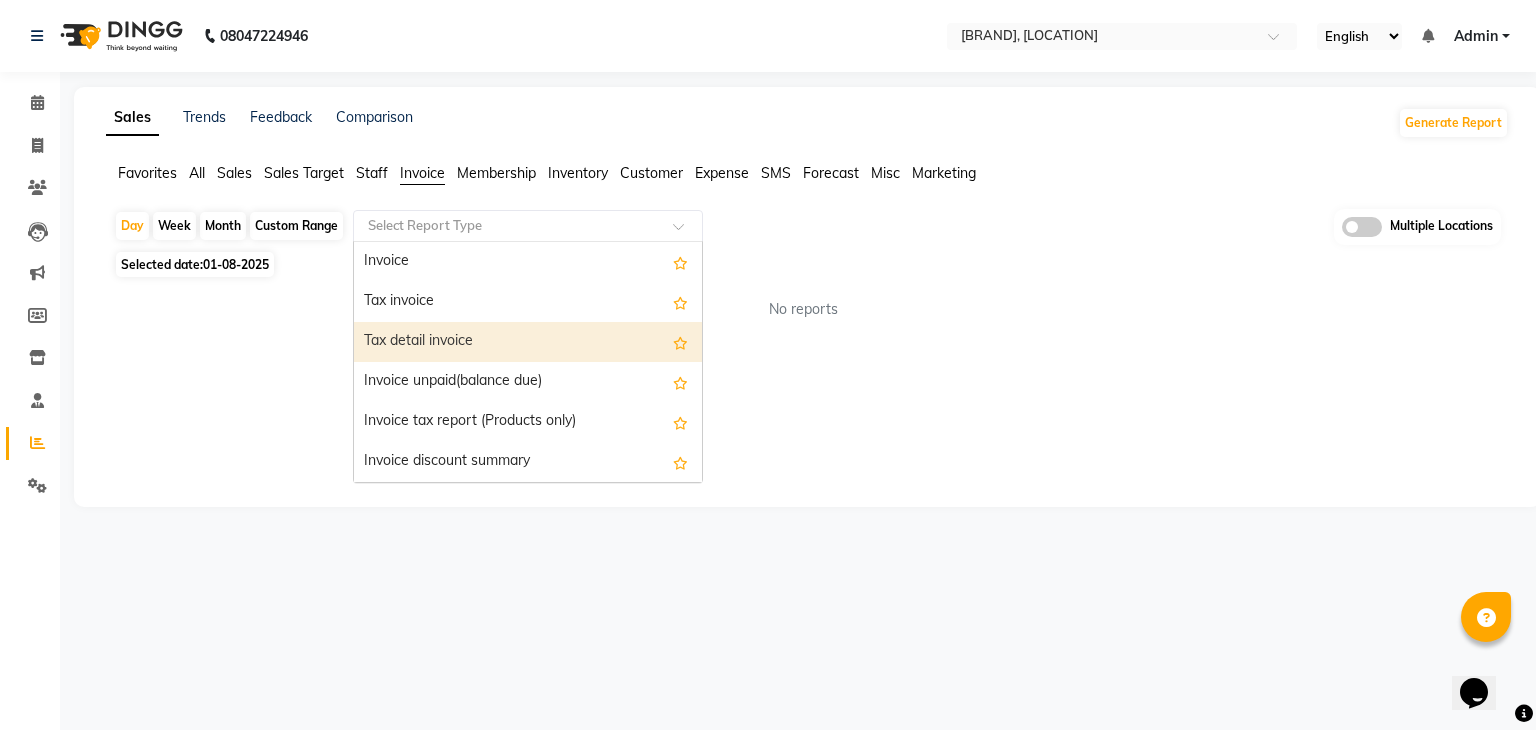 click on "Tax detail invoice" at bounding box center [528, 342] 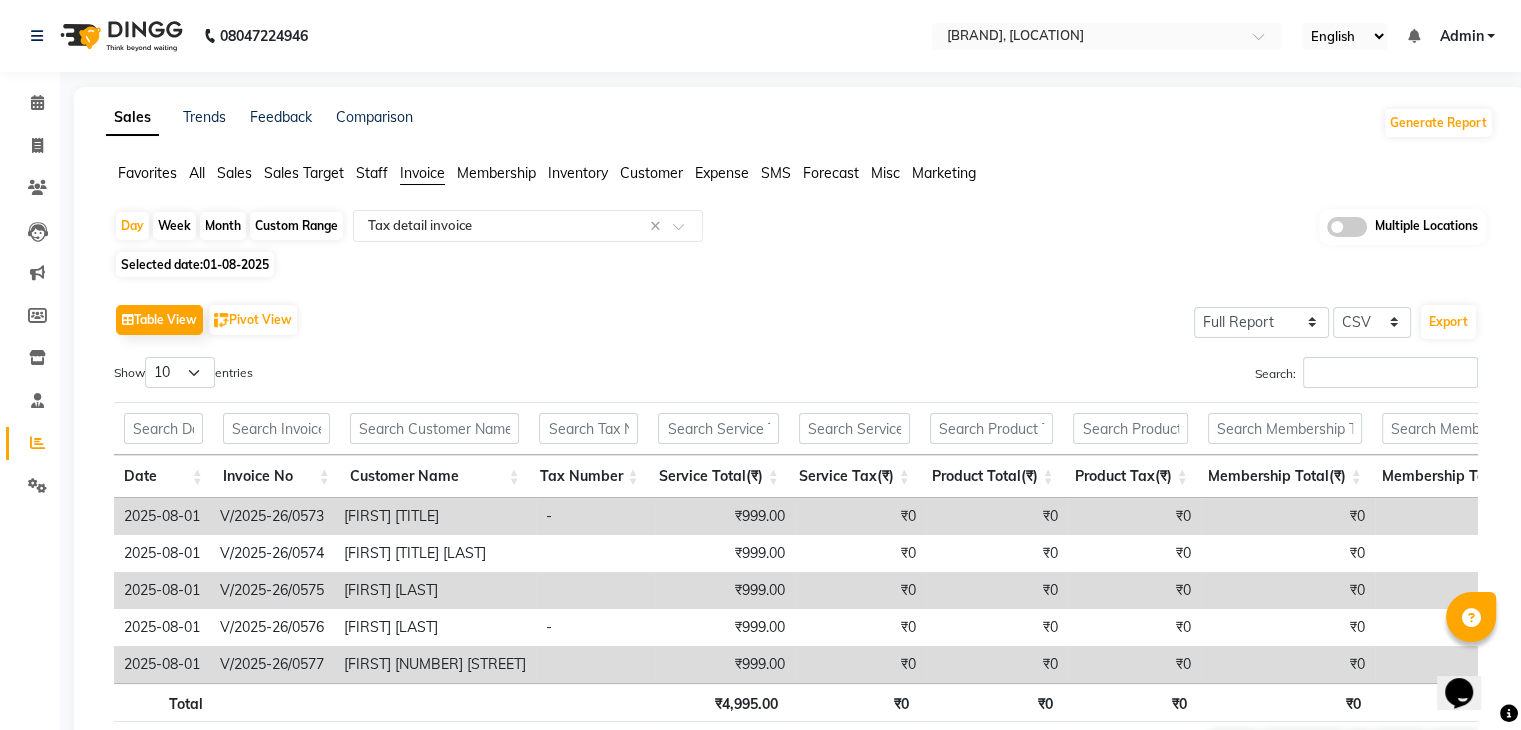 click on "Custom Range" 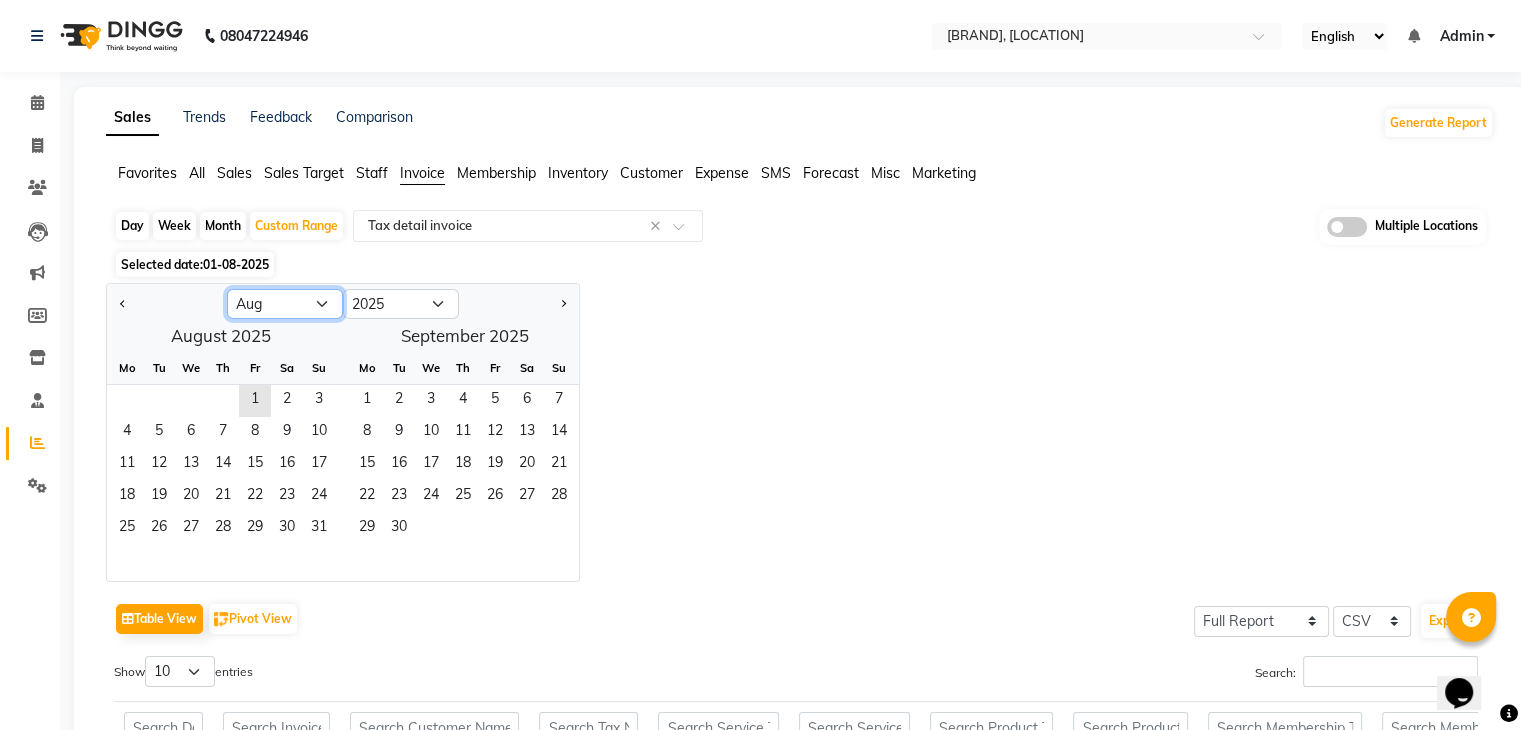 click on "Jan Feb Mar Apr May Jun Jul Aug Sep Oct Nov Dec" 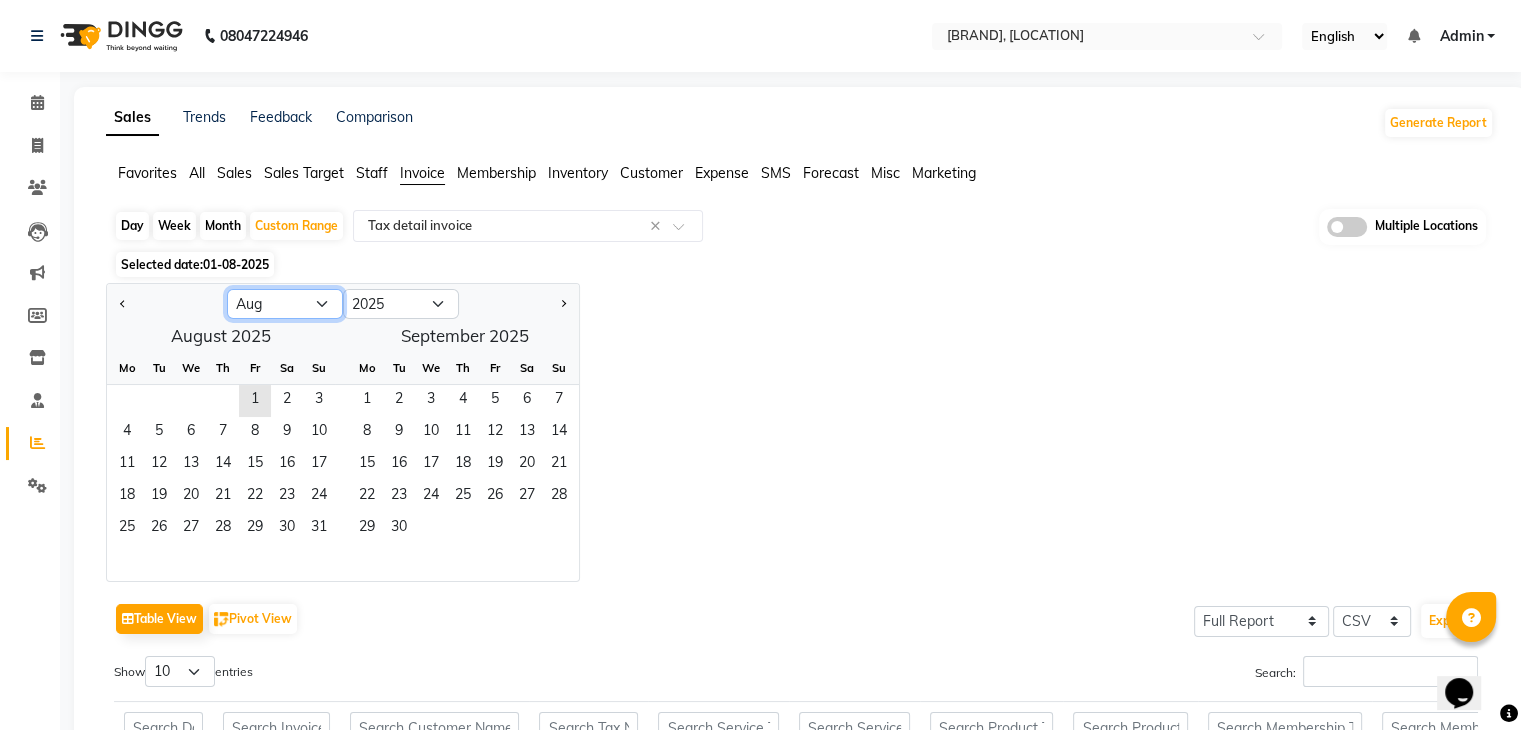 select on "7" 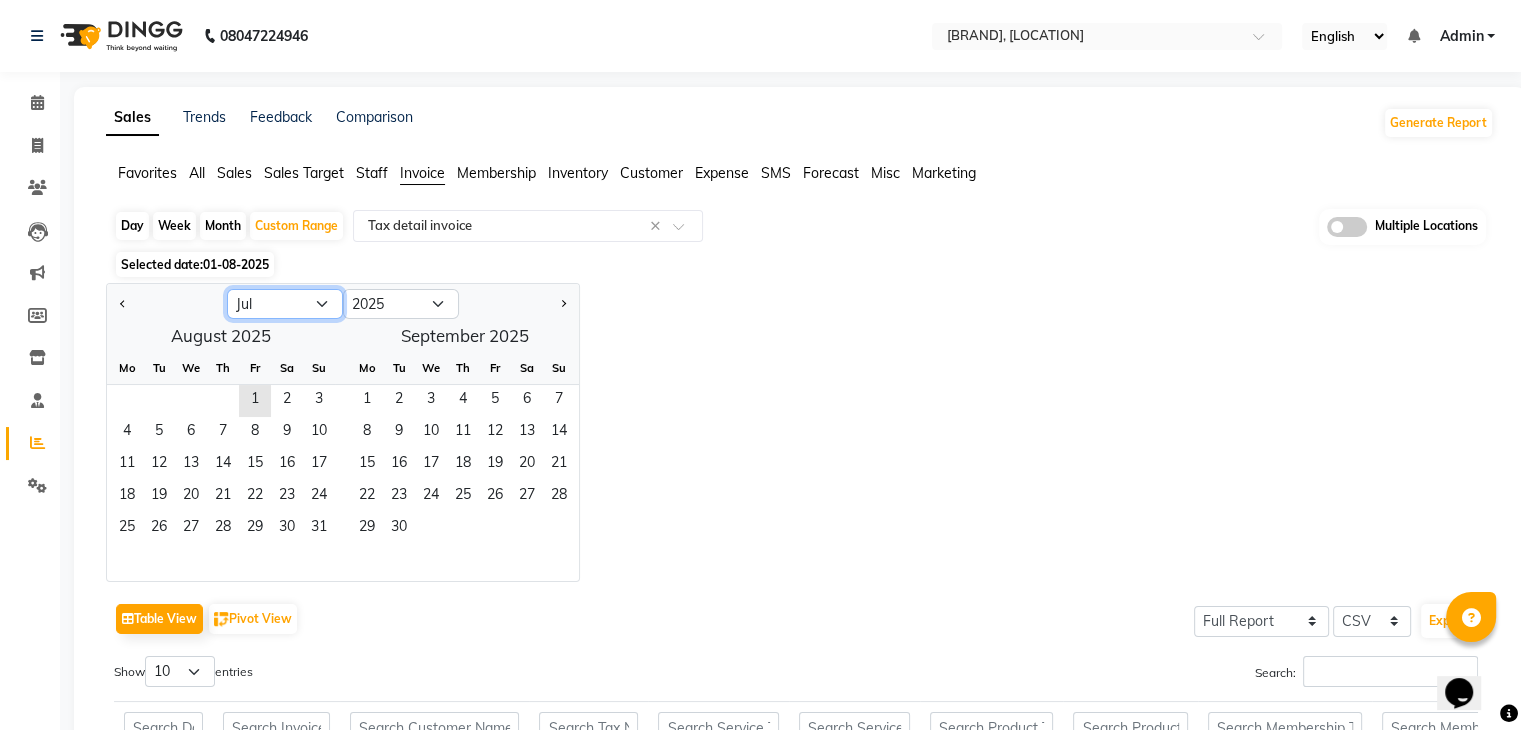 click on "Jan Feb Mar Apr May Jun Jul Aug Sep Oct Nov Dec" 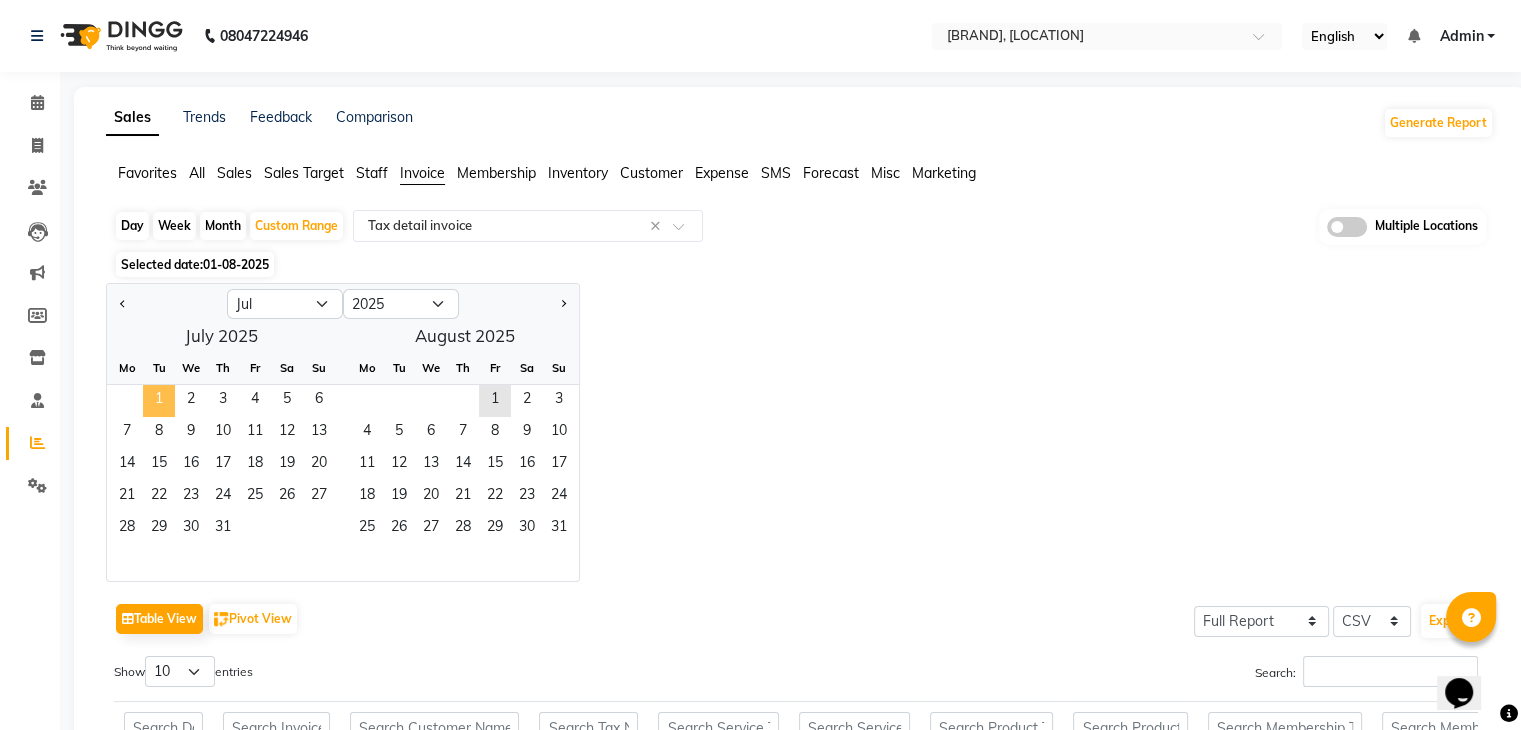 click on "1" 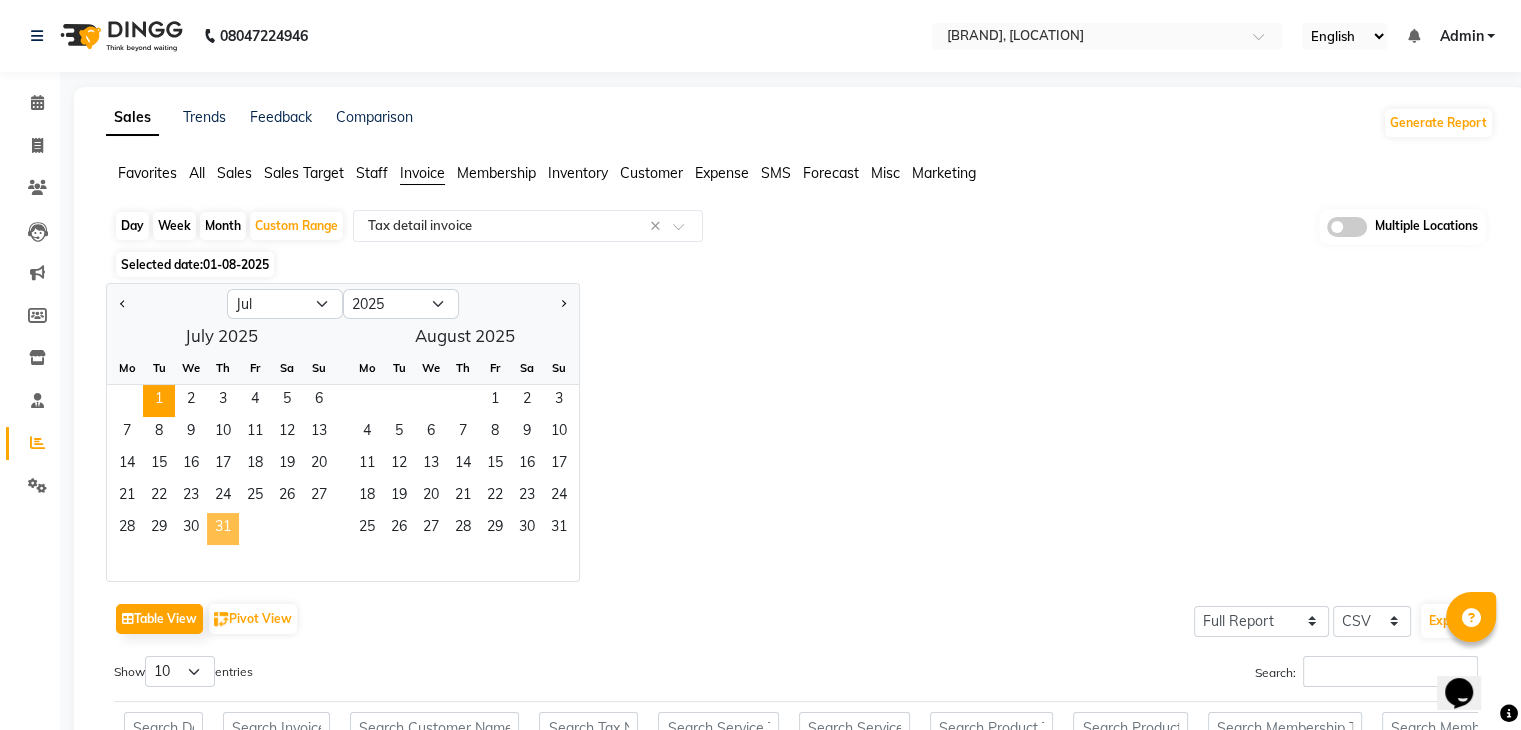 click on "31" 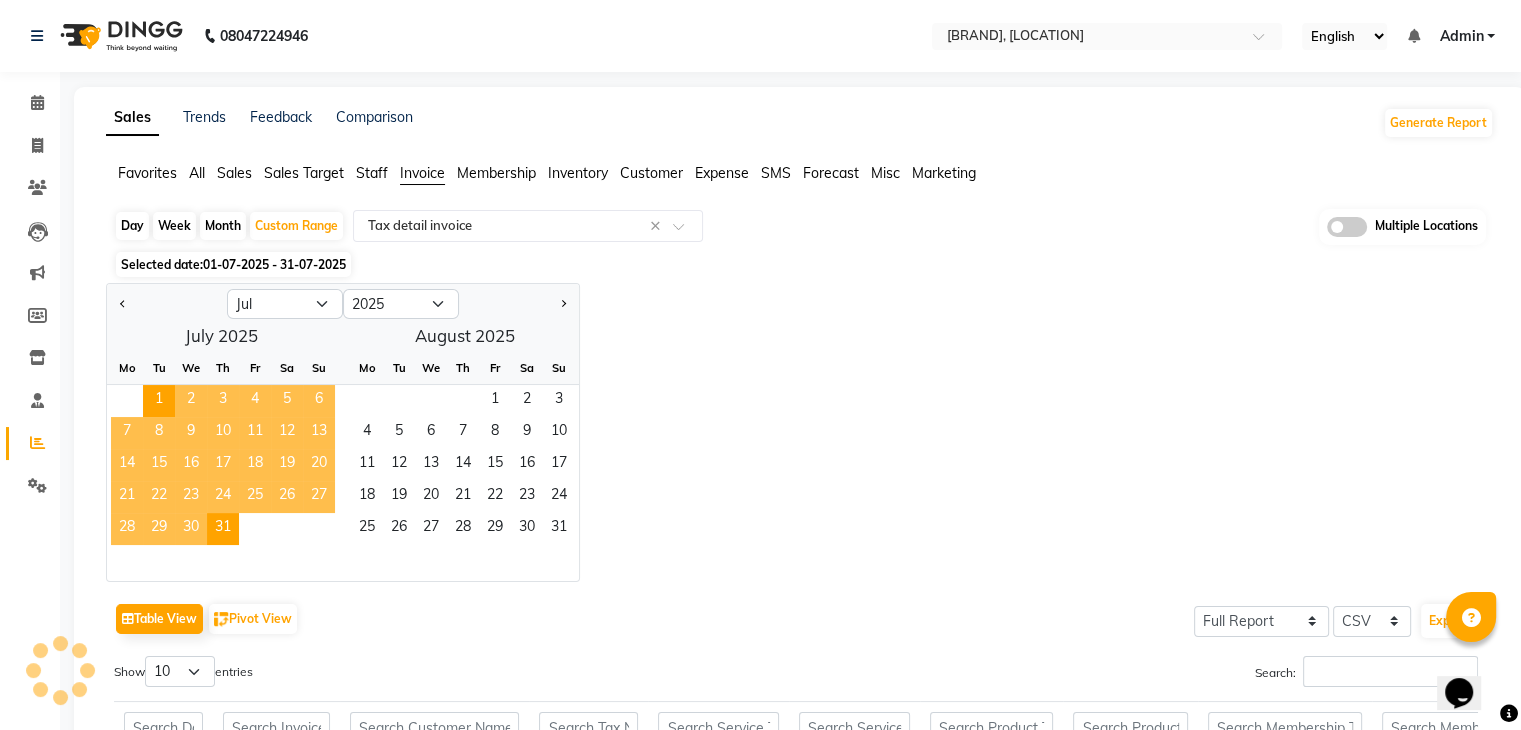 click on "Jan Feb Mar Apr May Jun Jul Aug Sep Oct Nov Dec 2015 2016 2017 2018 2019 2020 2021 2022 2023 2024 2025 2026 2027 2028 2029 2030 2031 2032 2033 2034 2035  July 2025  Mo Tu We Th Fr Sa Su  1   2   3   4   5   6   7   8   9   10   11   12   13   14   15   16   17   18   19   20   21   22   23   24   25   26   27   28   29   30   31   August 2025  Mo Tu We Th Fr Sa Su  1   2   3   4   5   6   7   8   9   10   11   12   13   14   15   16   17   18   19   20   21   22   23   24   25   26   27   28   29   30   31" 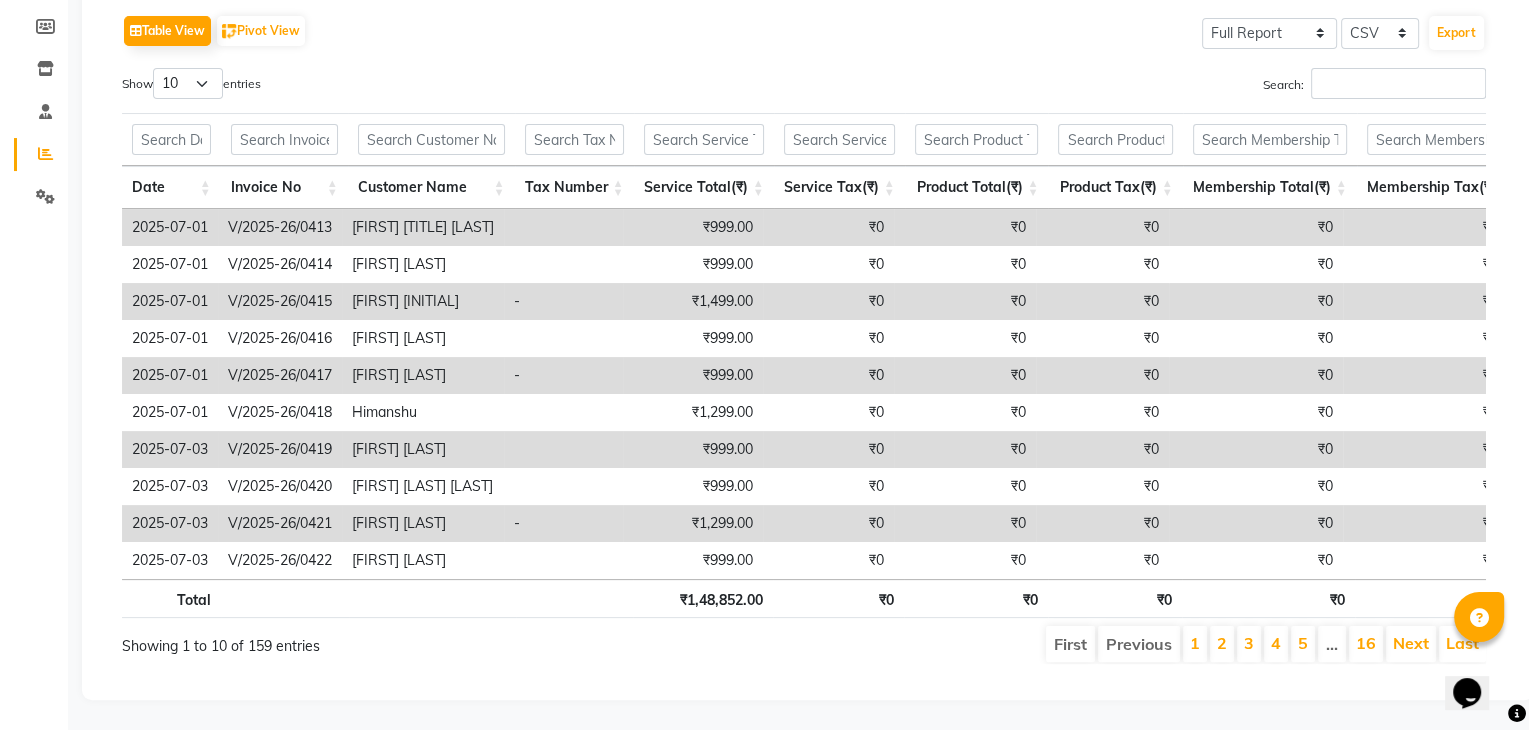 scroll, scrollTop: 0, scrollLeft: 0, axis: both 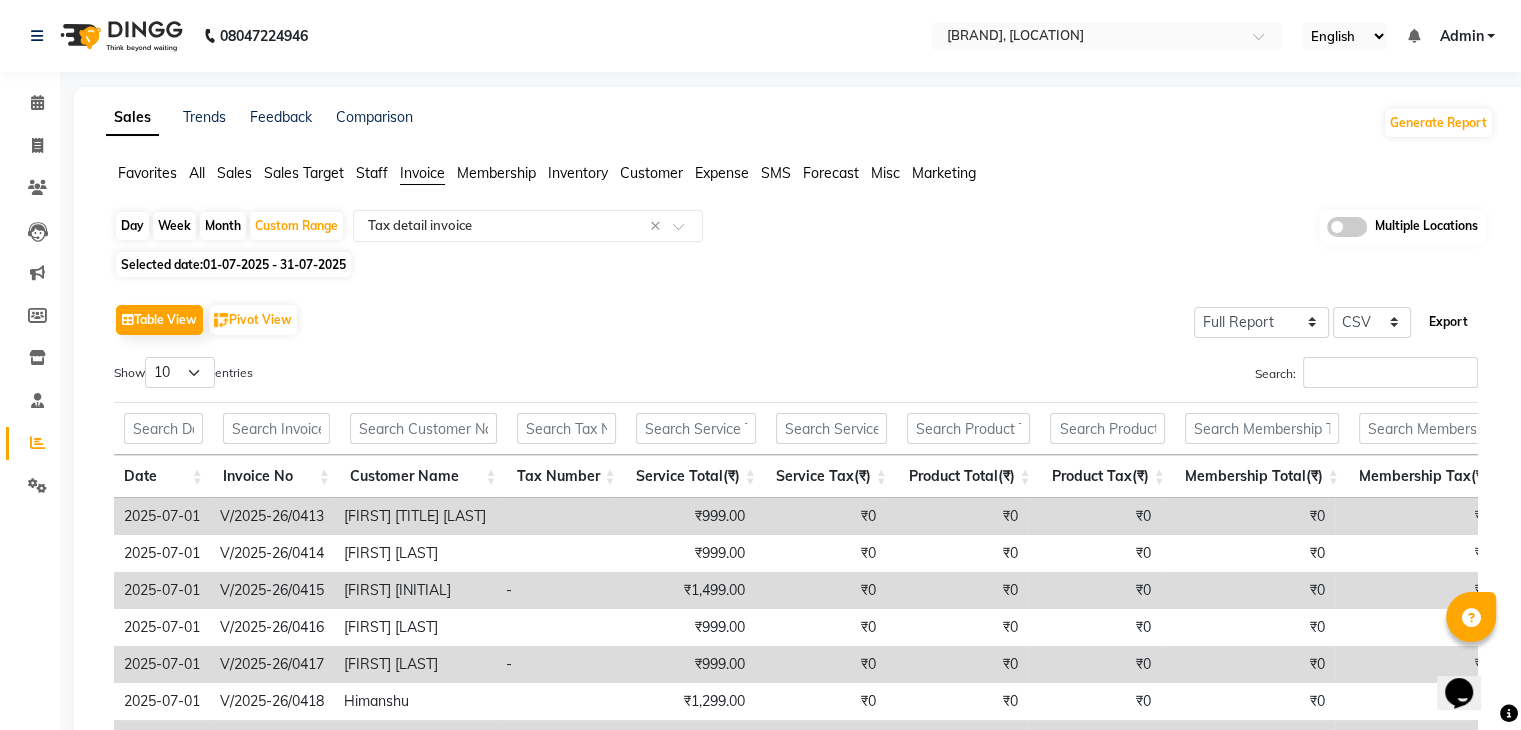 click on "Export" 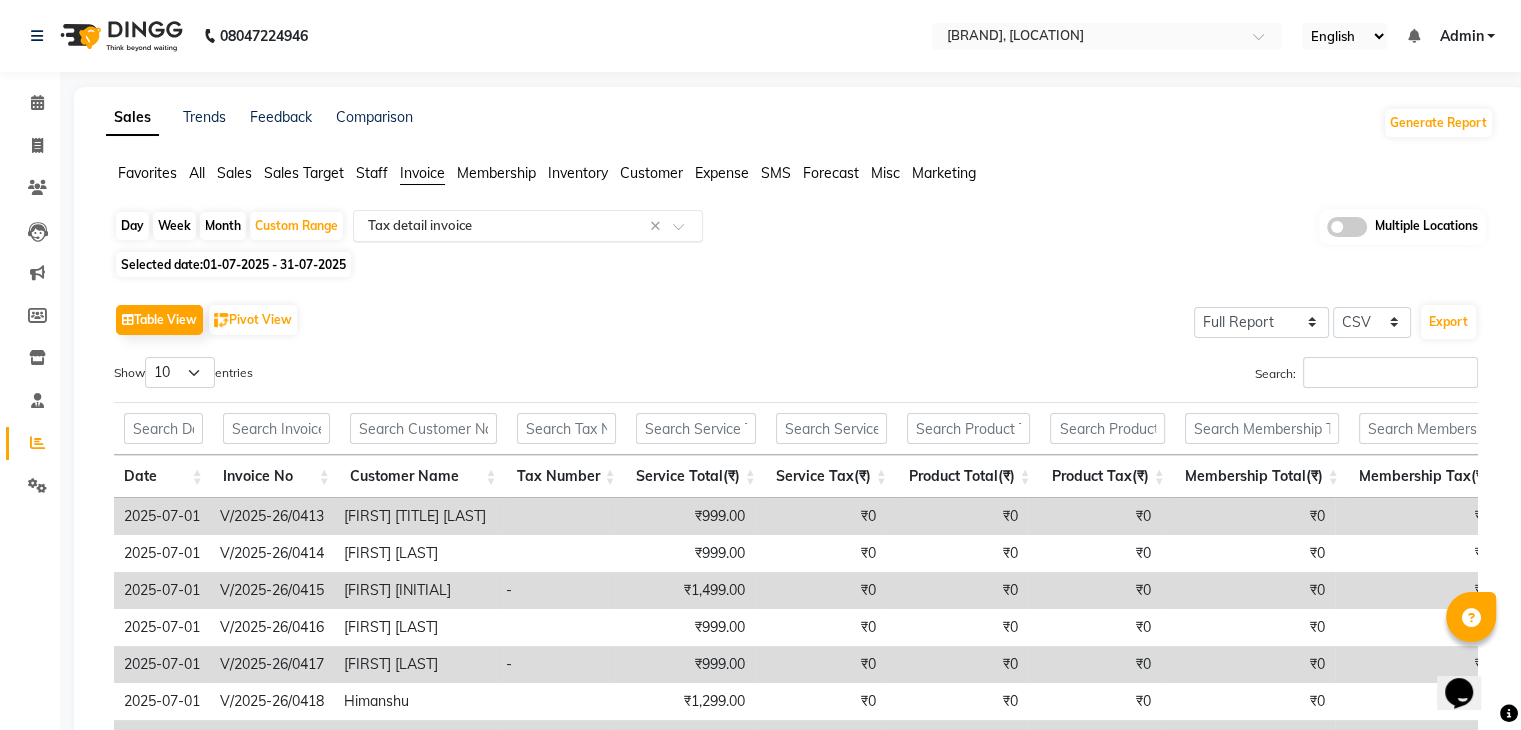 click 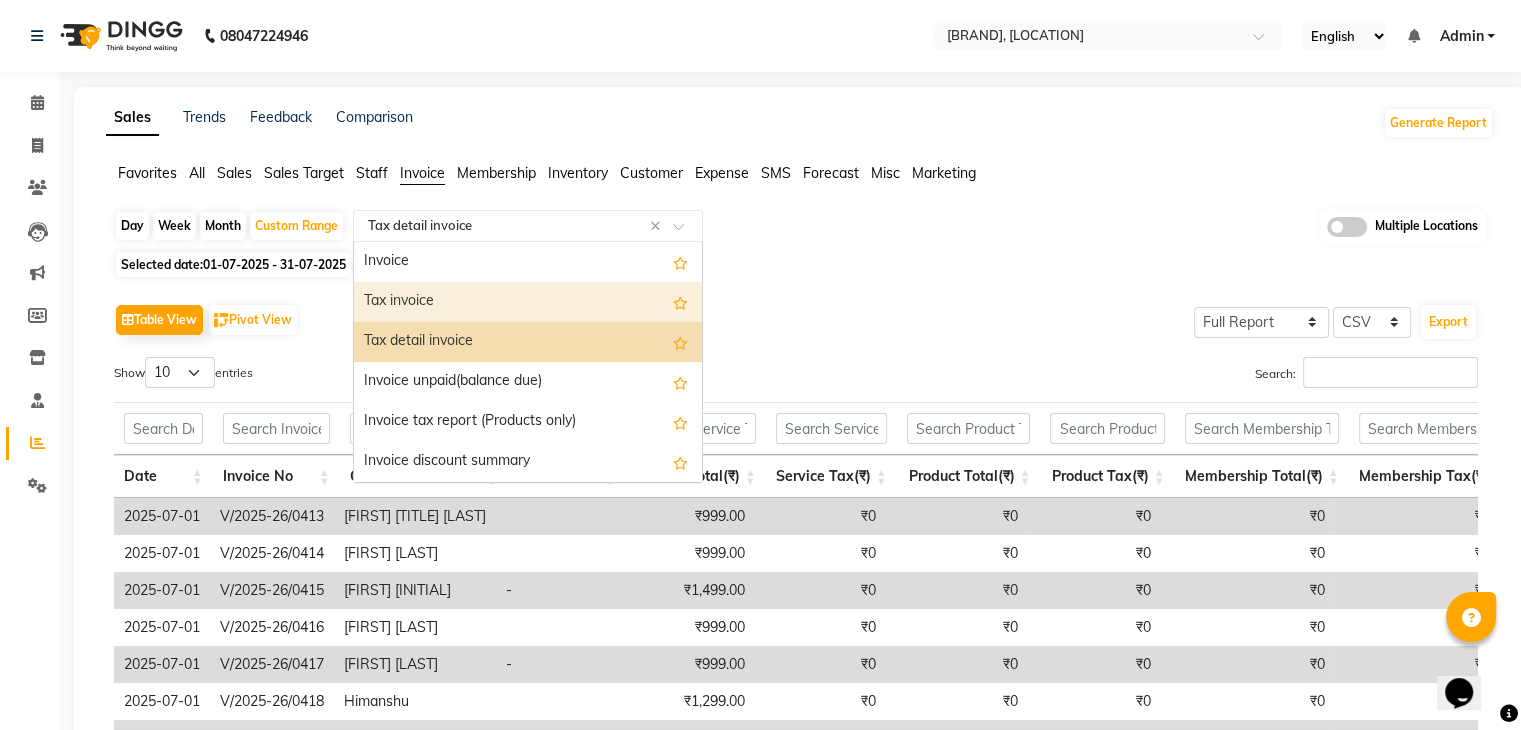 click on "Tax invoice" at bounding box center (528, 302) 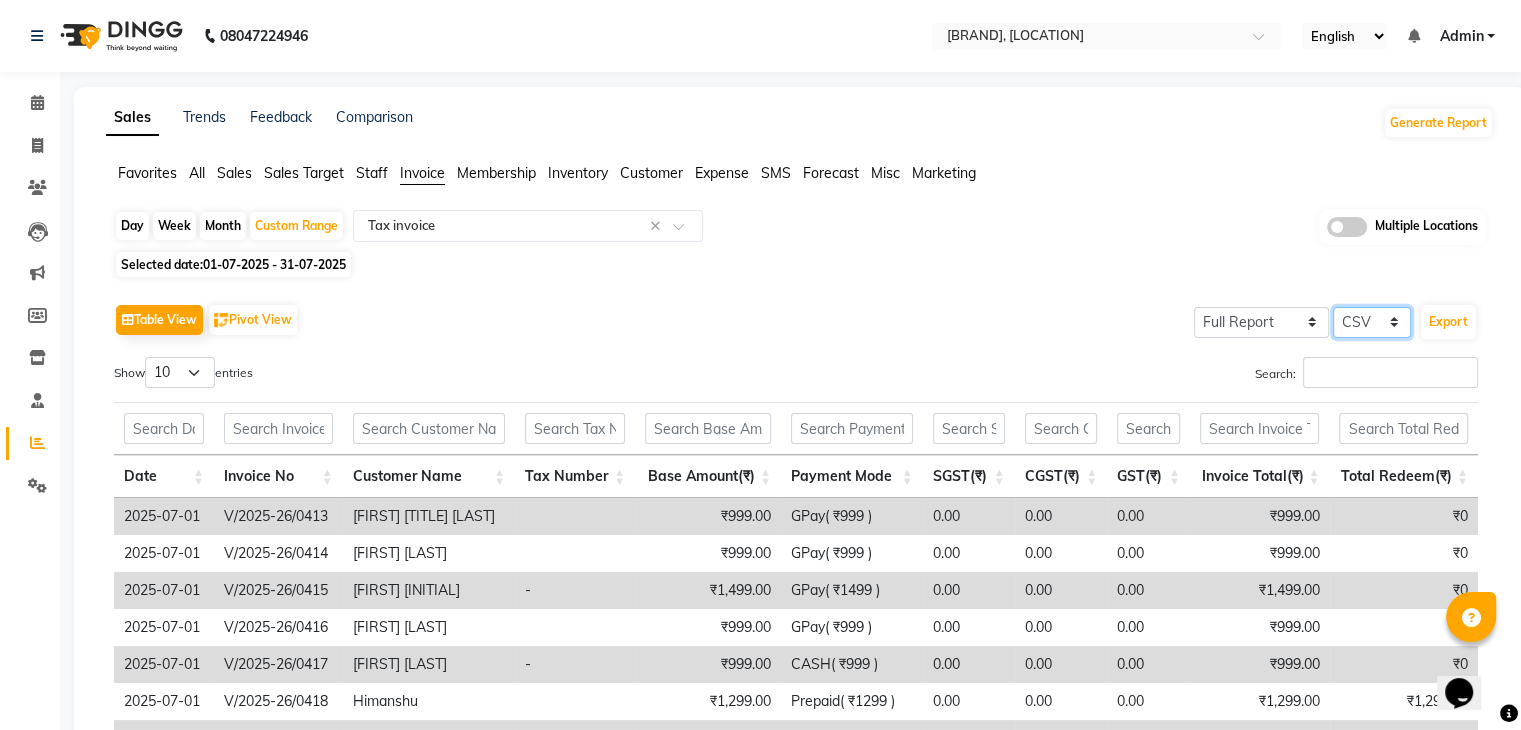 click on "Select CSV PDF" 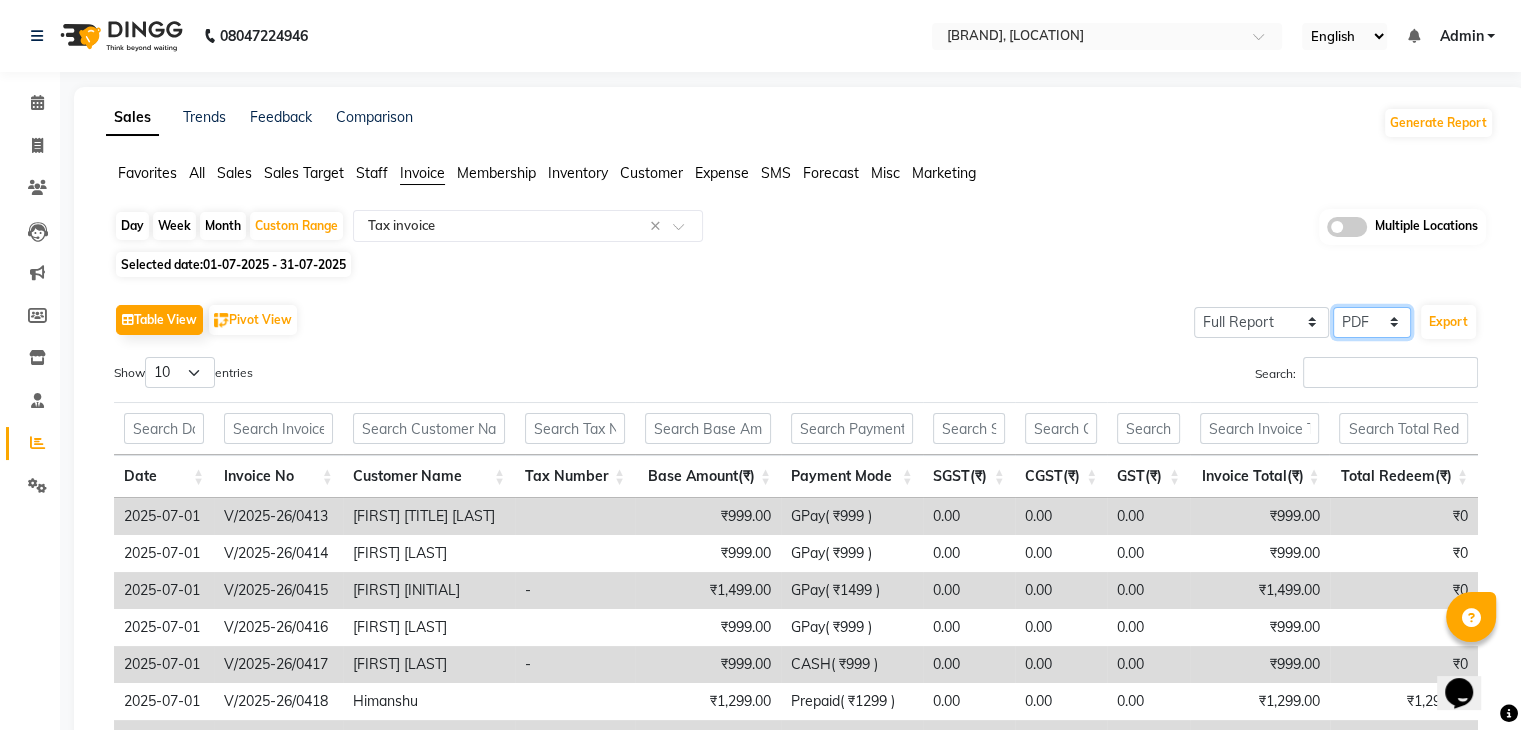 click on "Select CSV PDF" 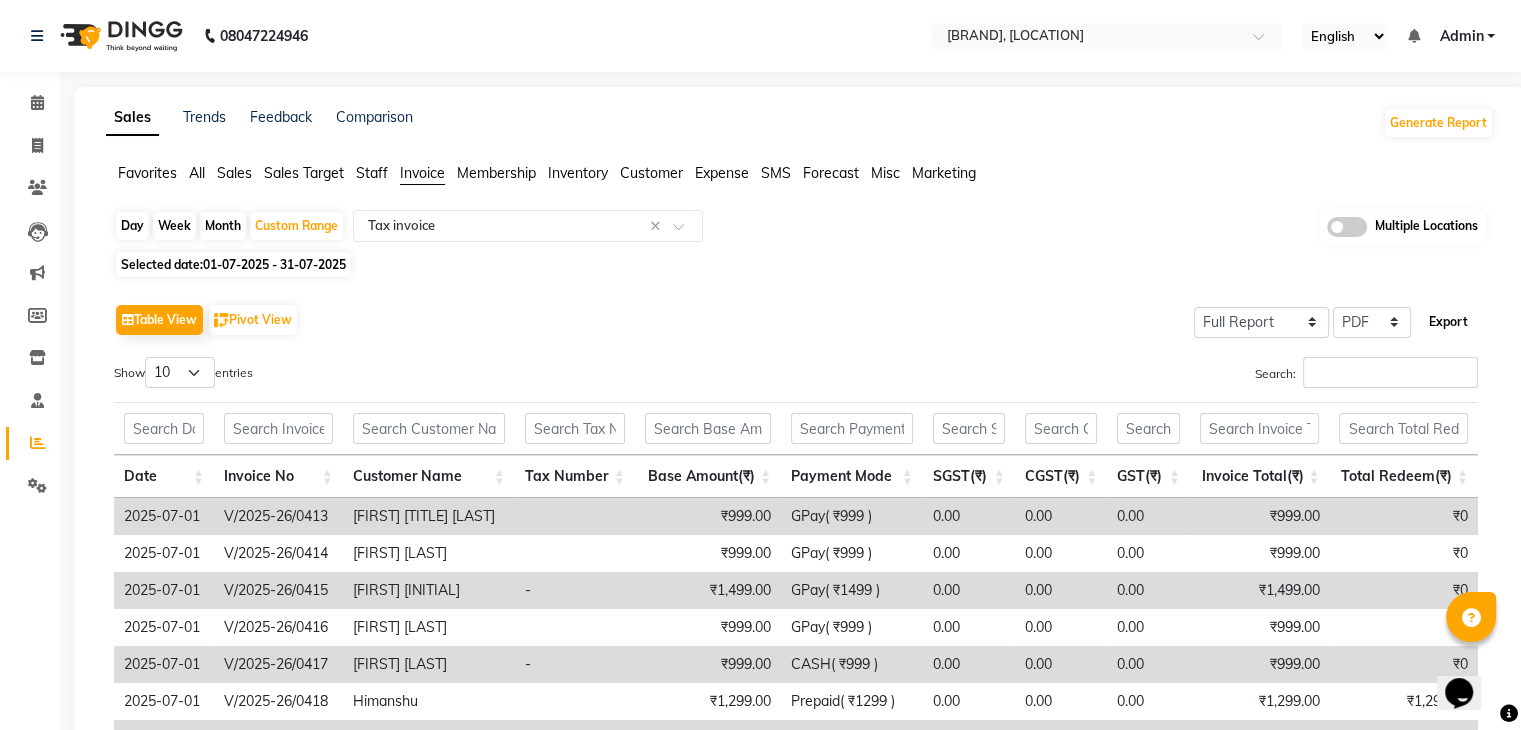 click on "Export" 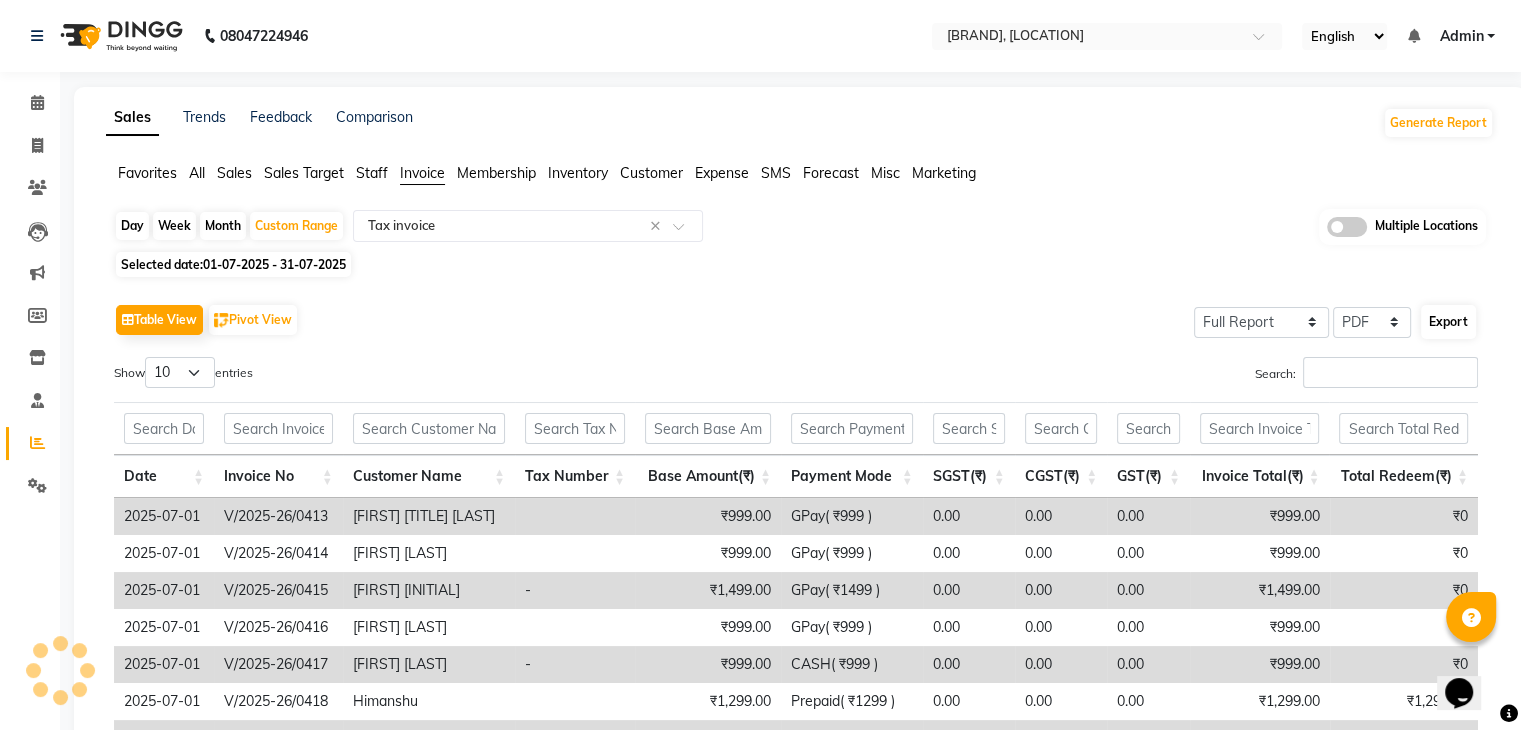 select on "monospace" 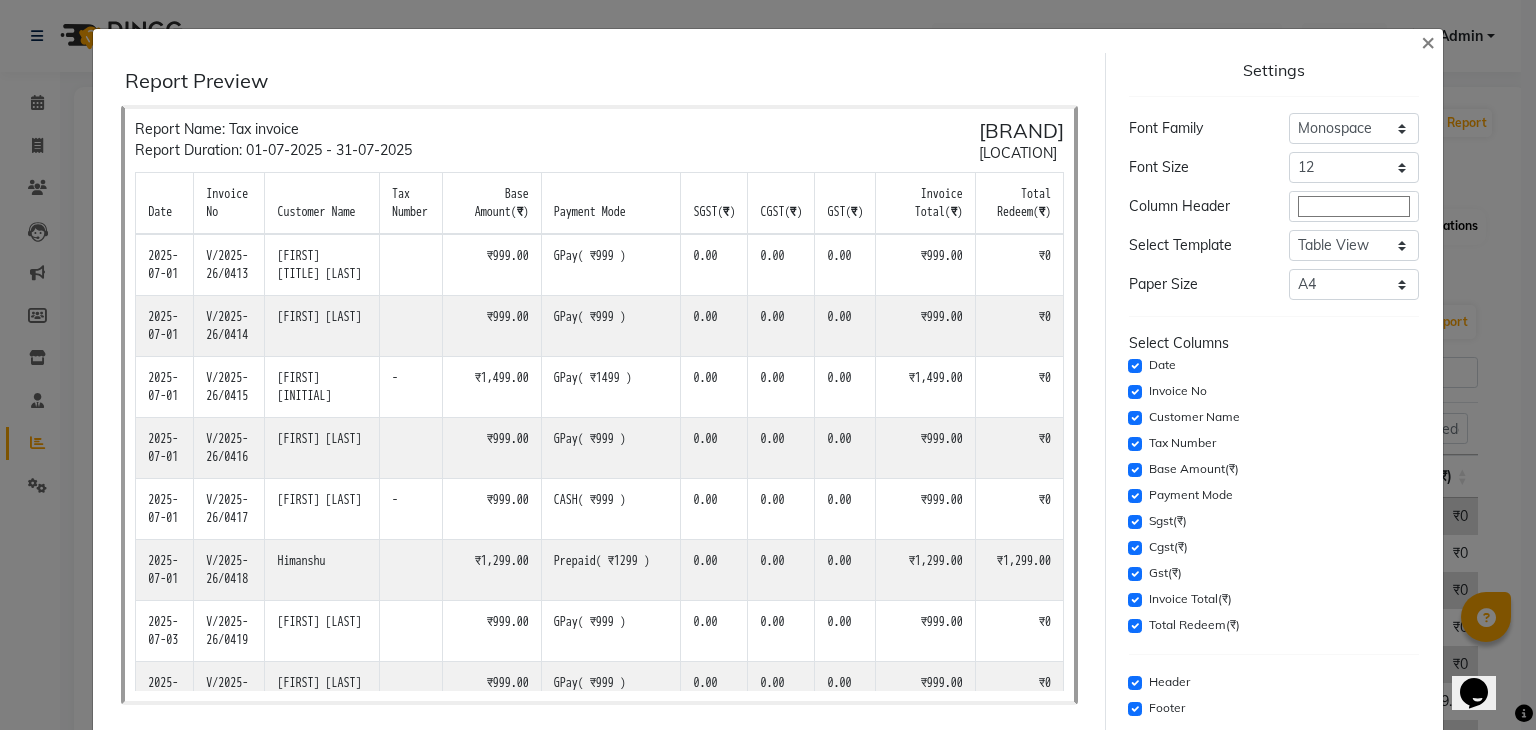 click on "Tax Number" 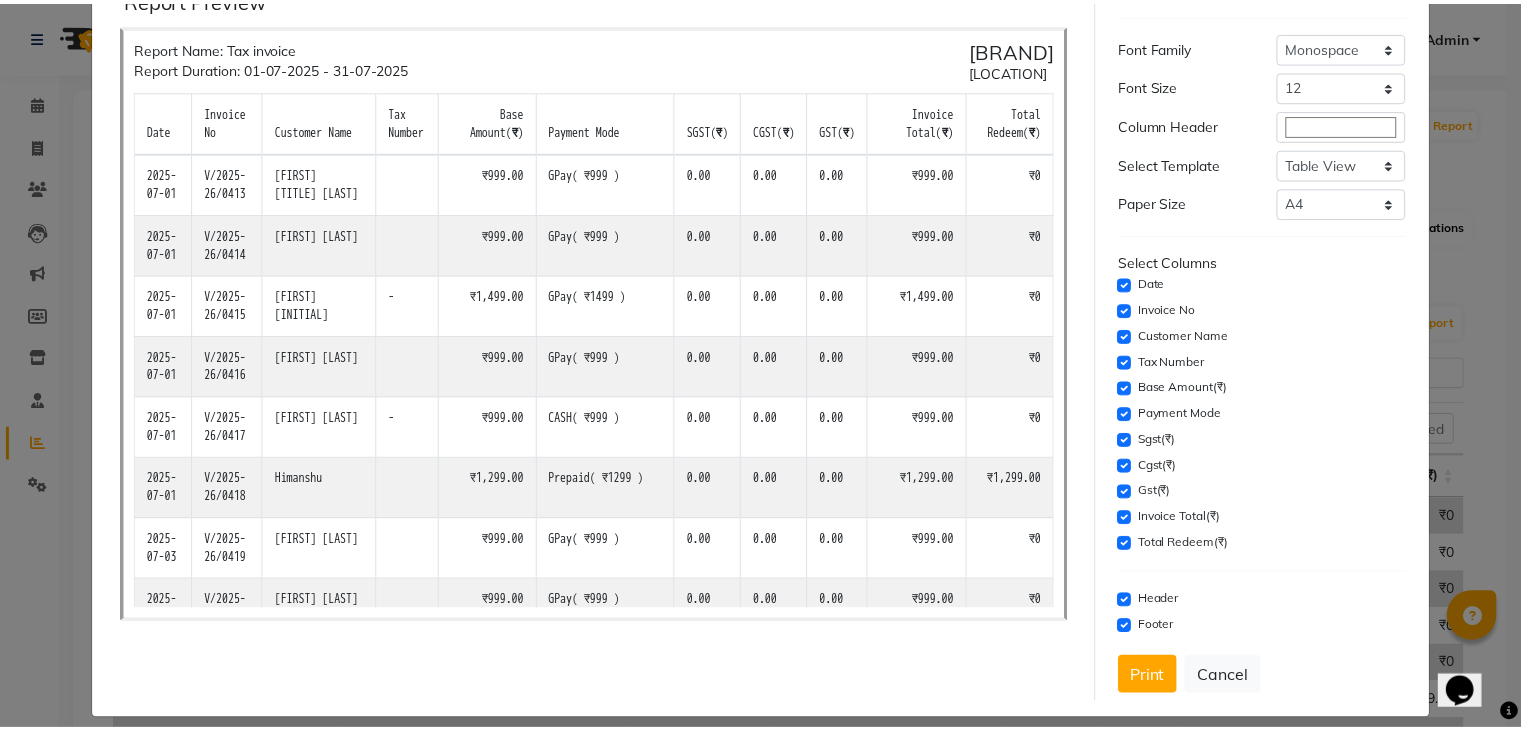 scroll, scrollTop: 99, scrollLeft: 0, axis: vertical 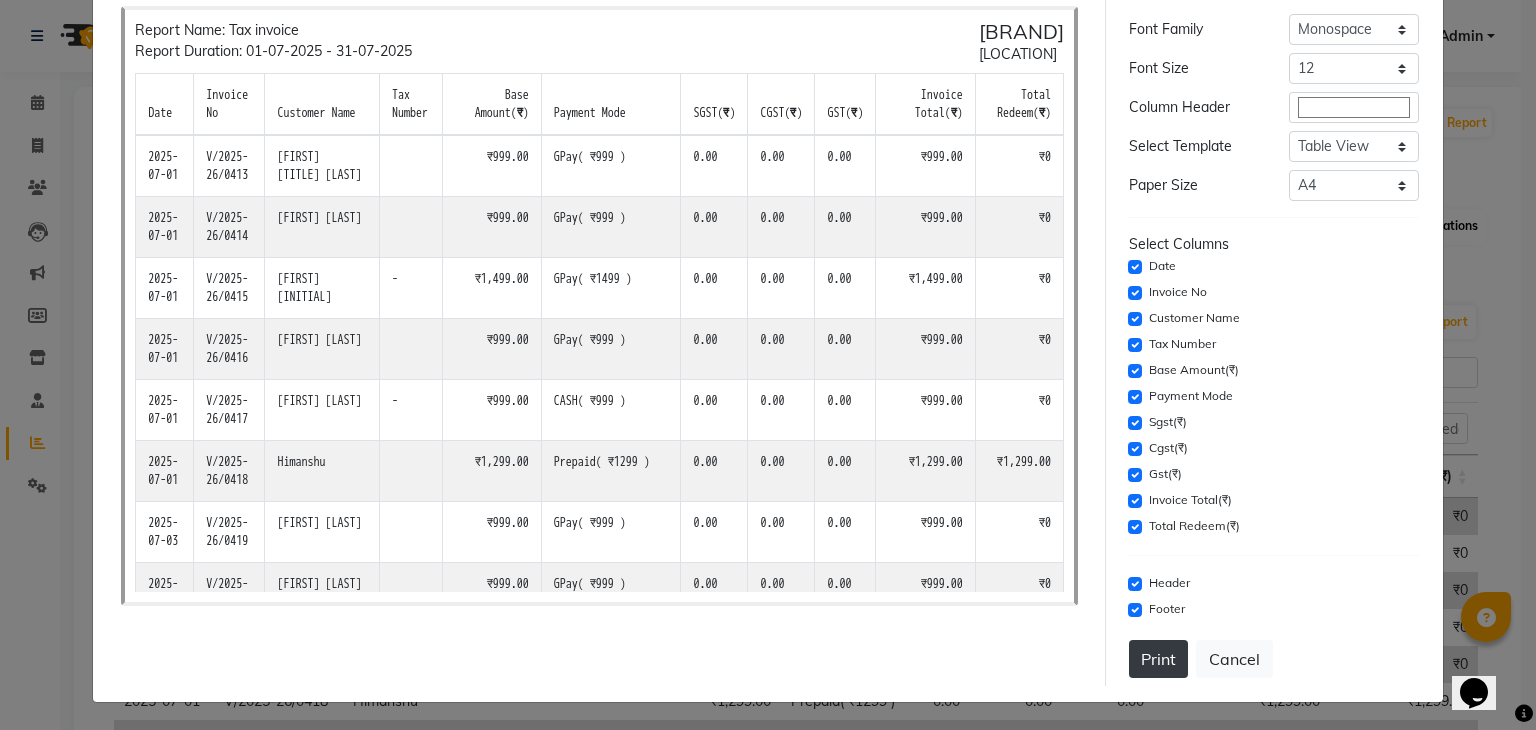click on "Print" 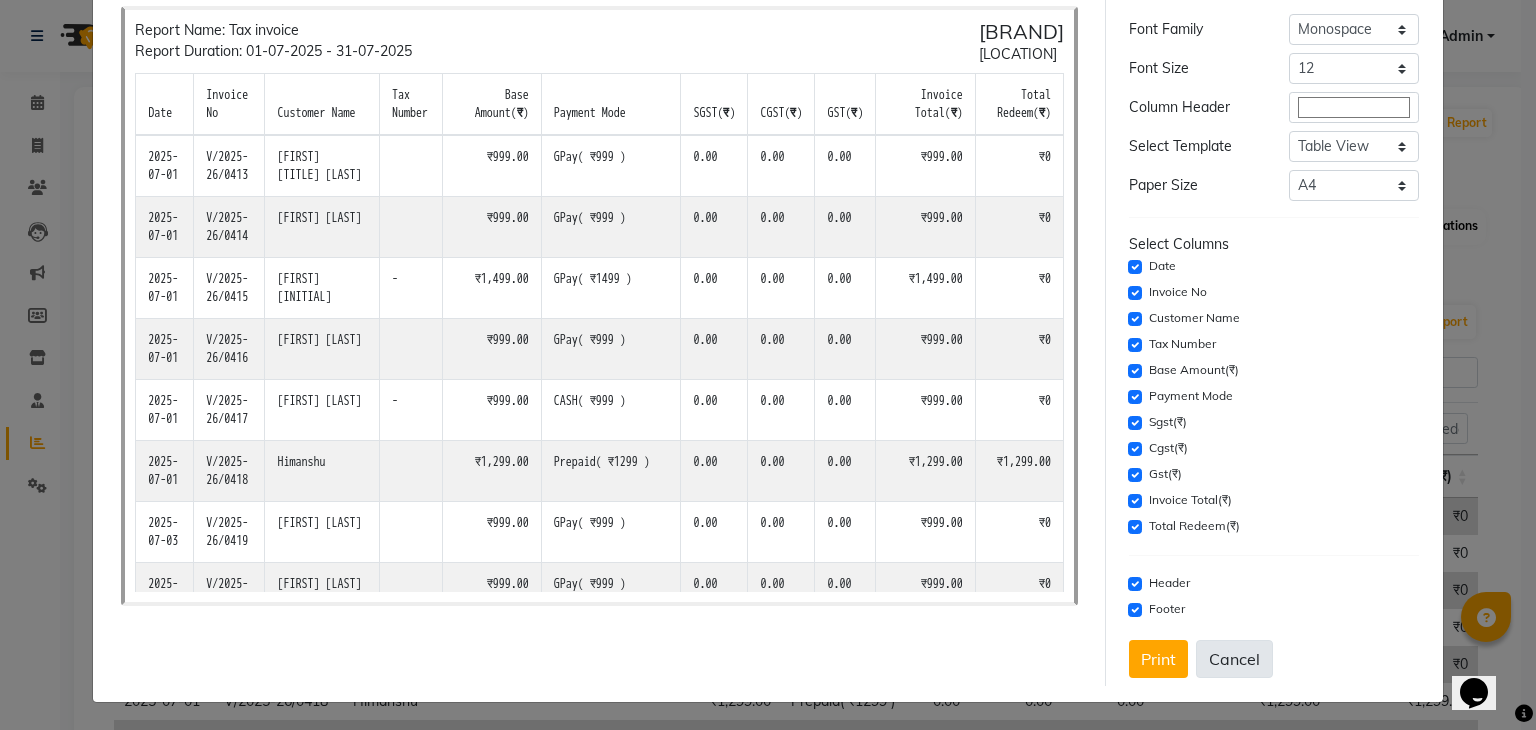 click on "Cancel" 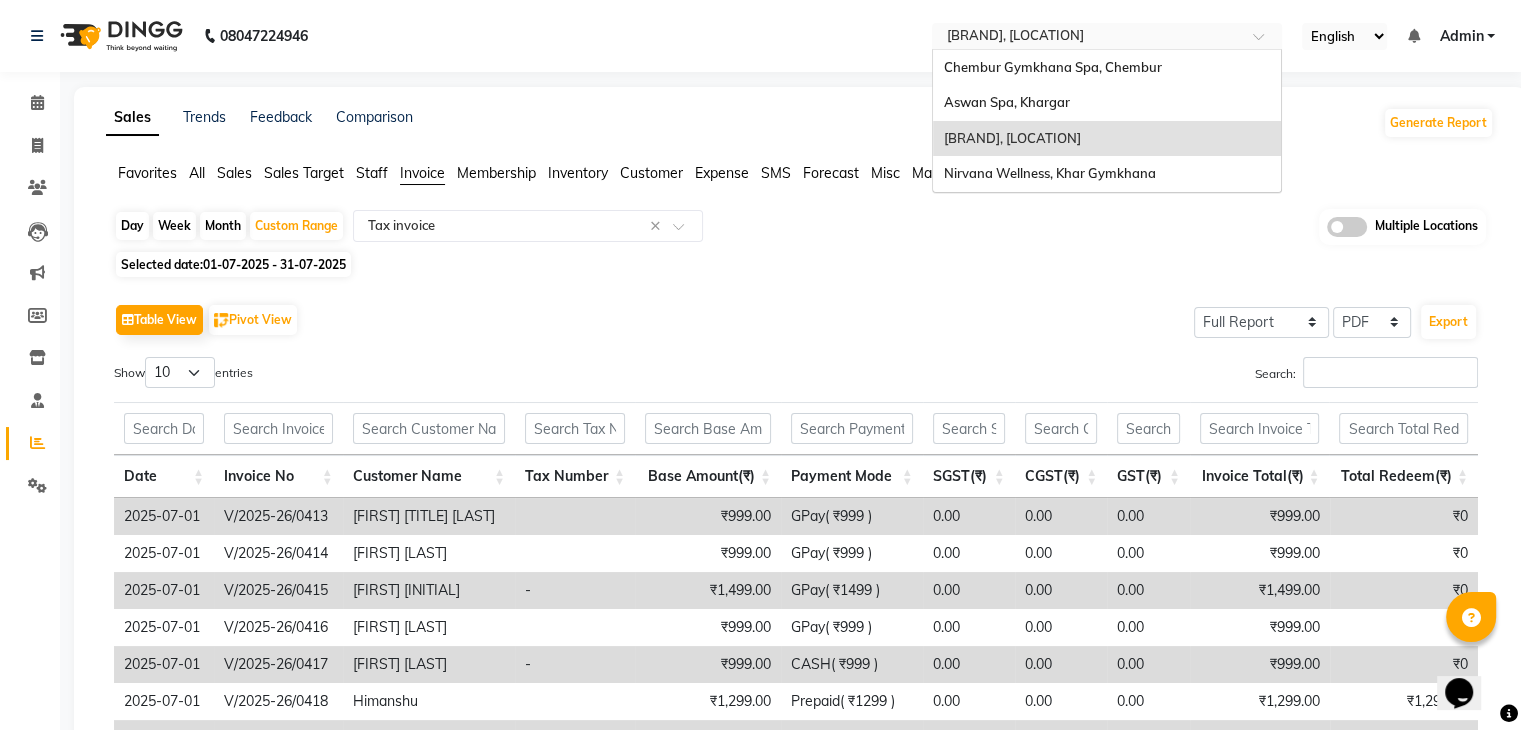 click on "Select Location × Sumi's Wellness, Andheri West" at bounding box center (1107, 36) 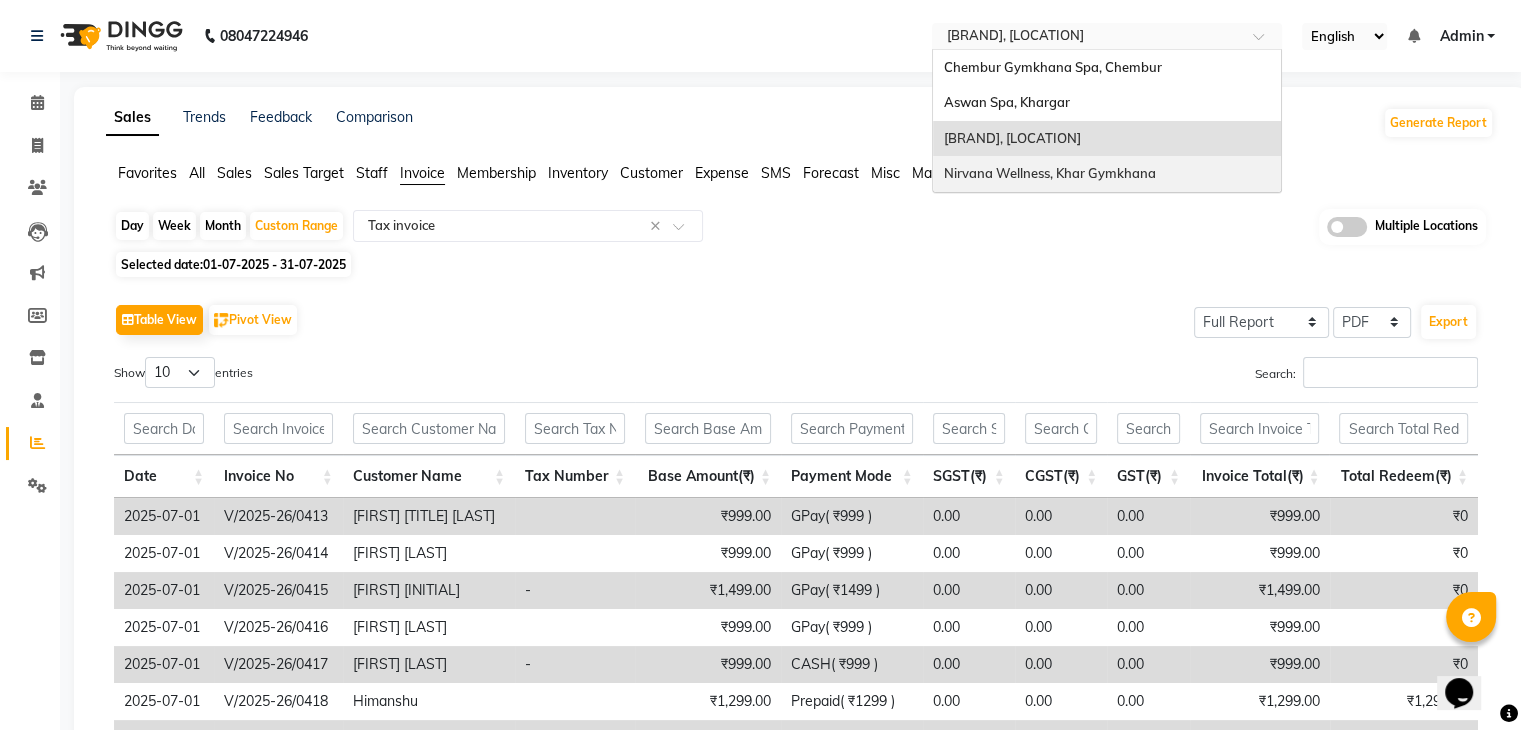 click on "Nirvana Wellness, Khar Gymkhana" at bounding box center (1049, 173) 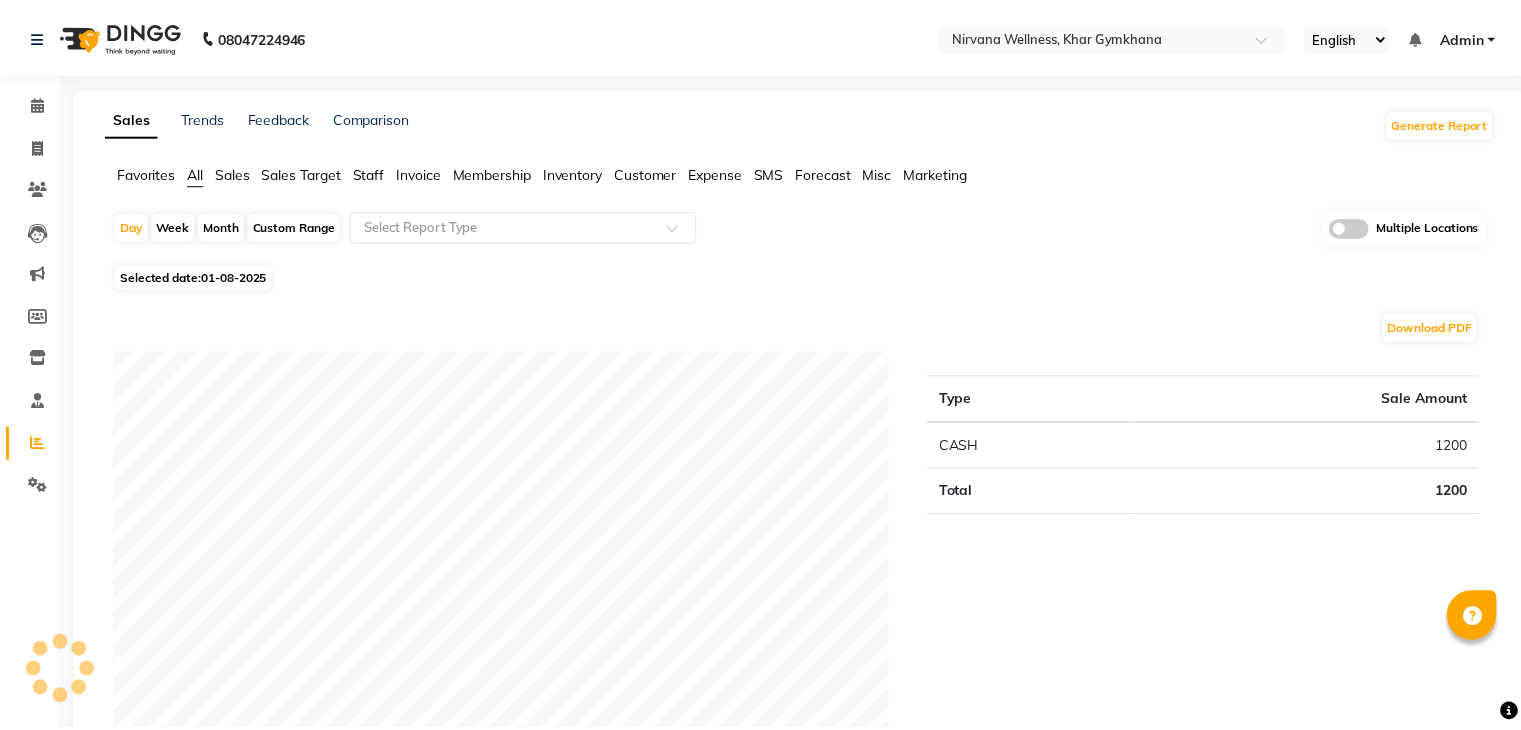 scroll, scrollTop: 0, scrollLeft: 0, axis: both 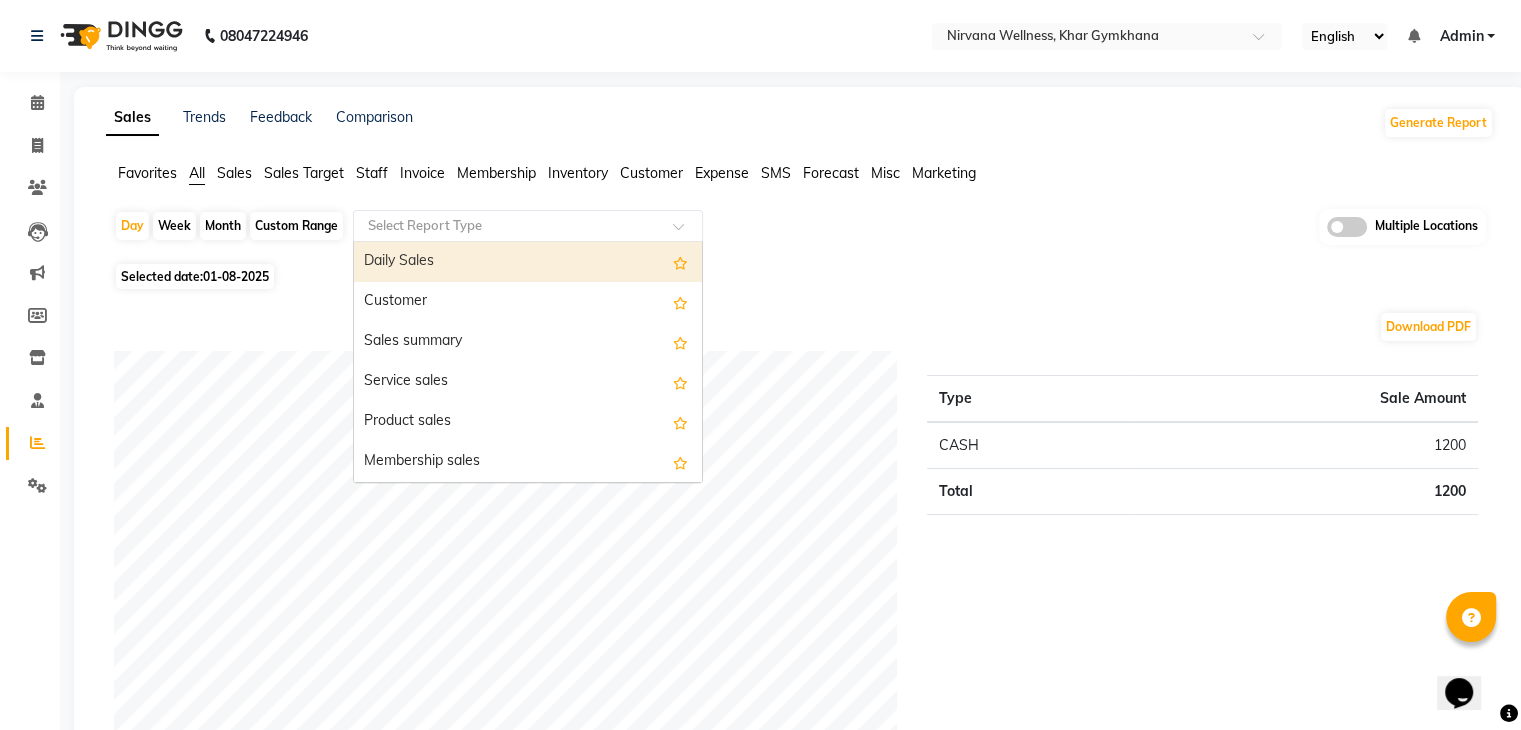 click 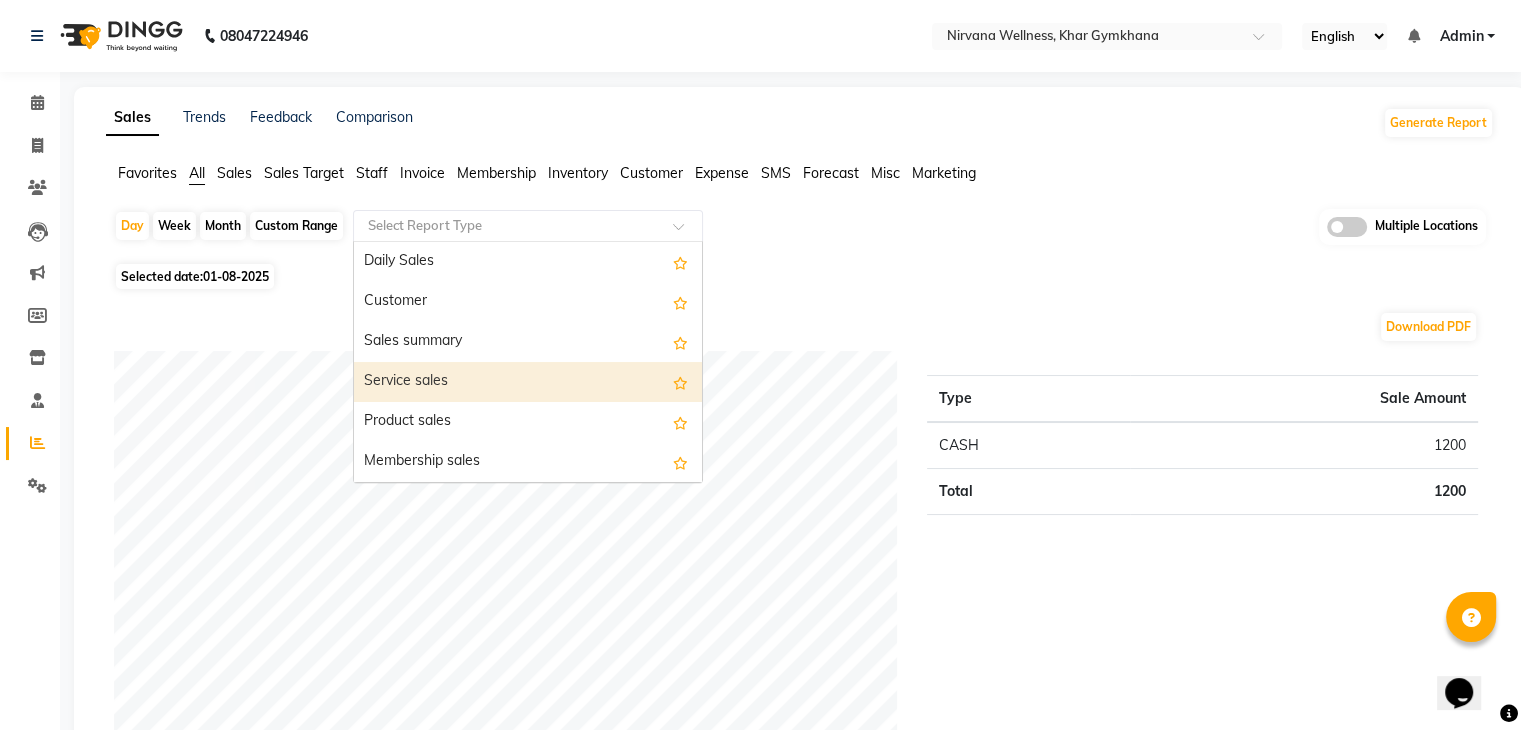 click on "Service sales" at bounding box center (528, 382) 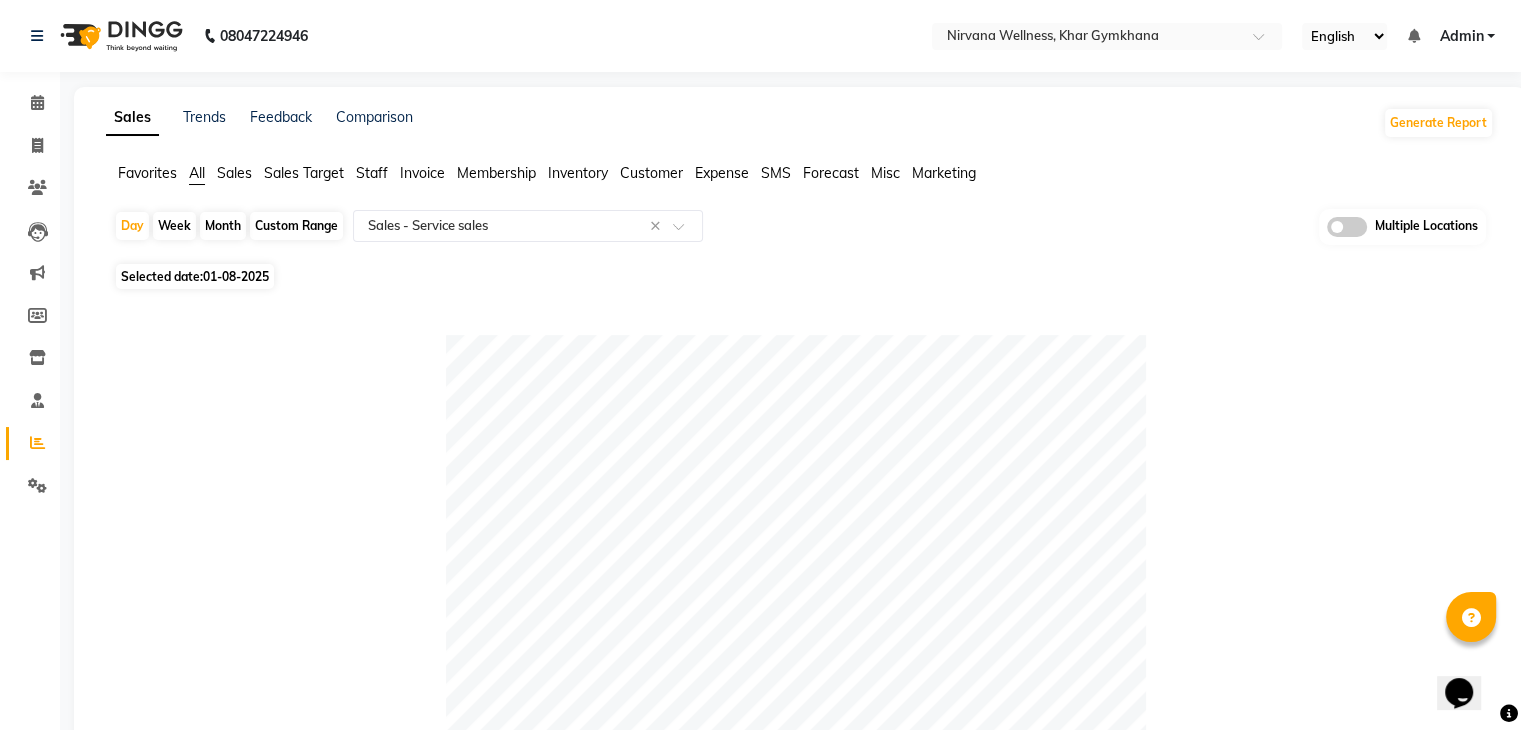 click on "Custom Range" 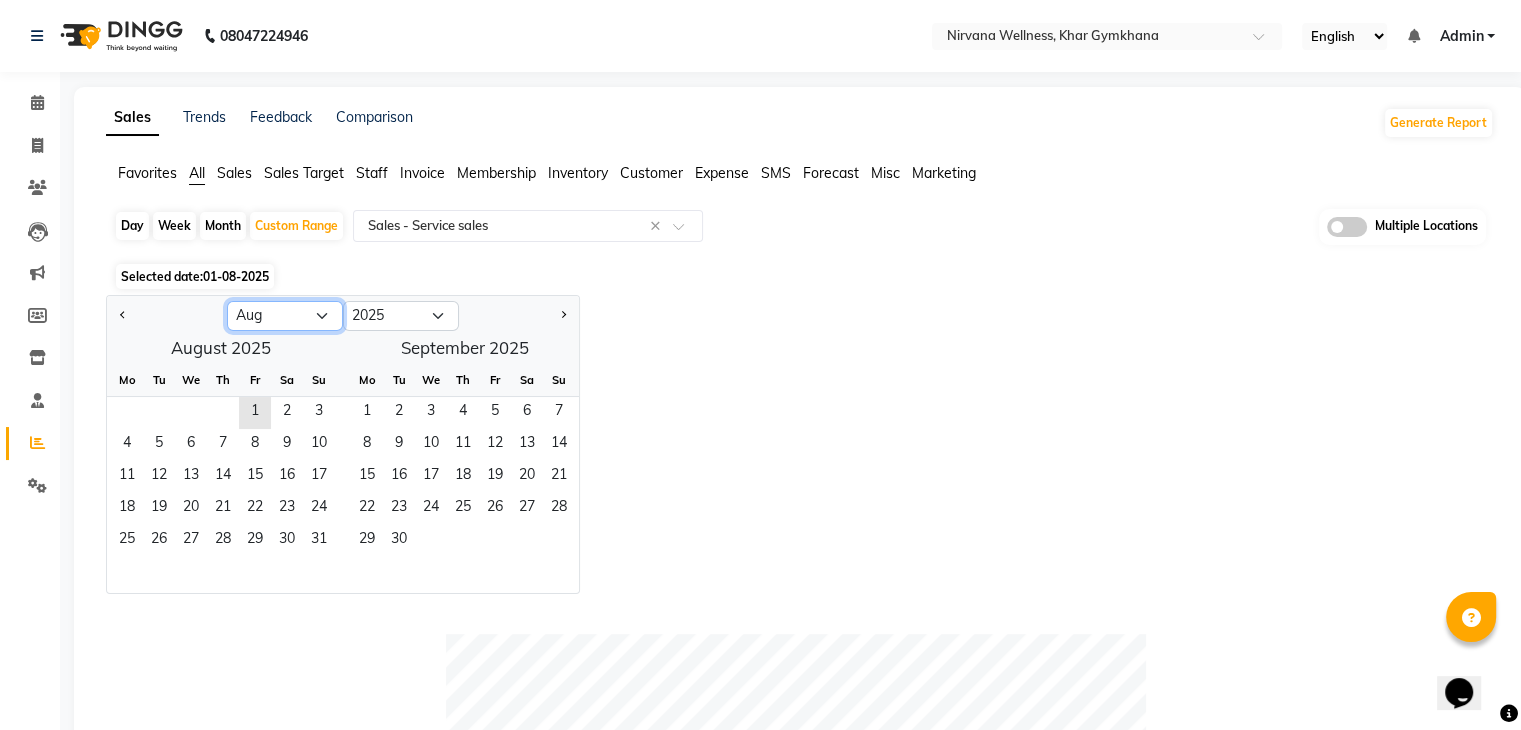 click on "Jan Feb Mar Apr May Jun Jul Aug Sep Oct Nov Dec" 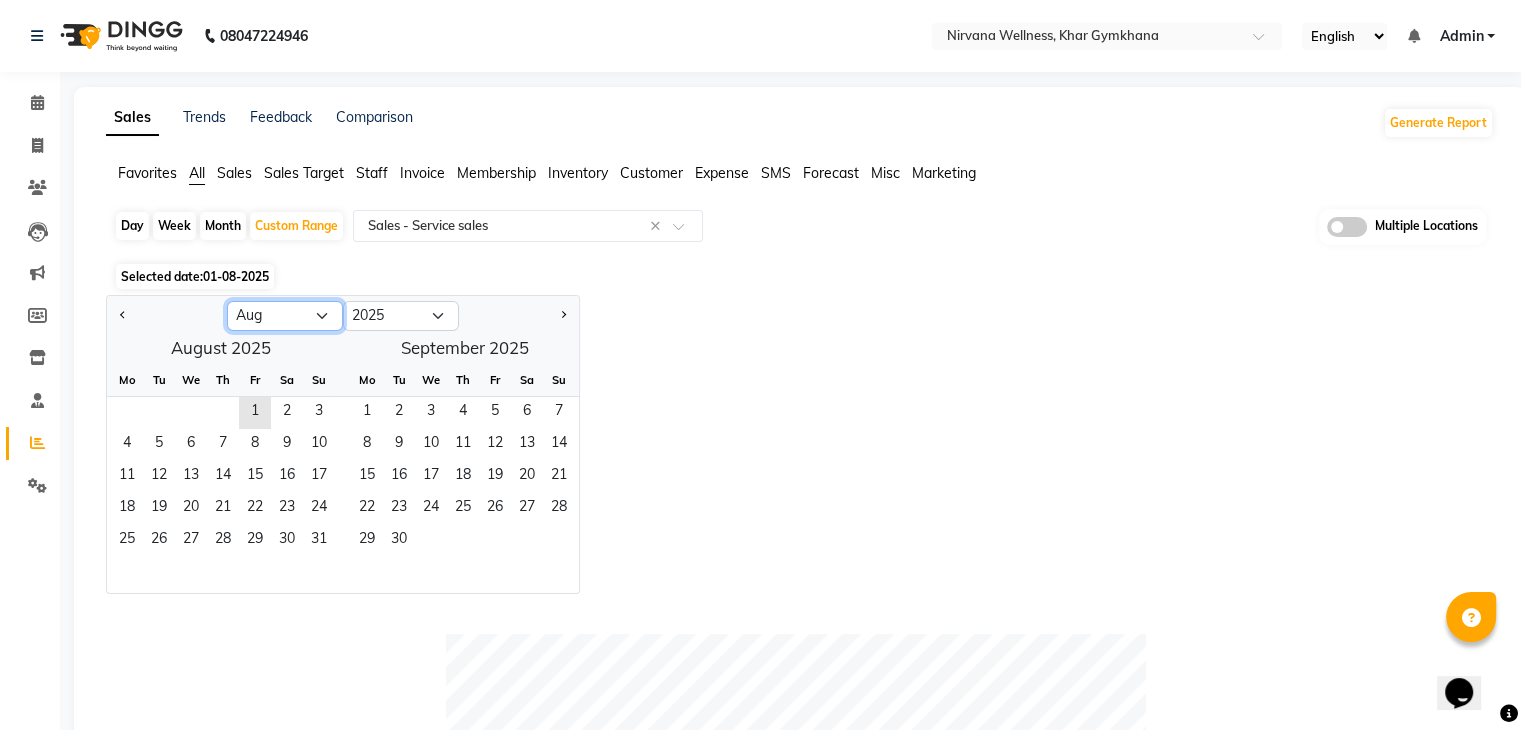select on "7" 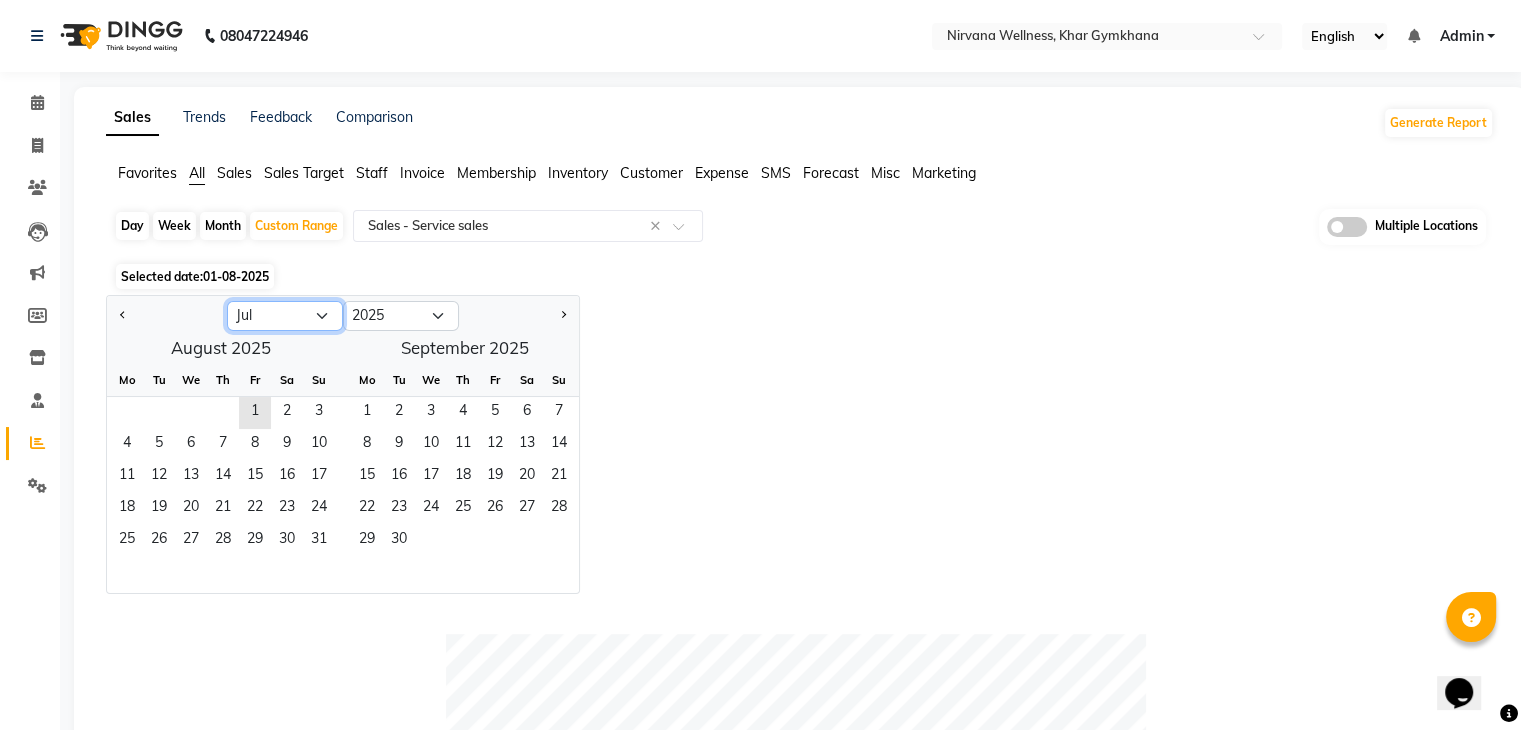 click on "Jan Feb Mar Apr May Jun Jul Aug Sep Oct Nov Dec" 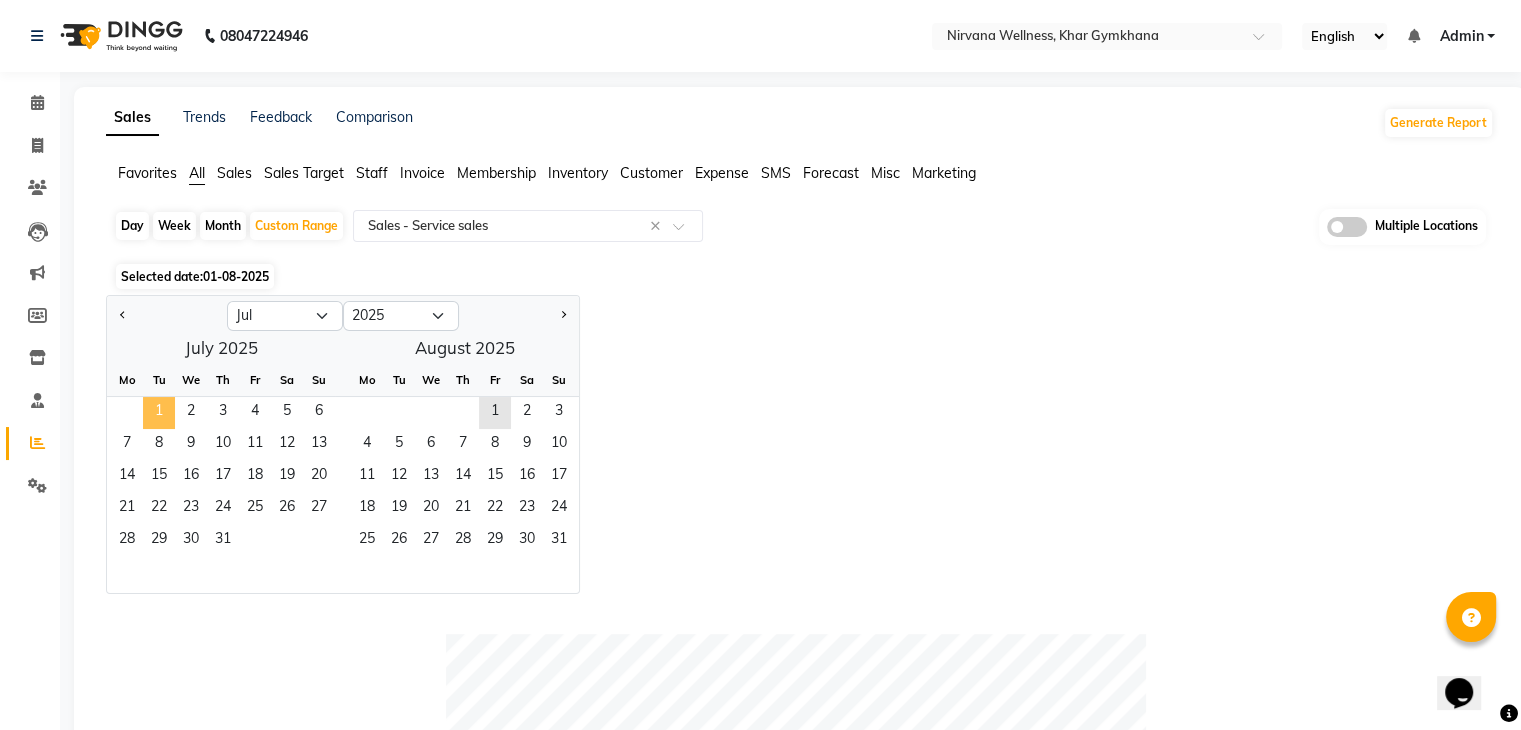 click on "1" 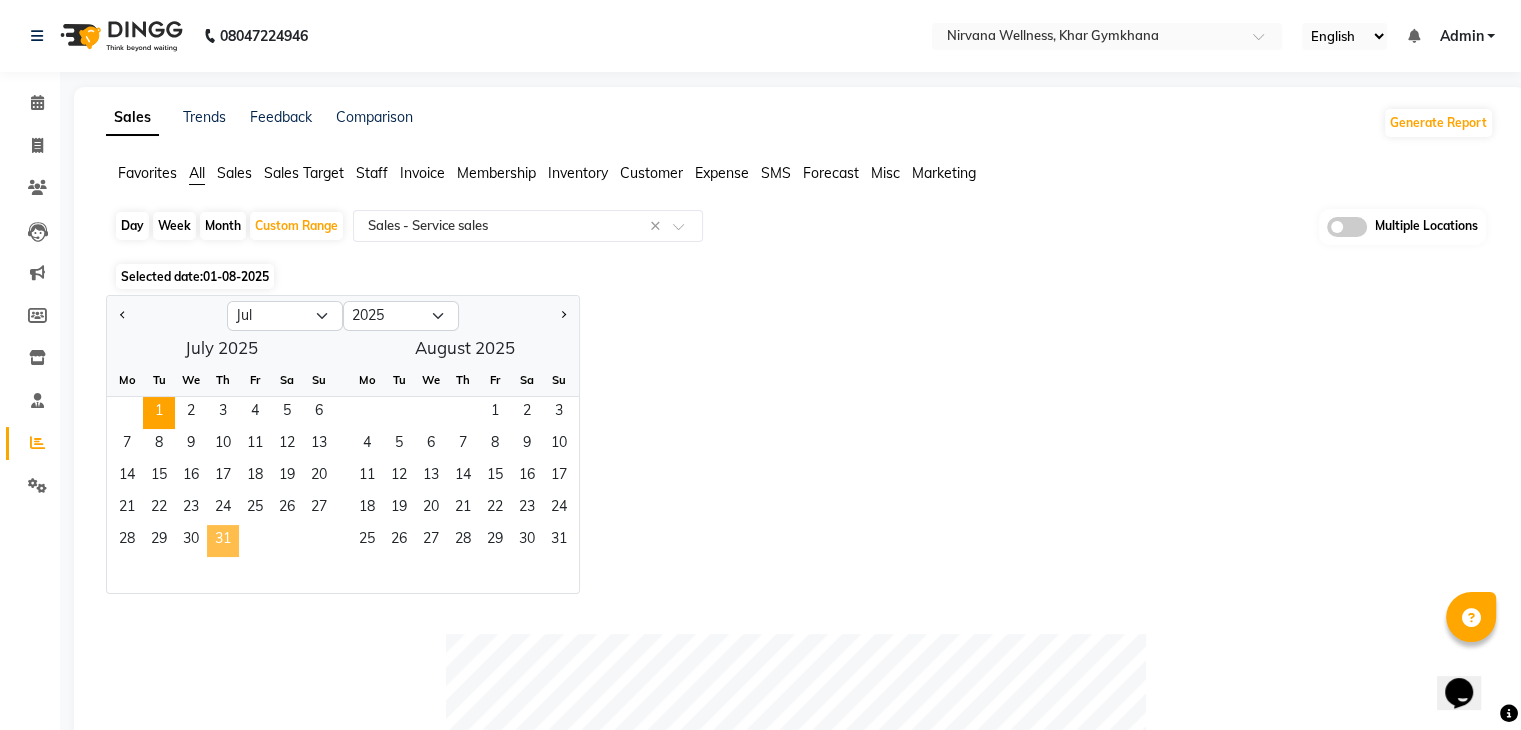 click on "31" 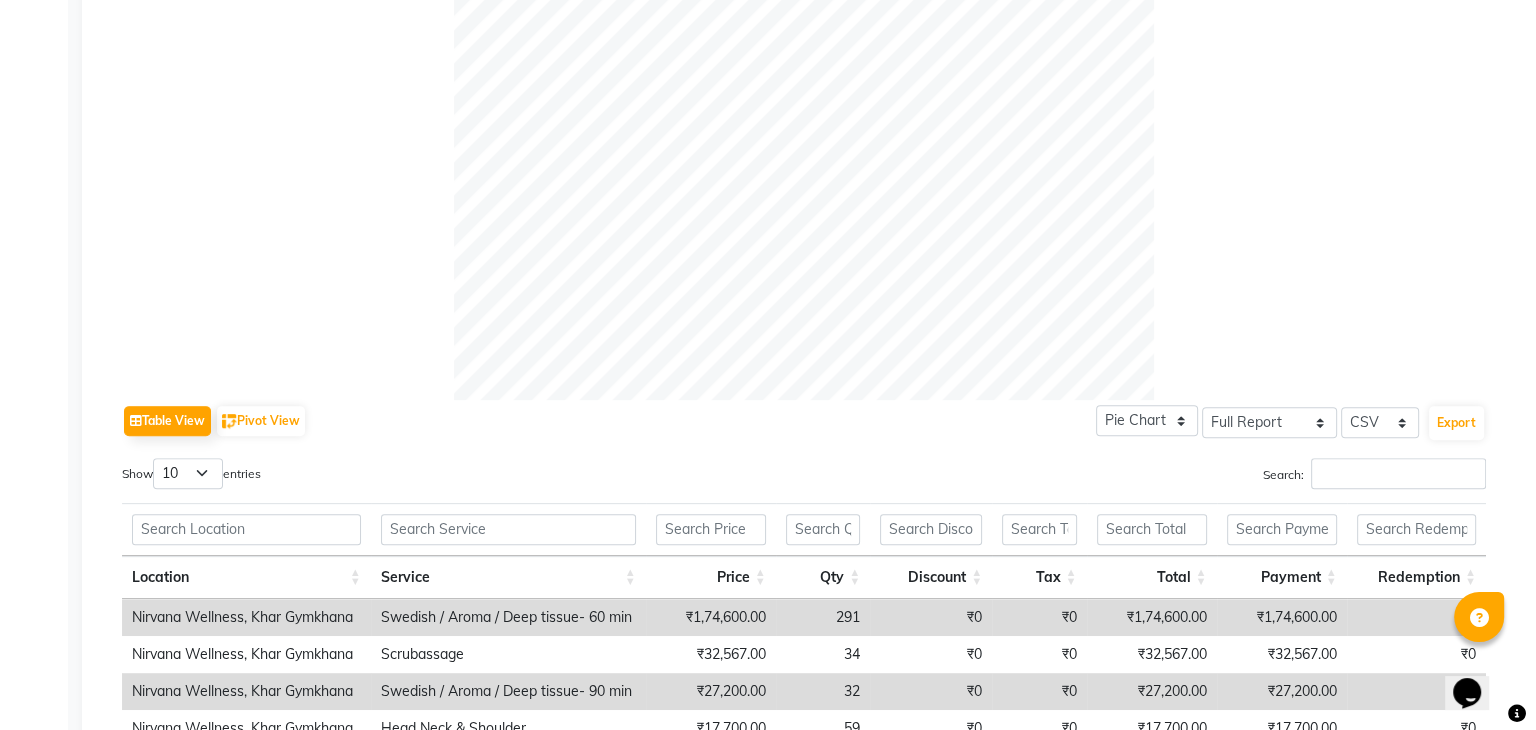 scroll, scrollTop: 880, scrollLeft: 0, axis: vertical 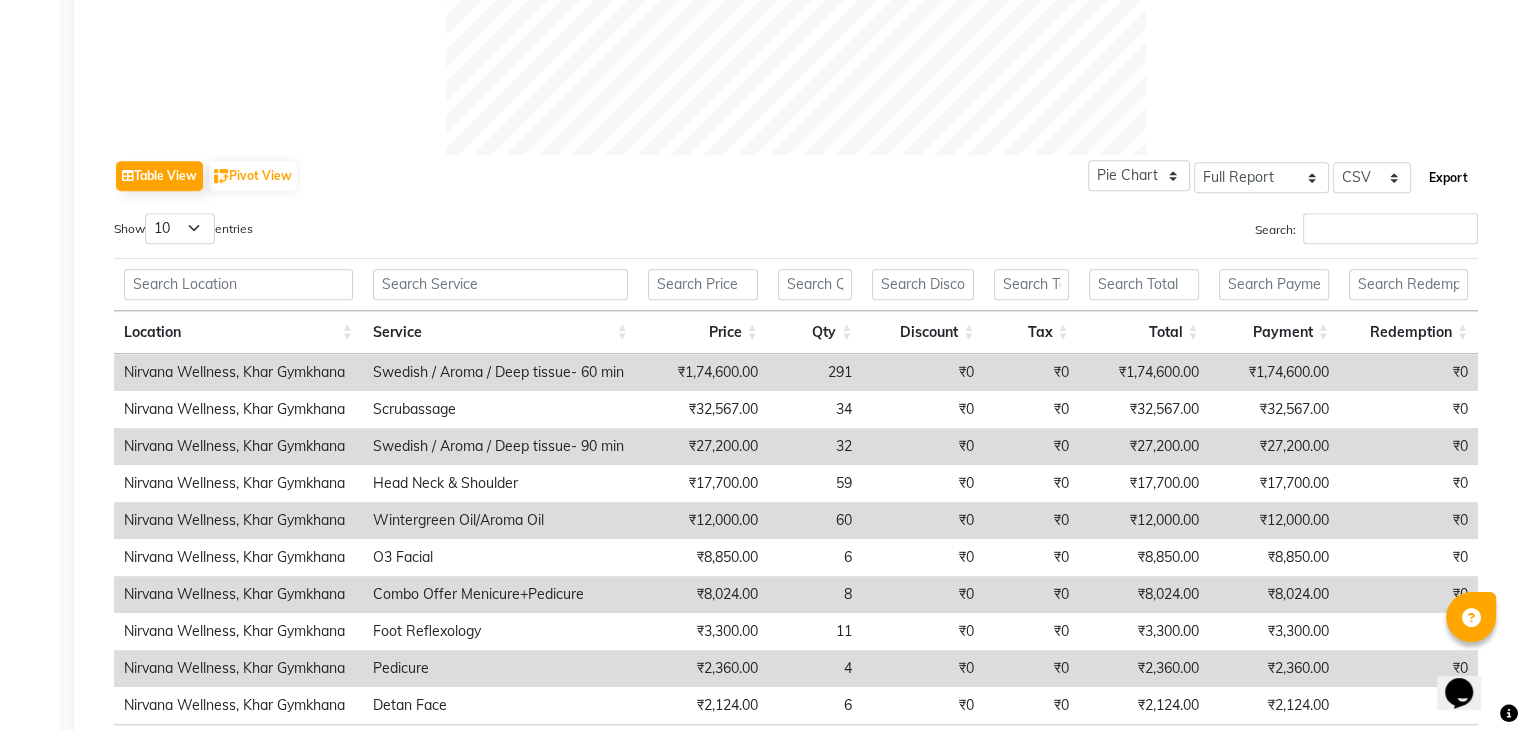 click on "Export" 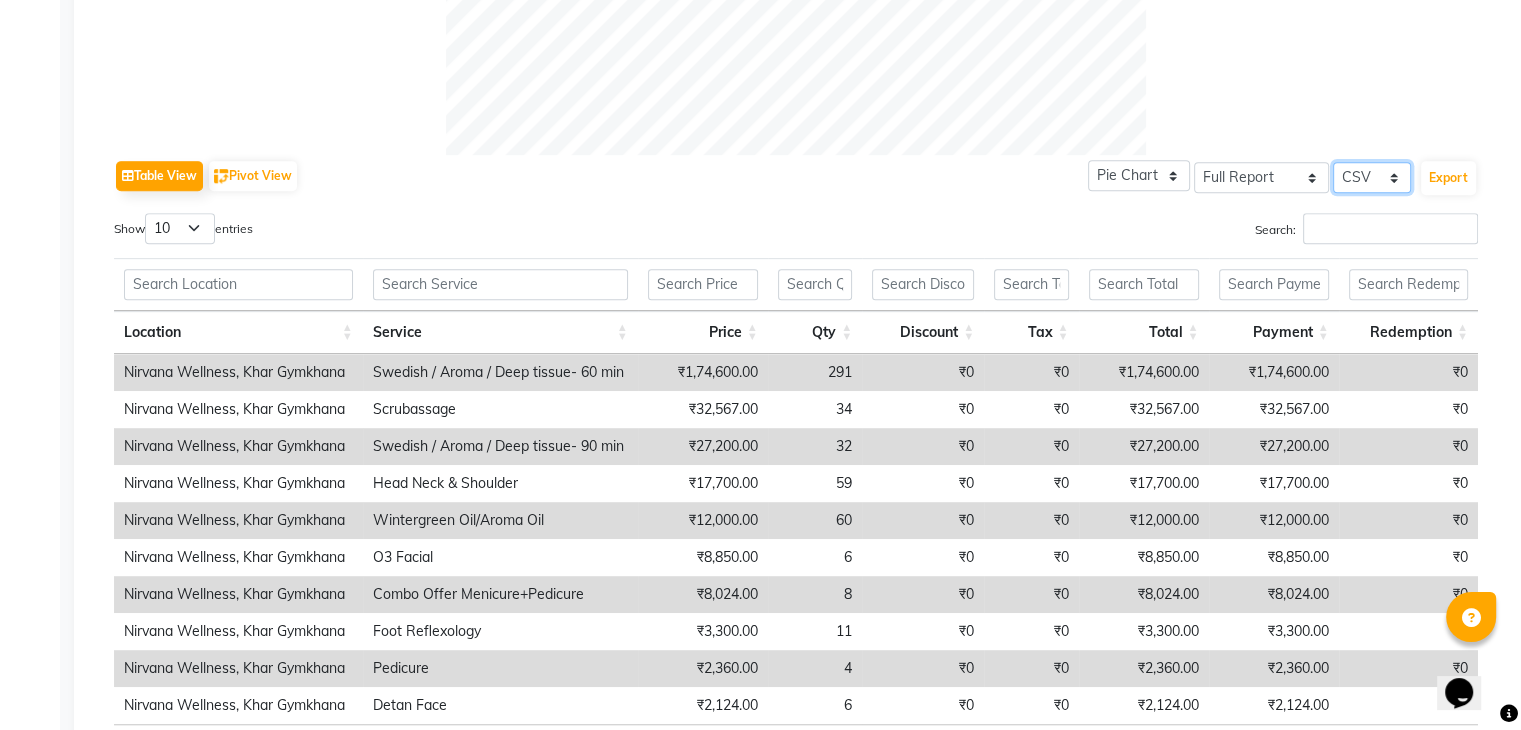 click on "Select CSV PDF" 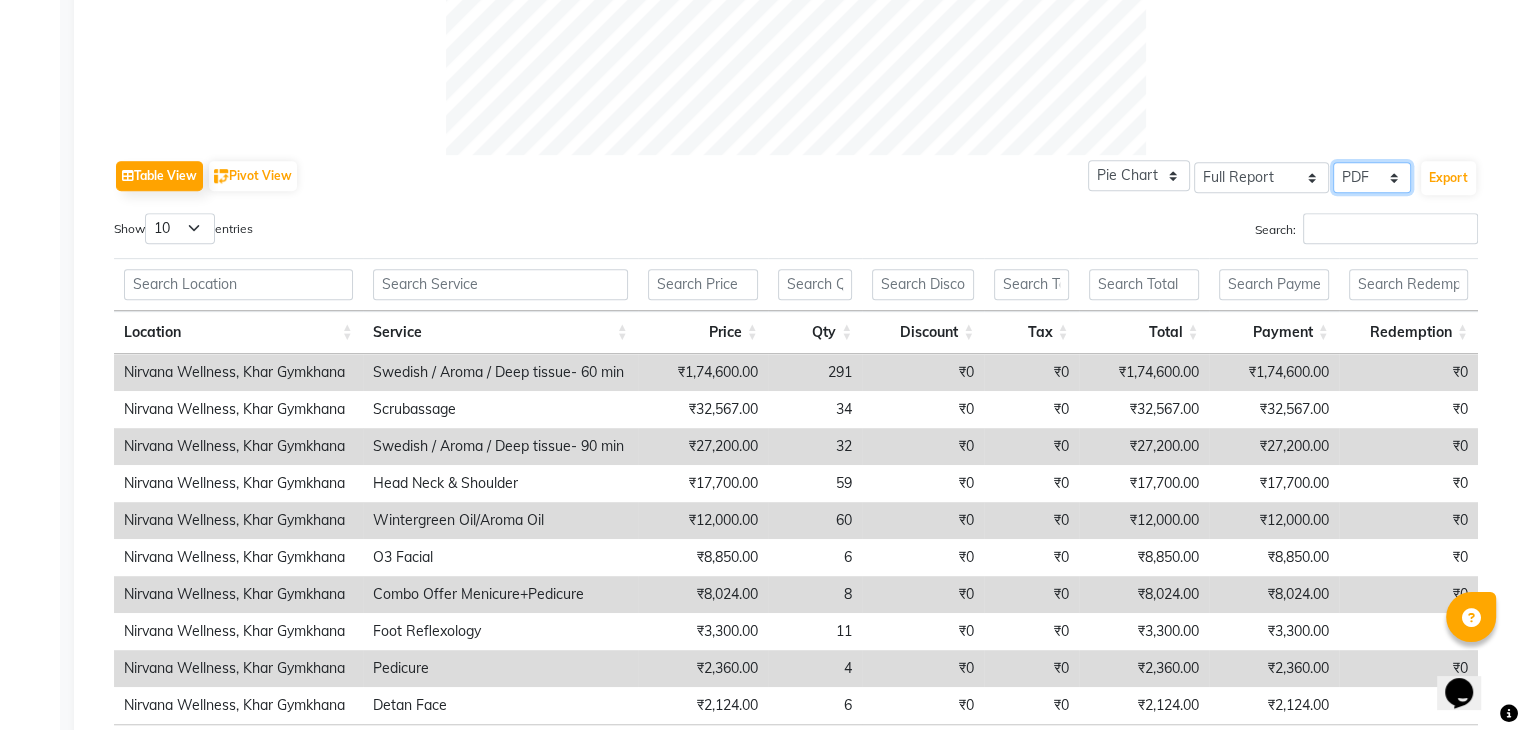 click on "Select CSV PDF" 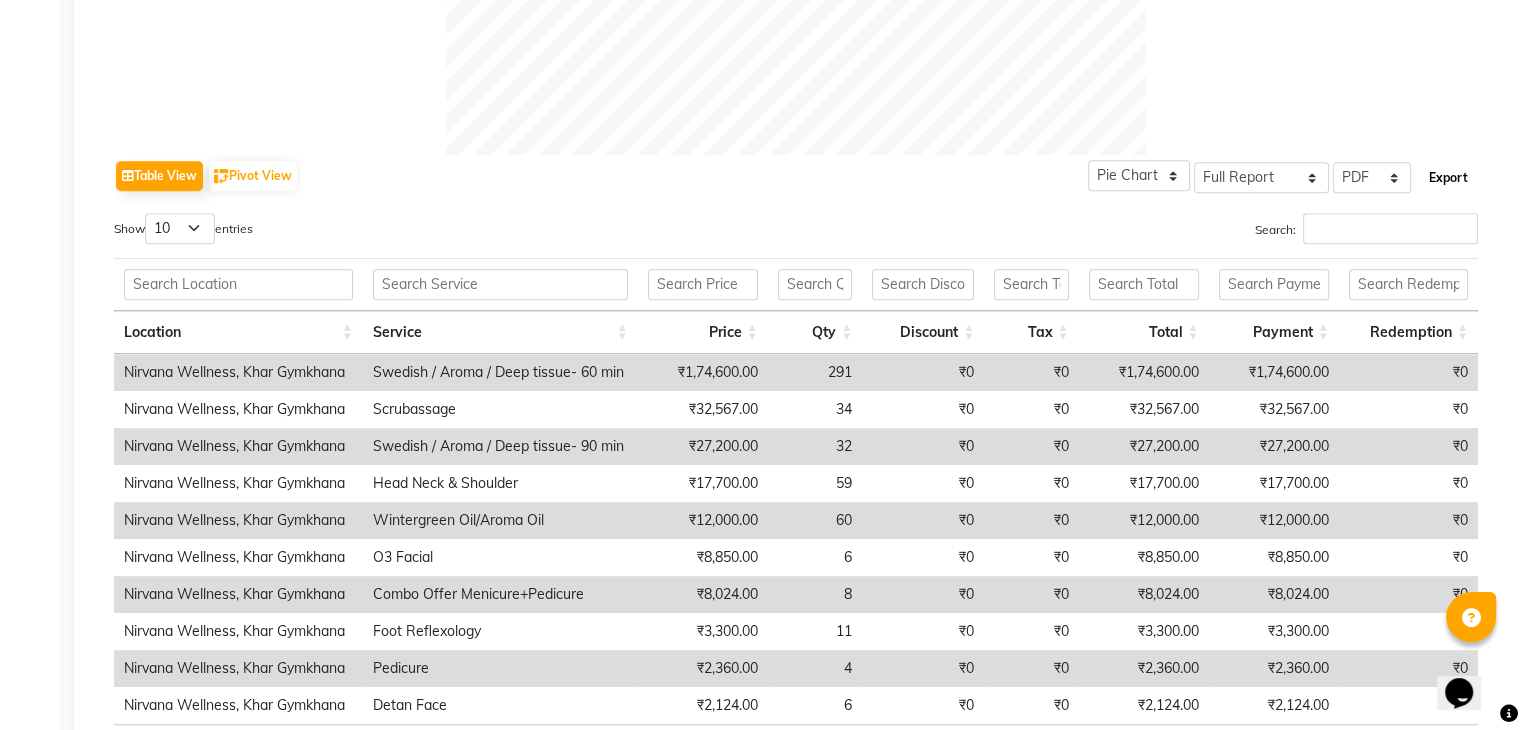 click on "Export" 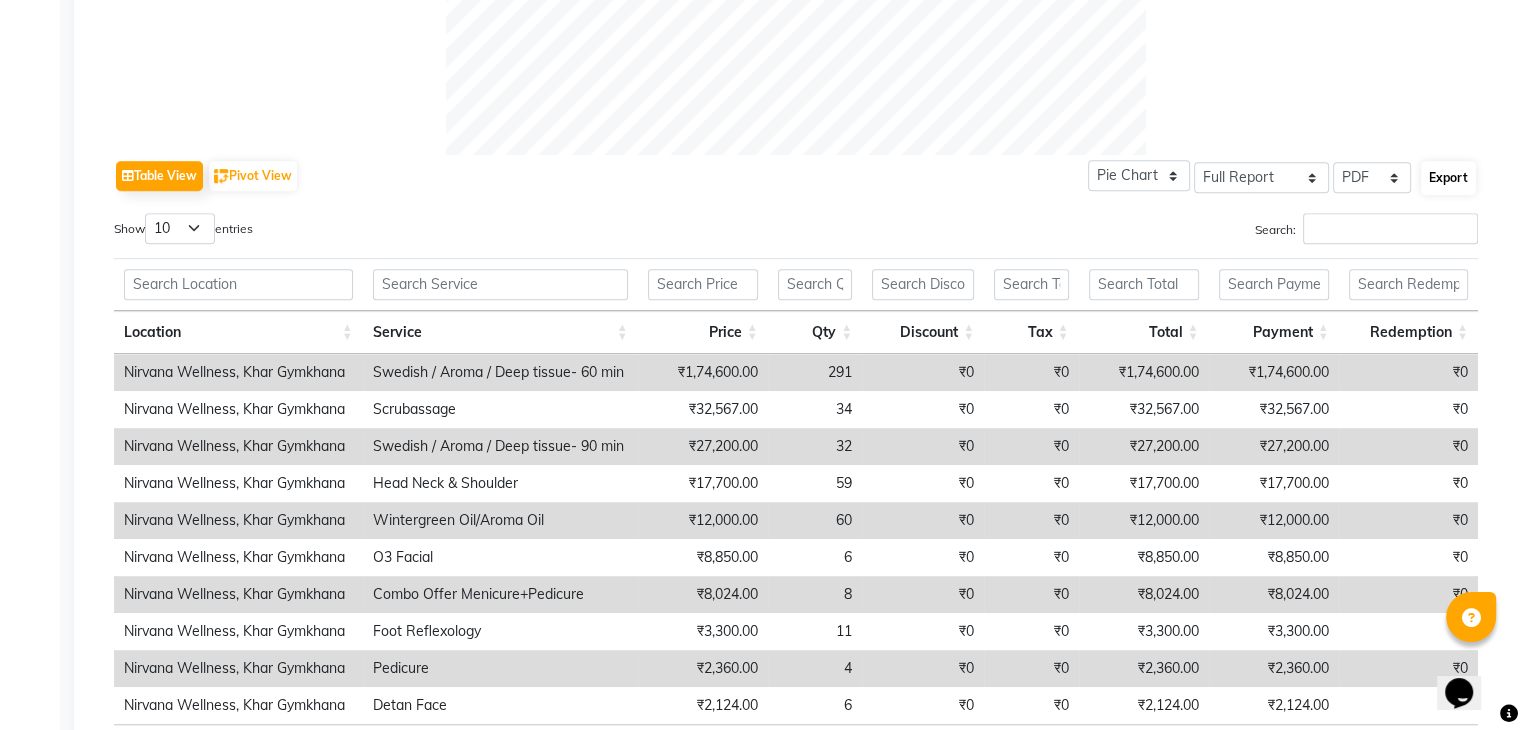 select on "monospace" 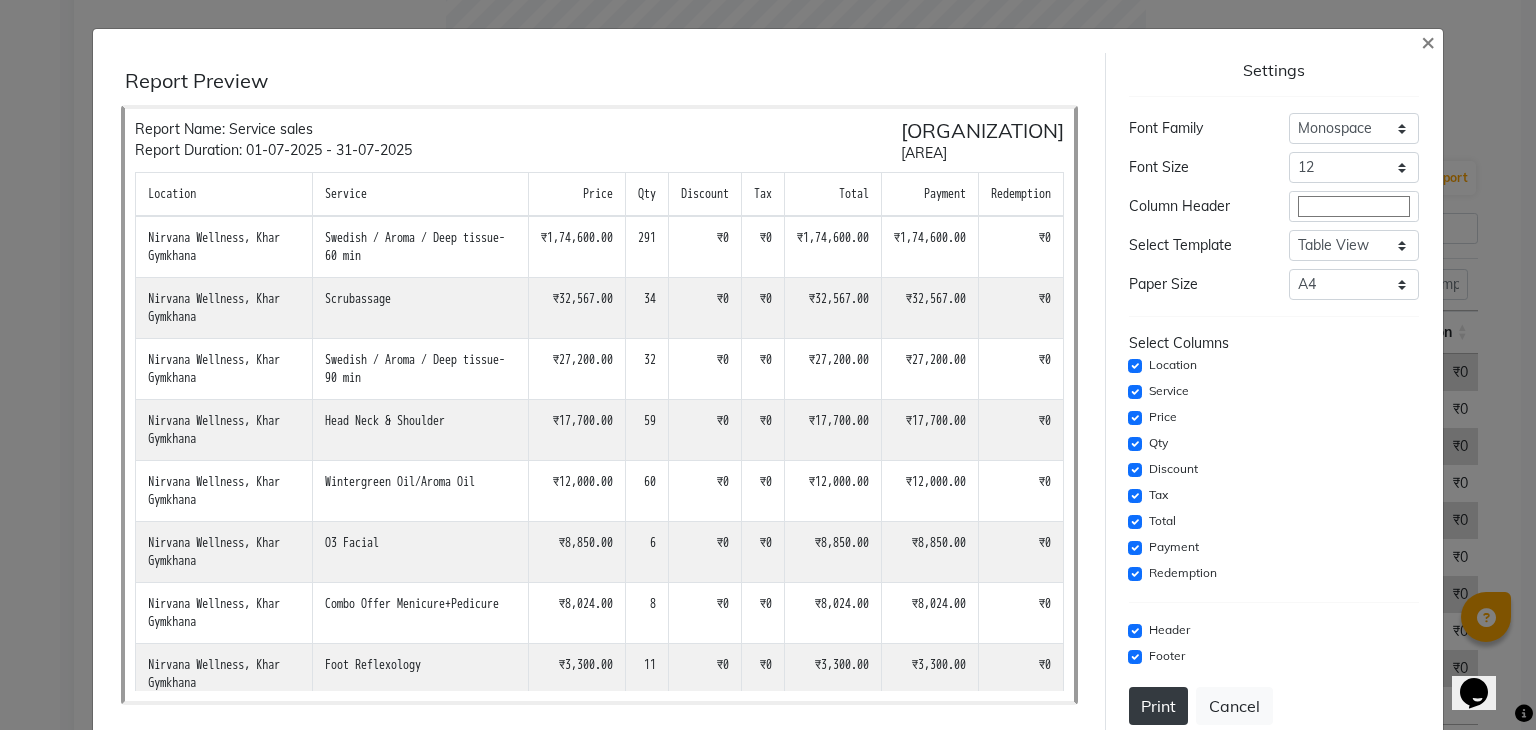 click on "Print" 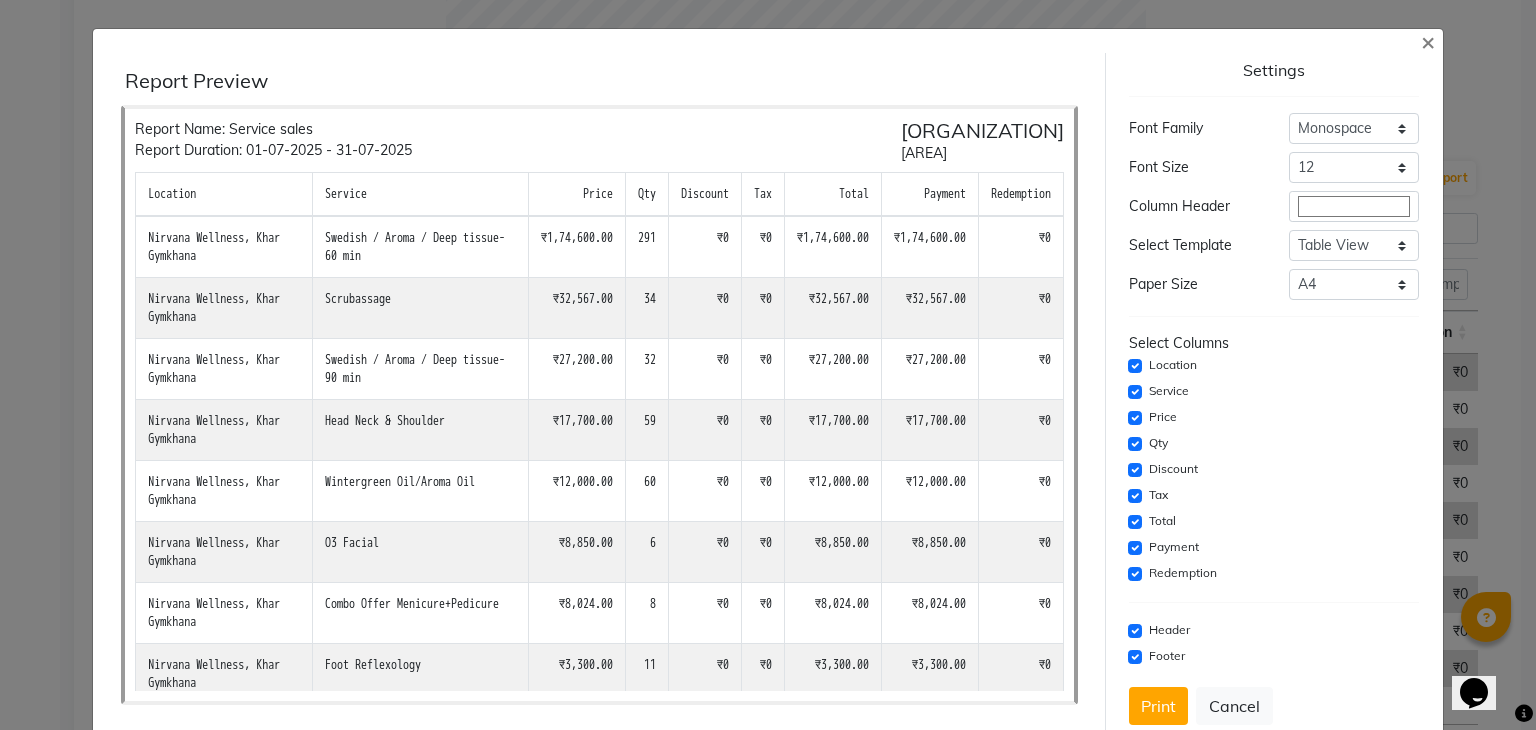 type 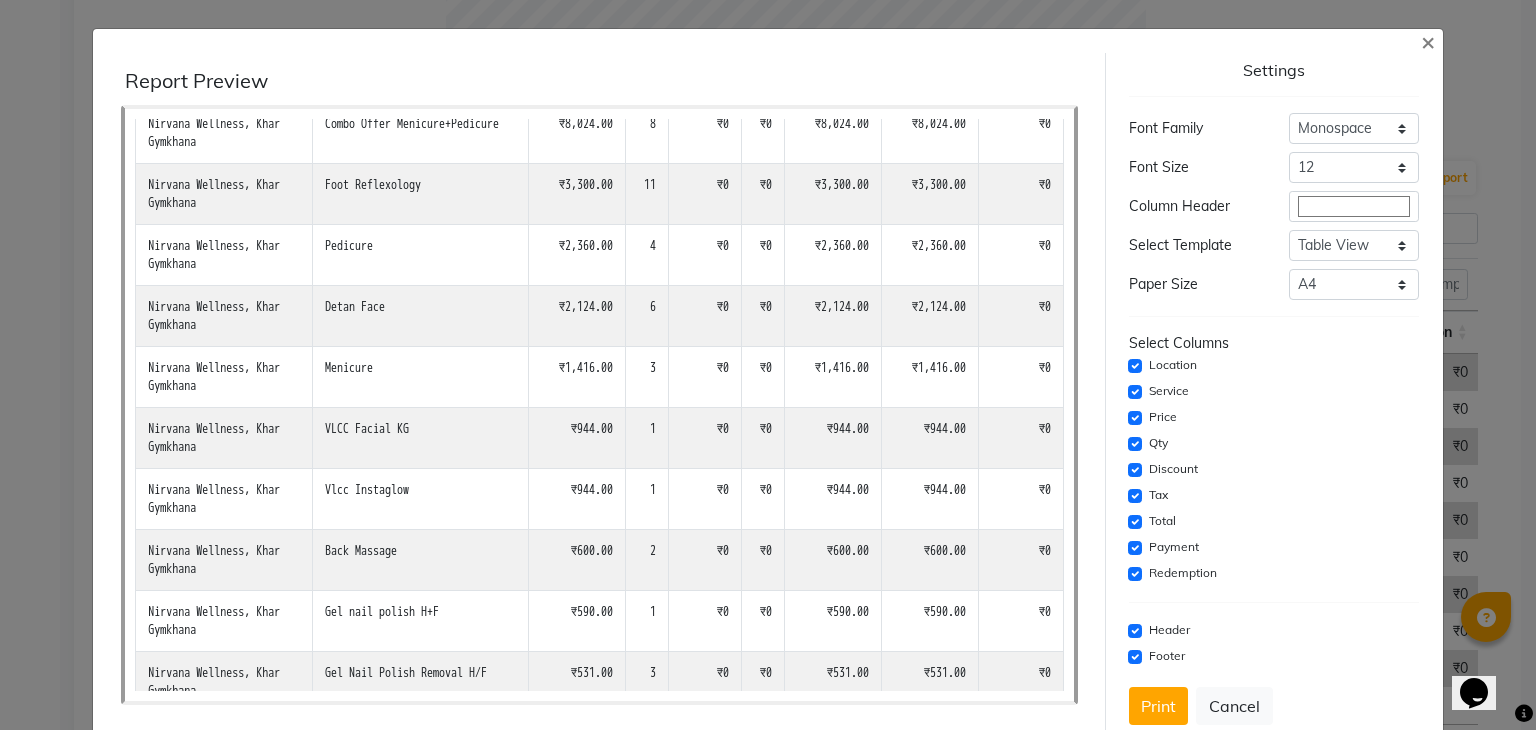 scroll, scrollTop: 480, scrollLeft: 0, axis: vertical 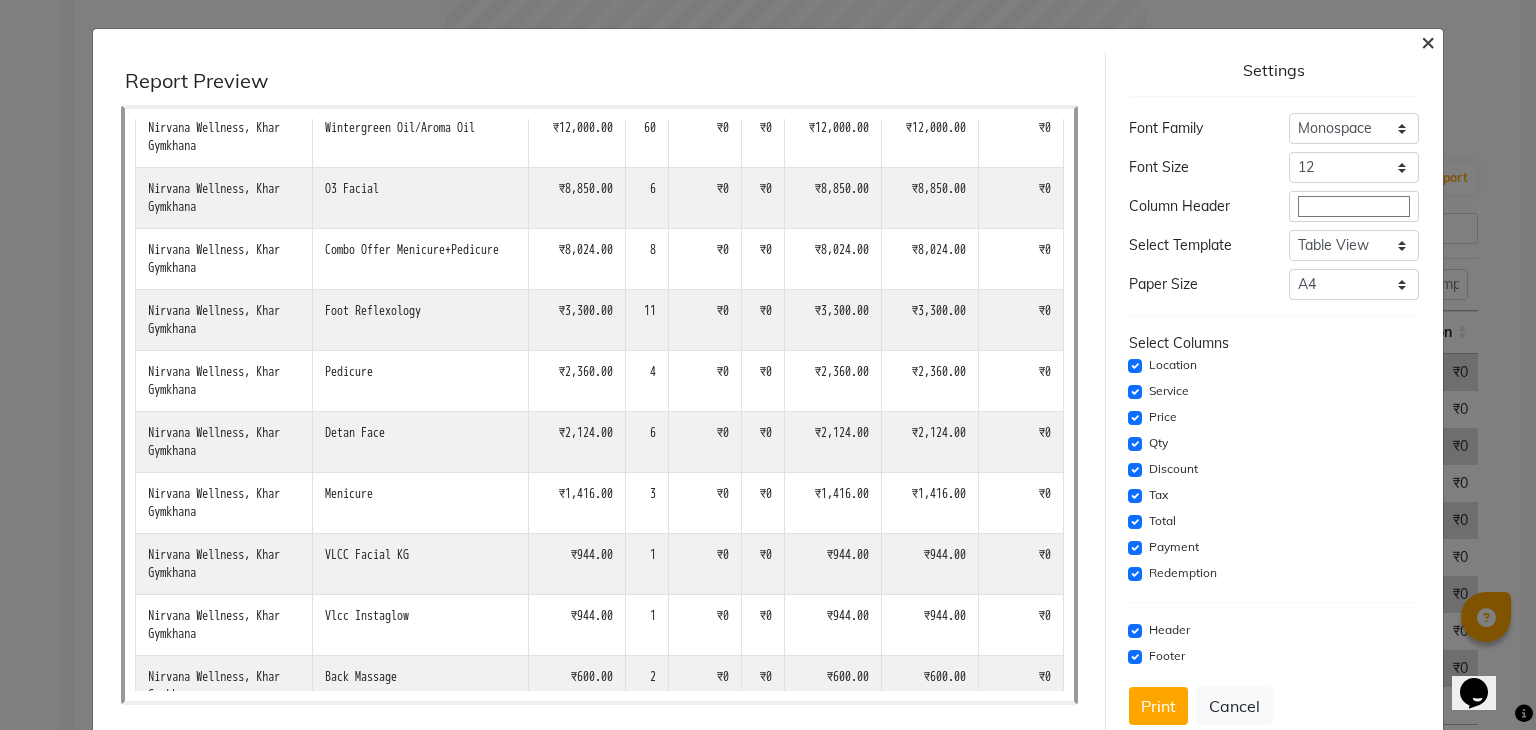 click on "×" 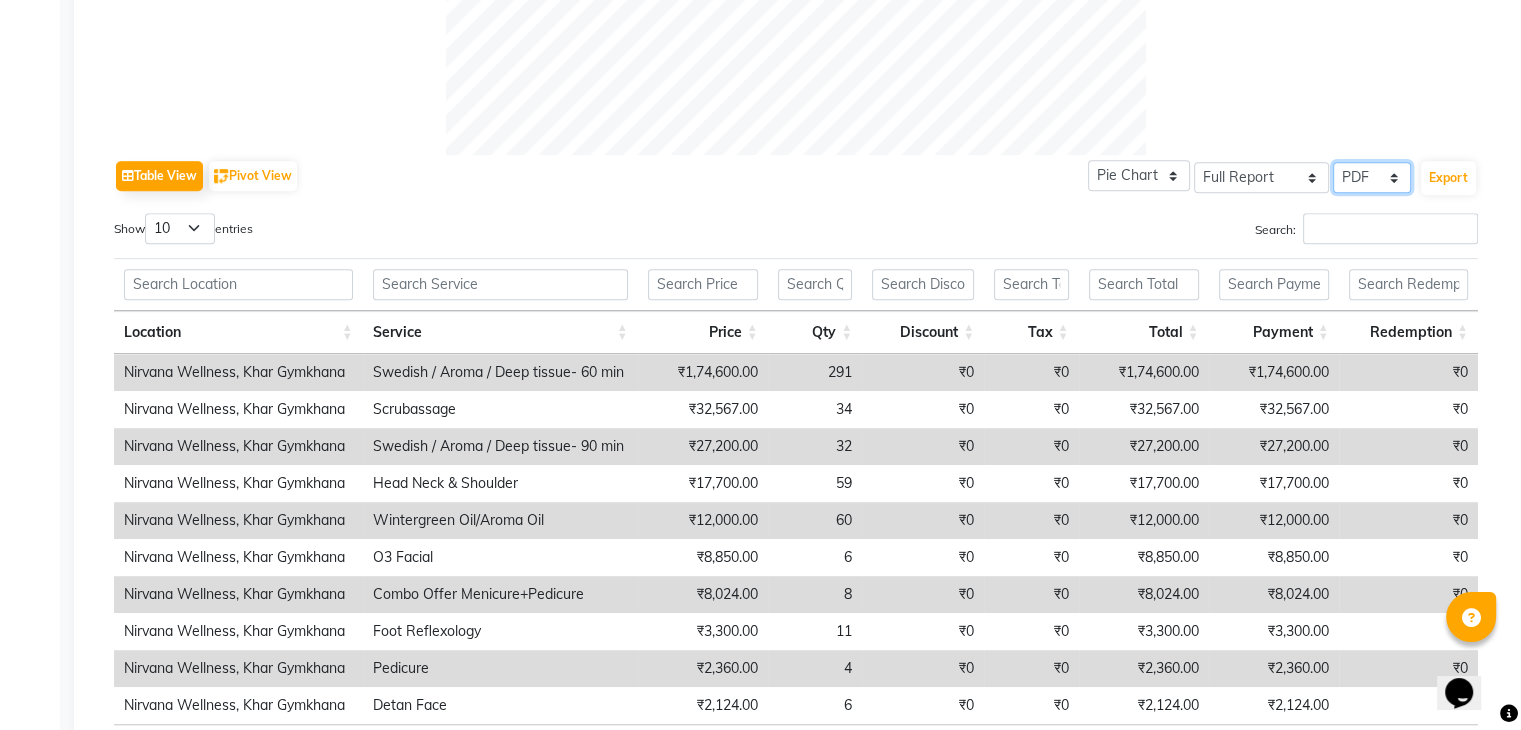 click on "Select CSV PDF" 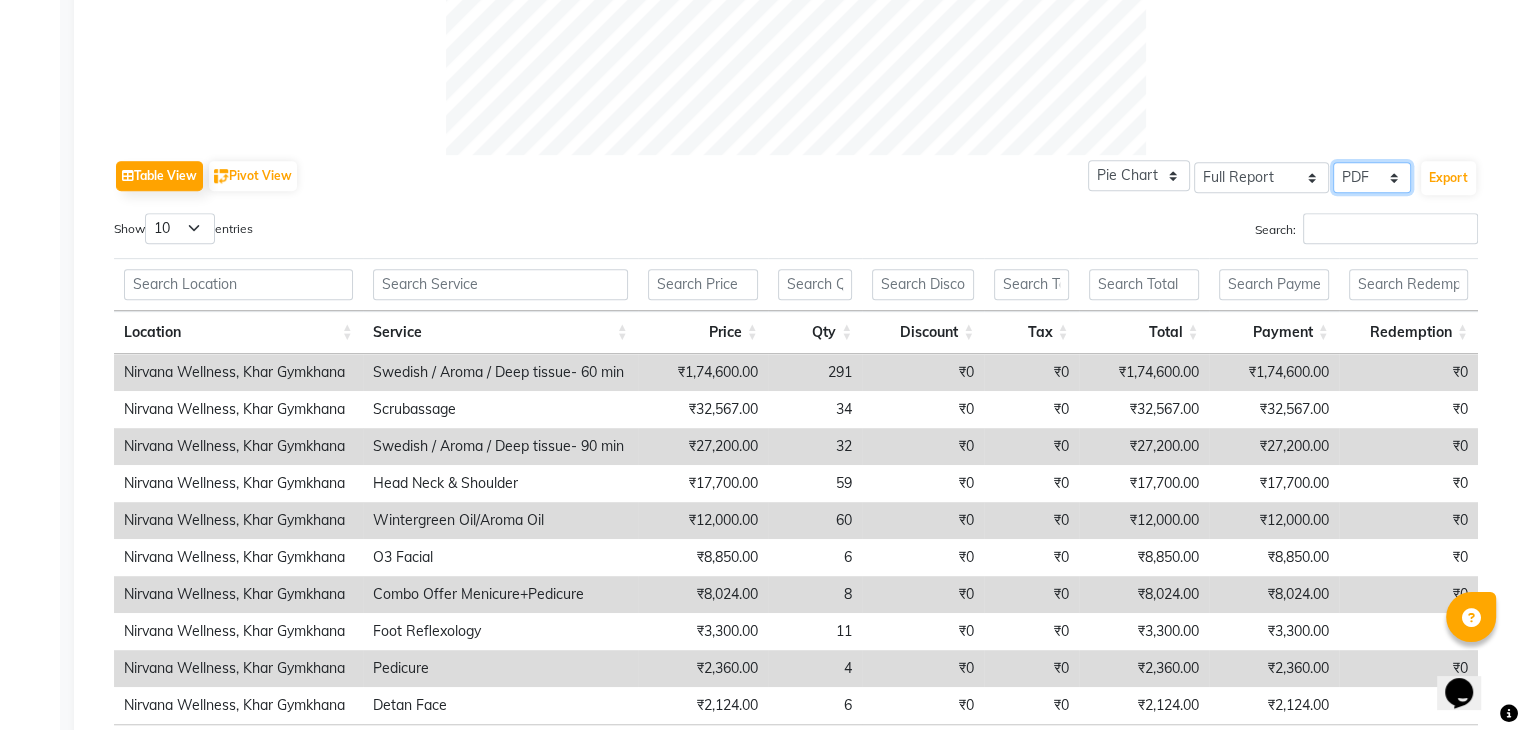 select on "csv" 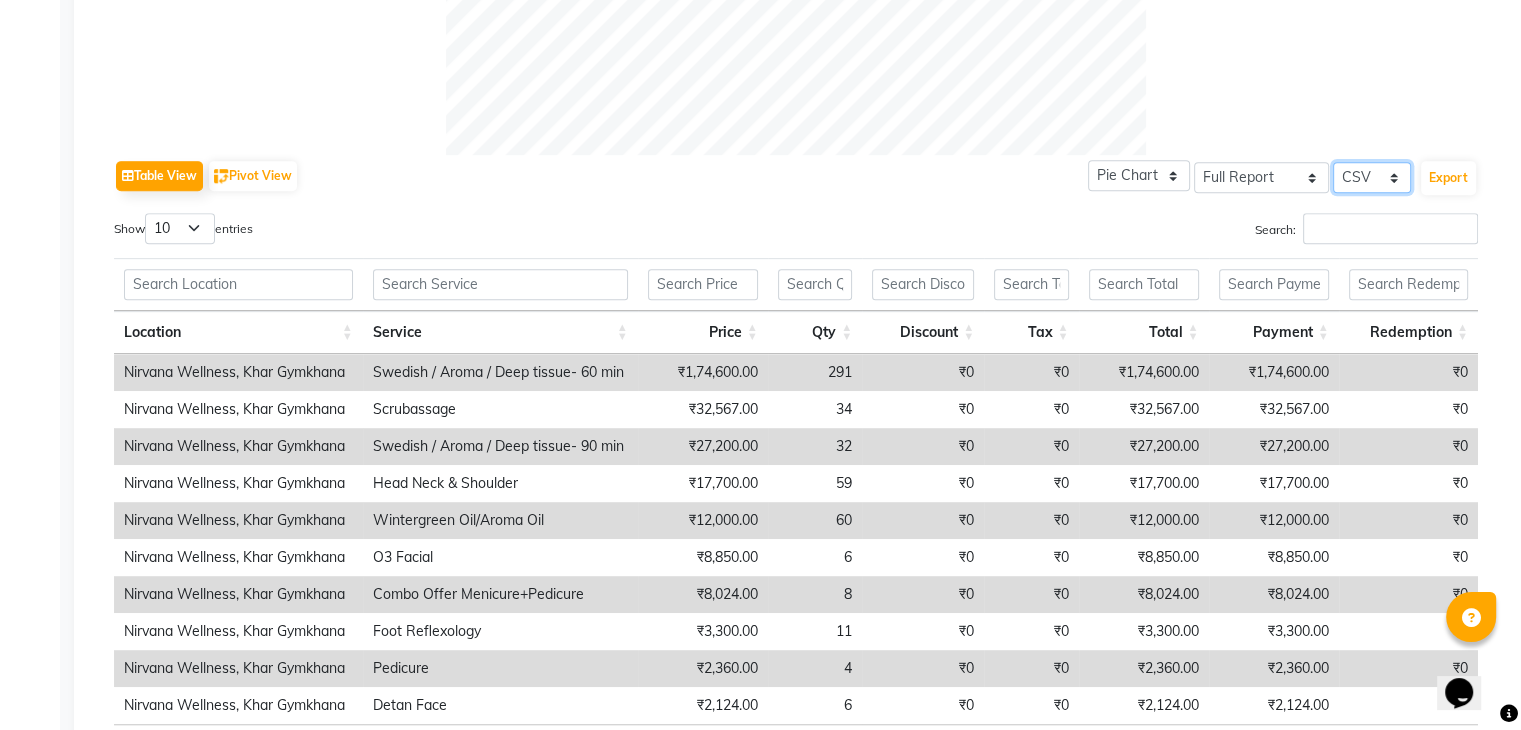 click on "Select CSV PDF" 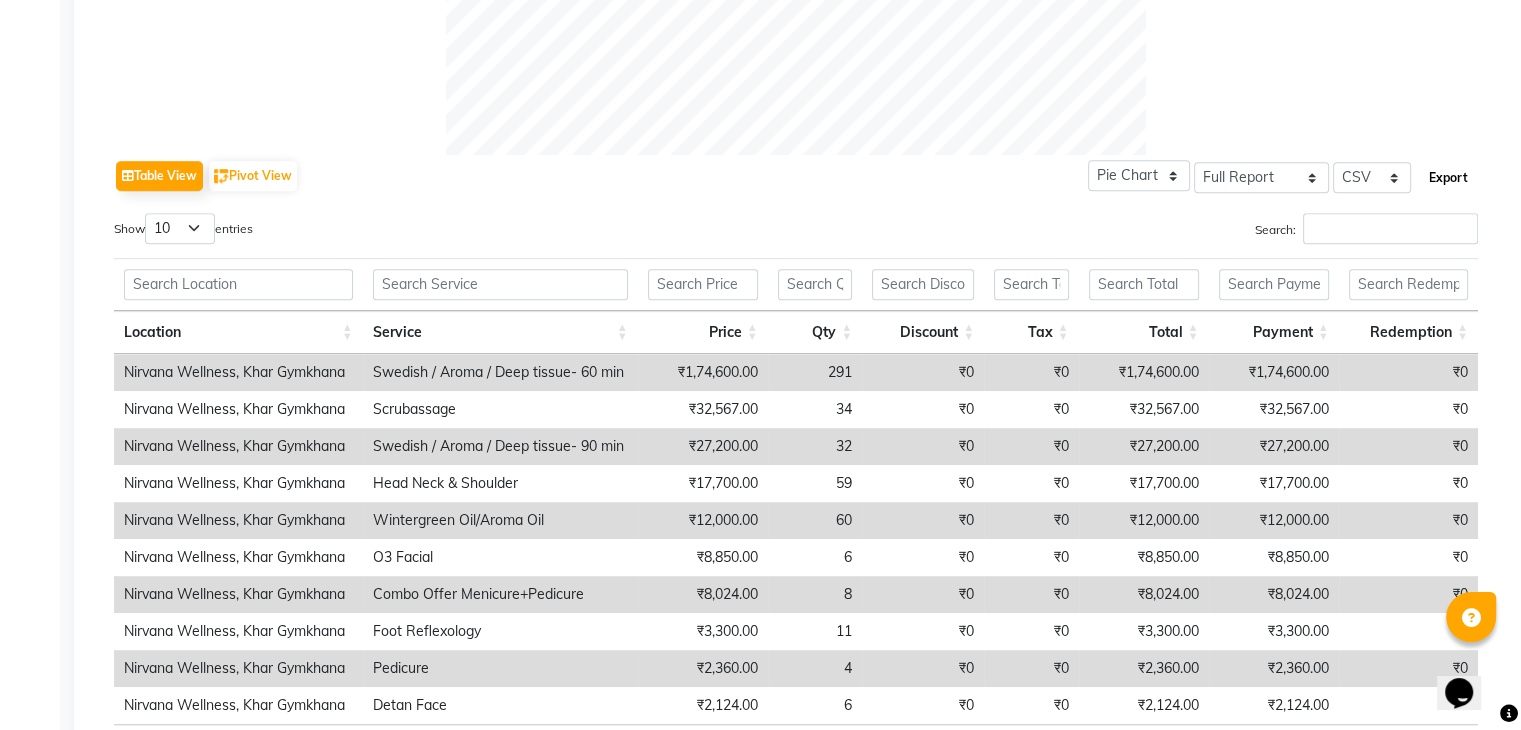 click on "Export" 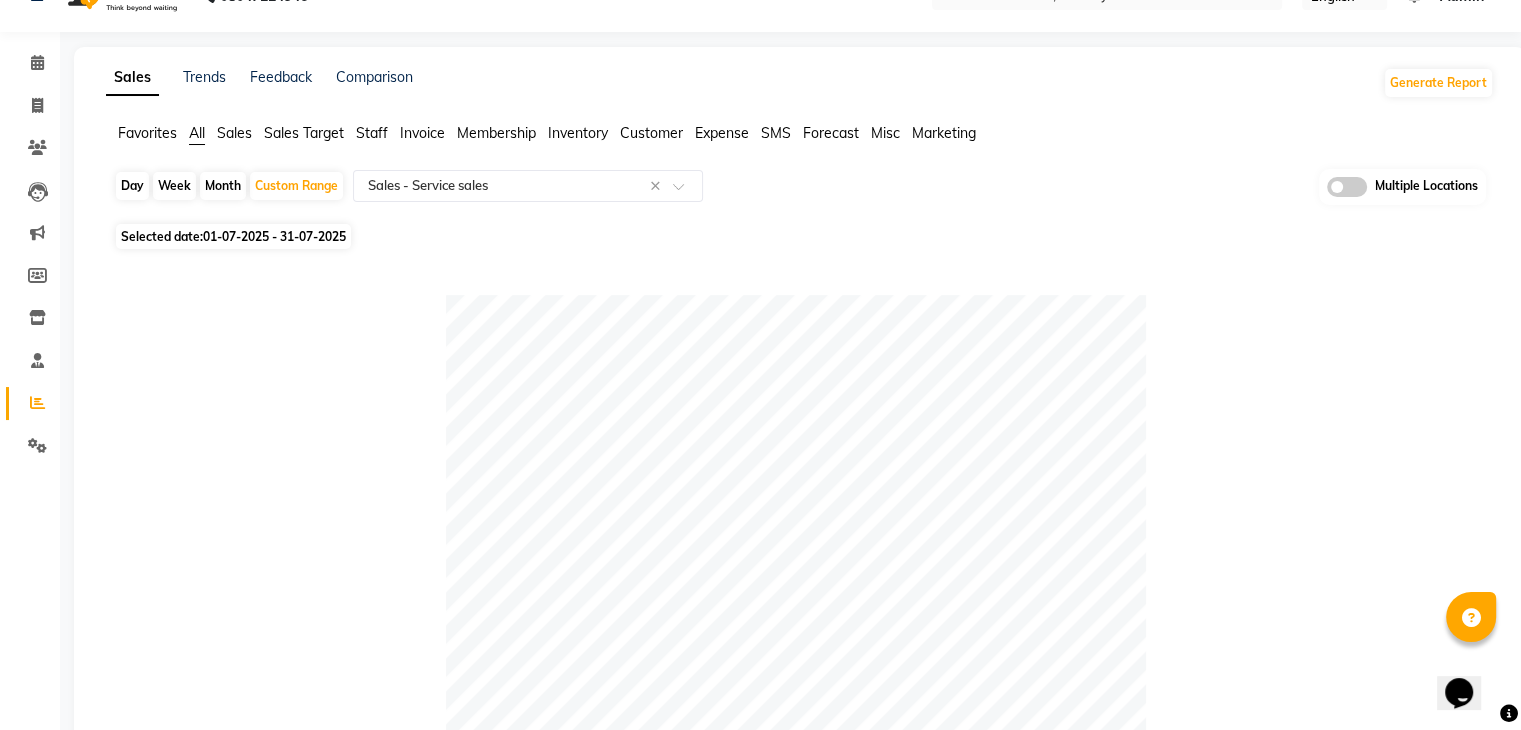 scroll, scrollTop: 0, scrollLeft: 0, axis: both 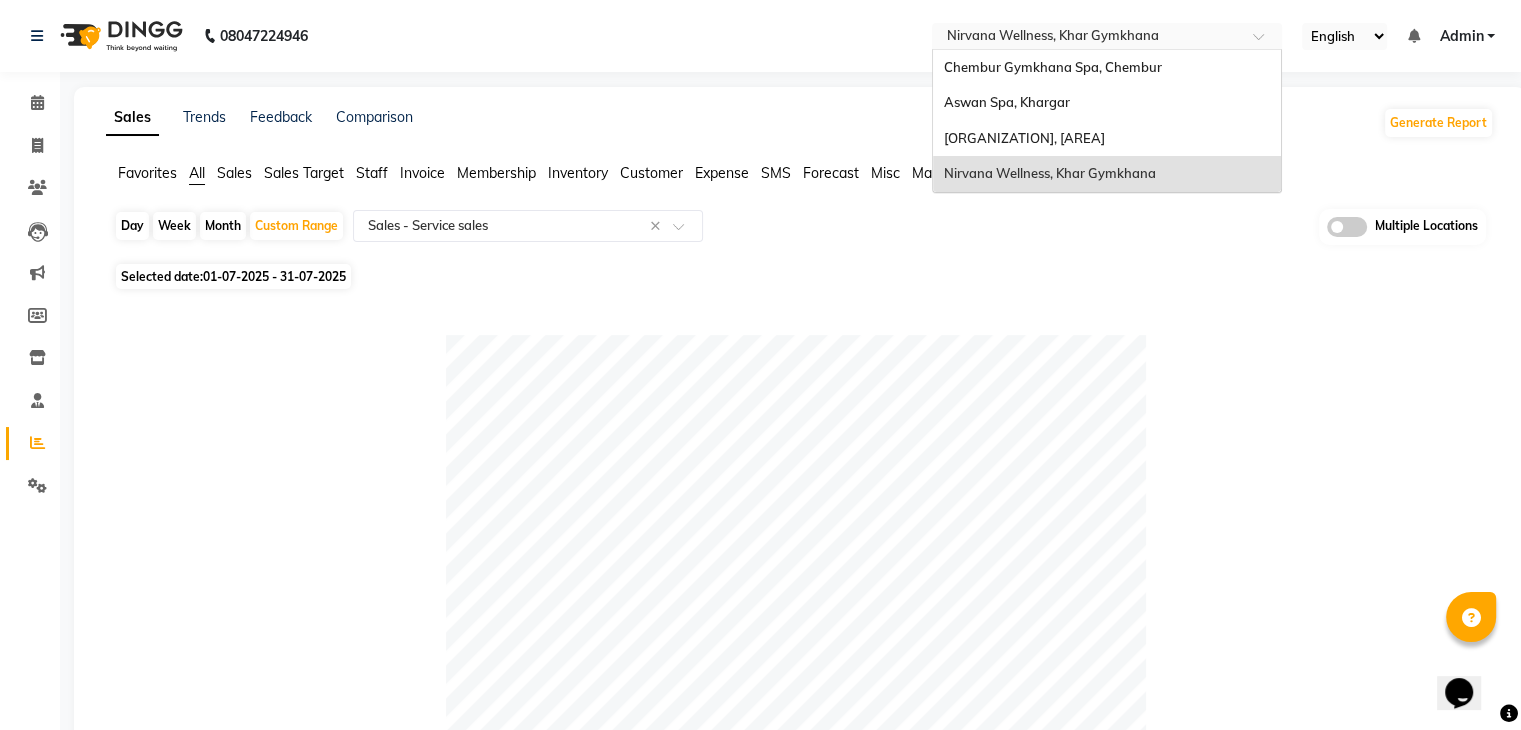 click at bounding box center (1087, 38) 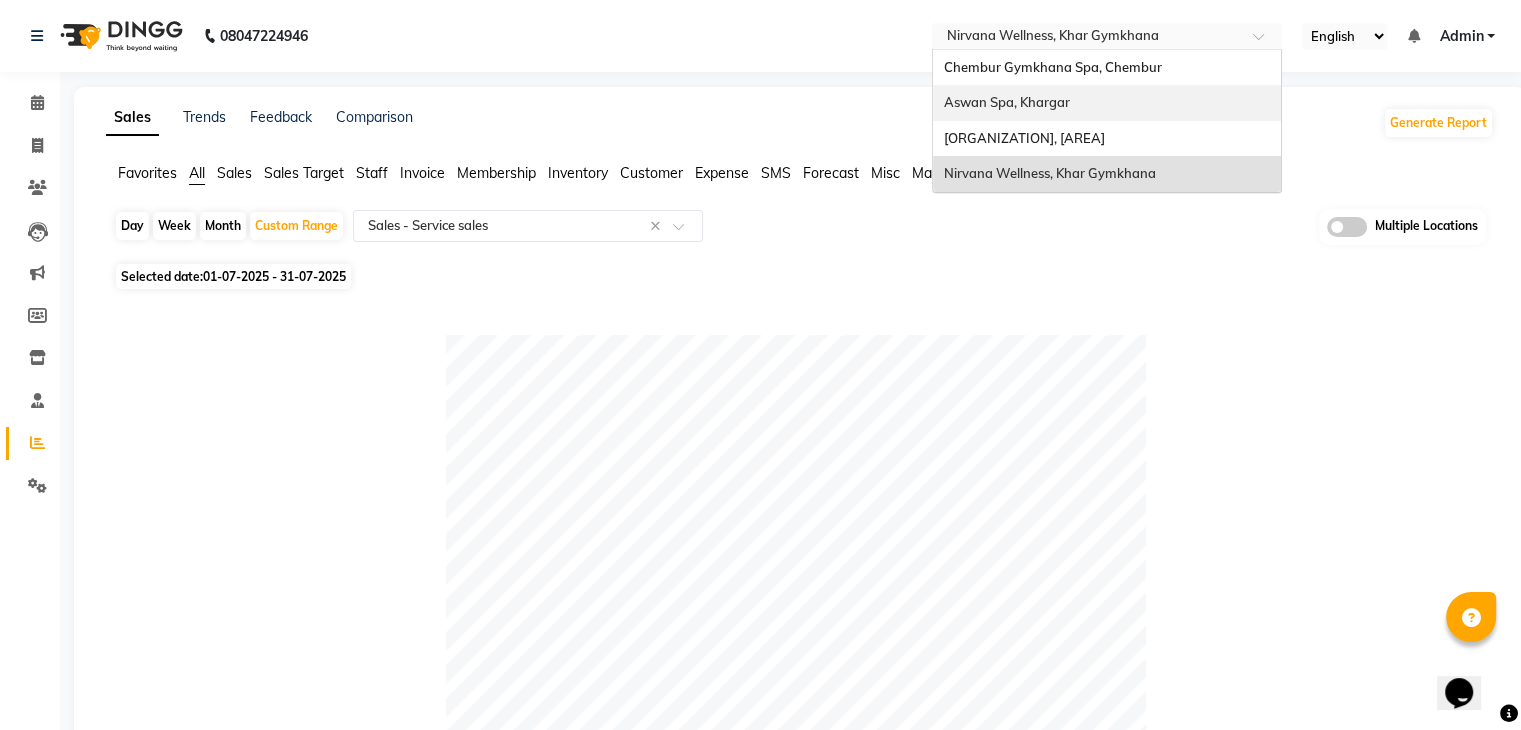 click on "Aswan Spa, Khargar" at bounding box center [1107, 103] 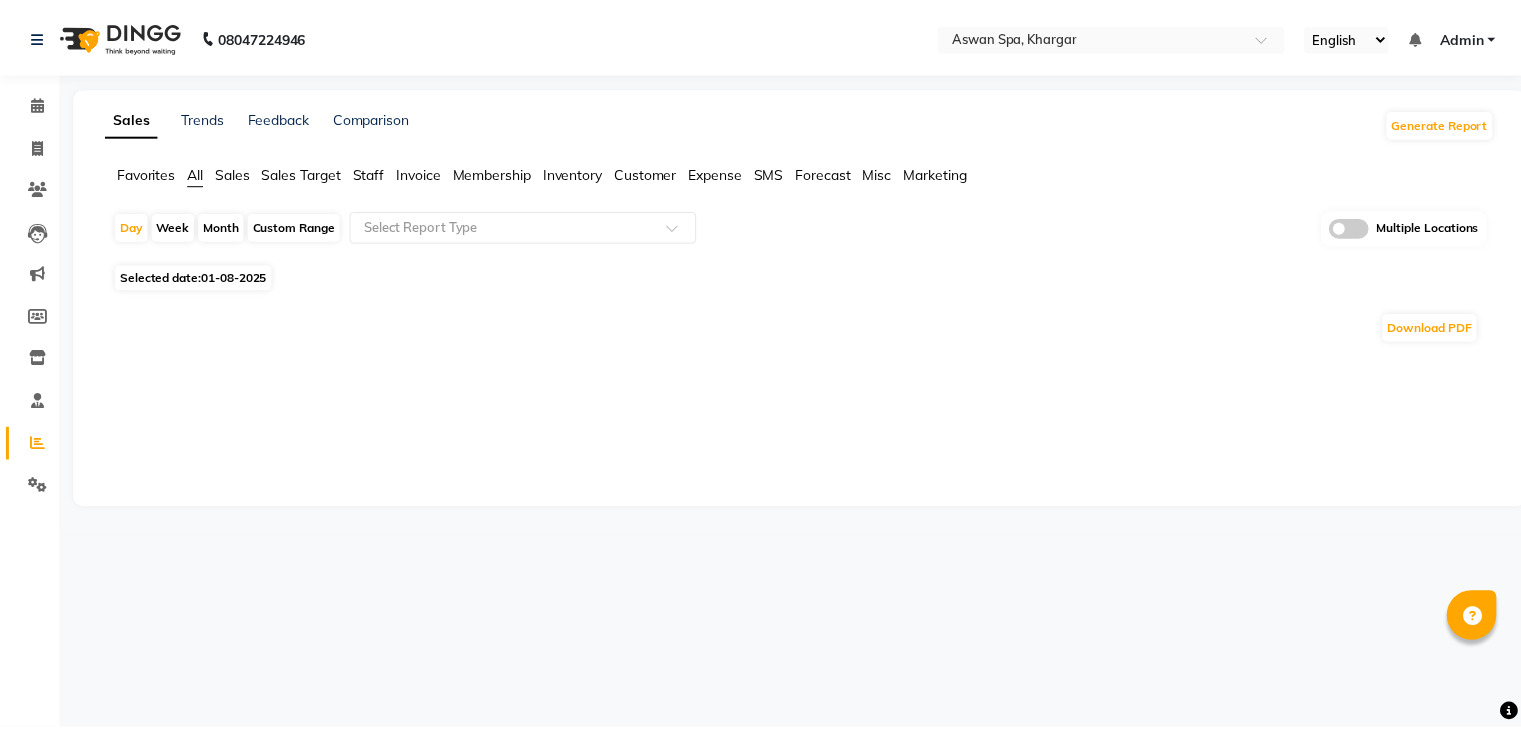 scroll, scrollTop: 0, scrollLeft: 0, axis: both 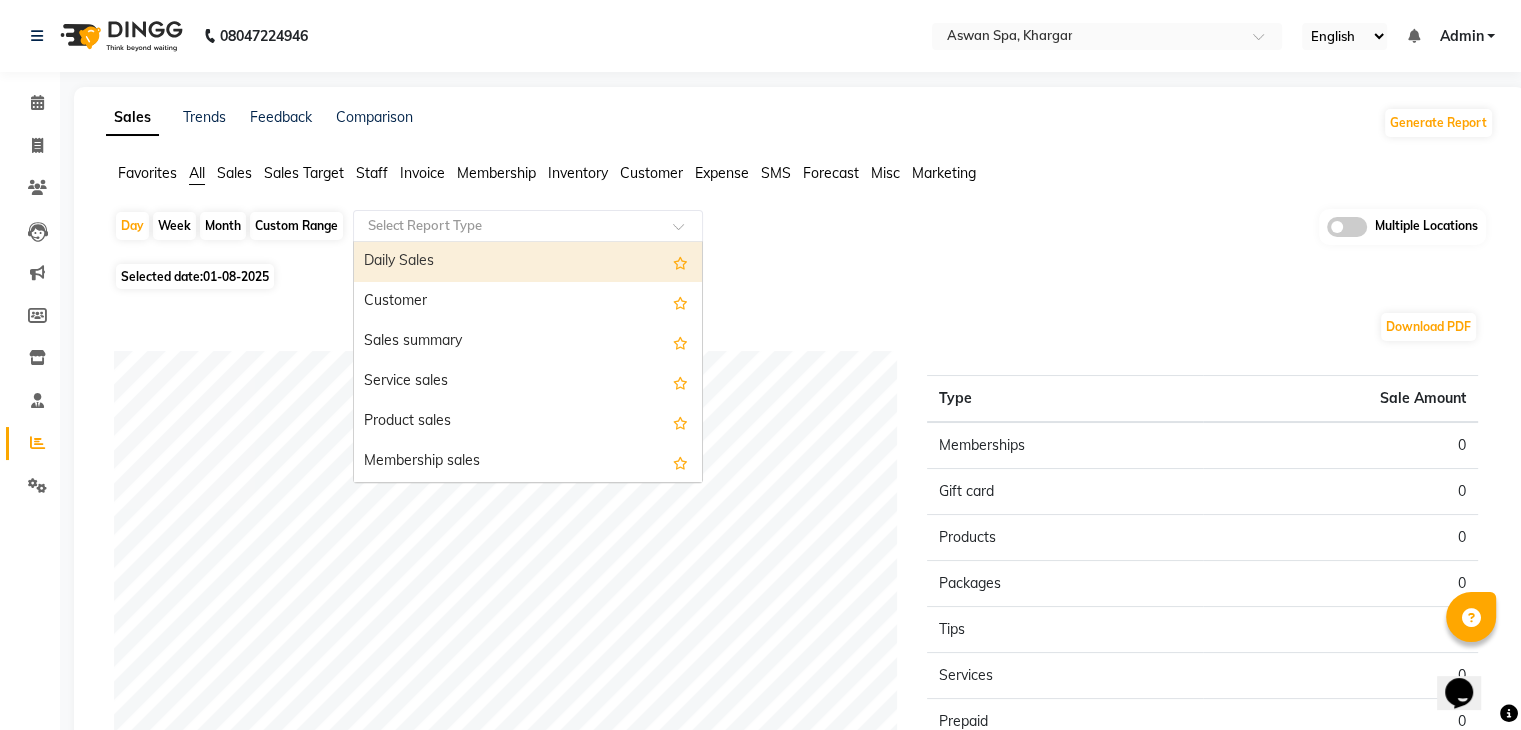 click 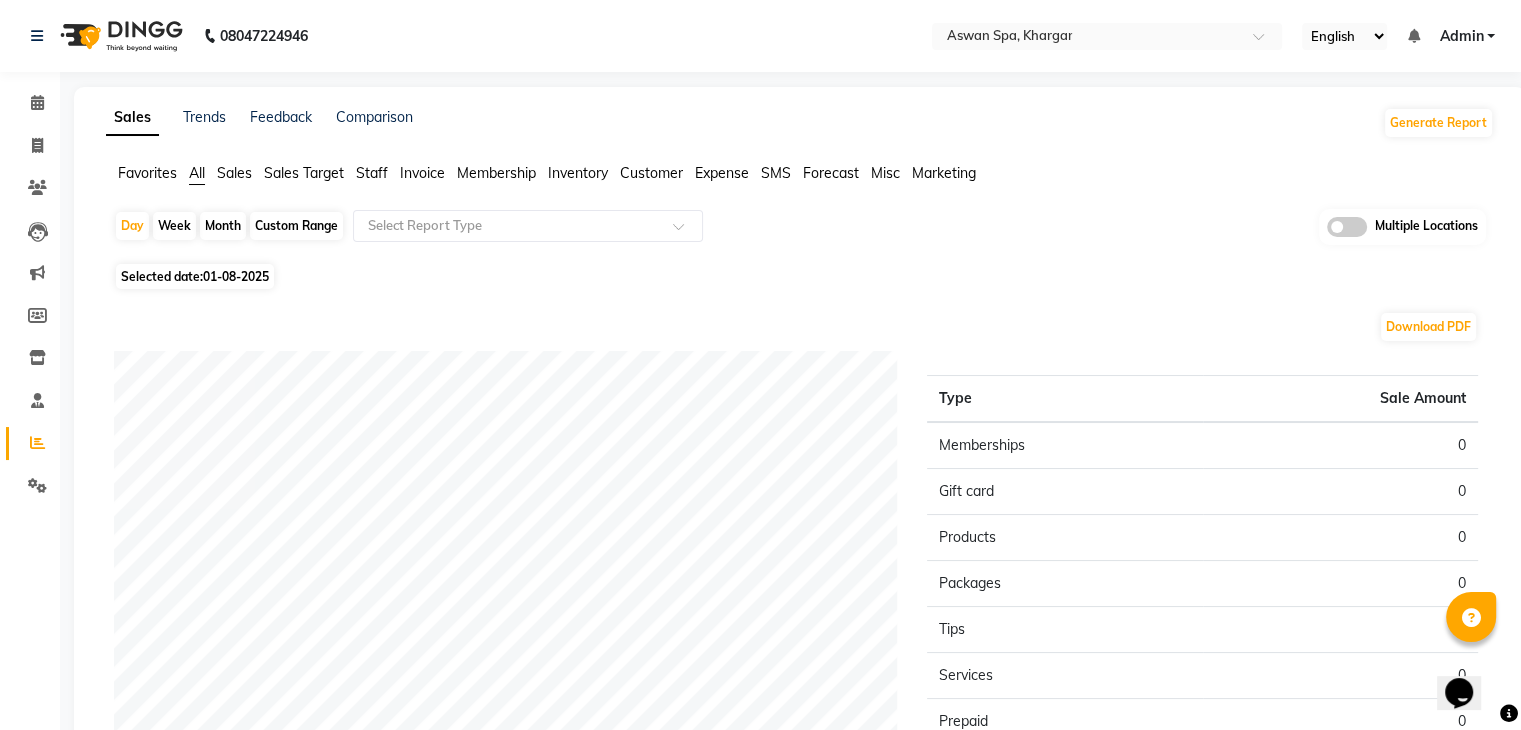 click on "Sales" 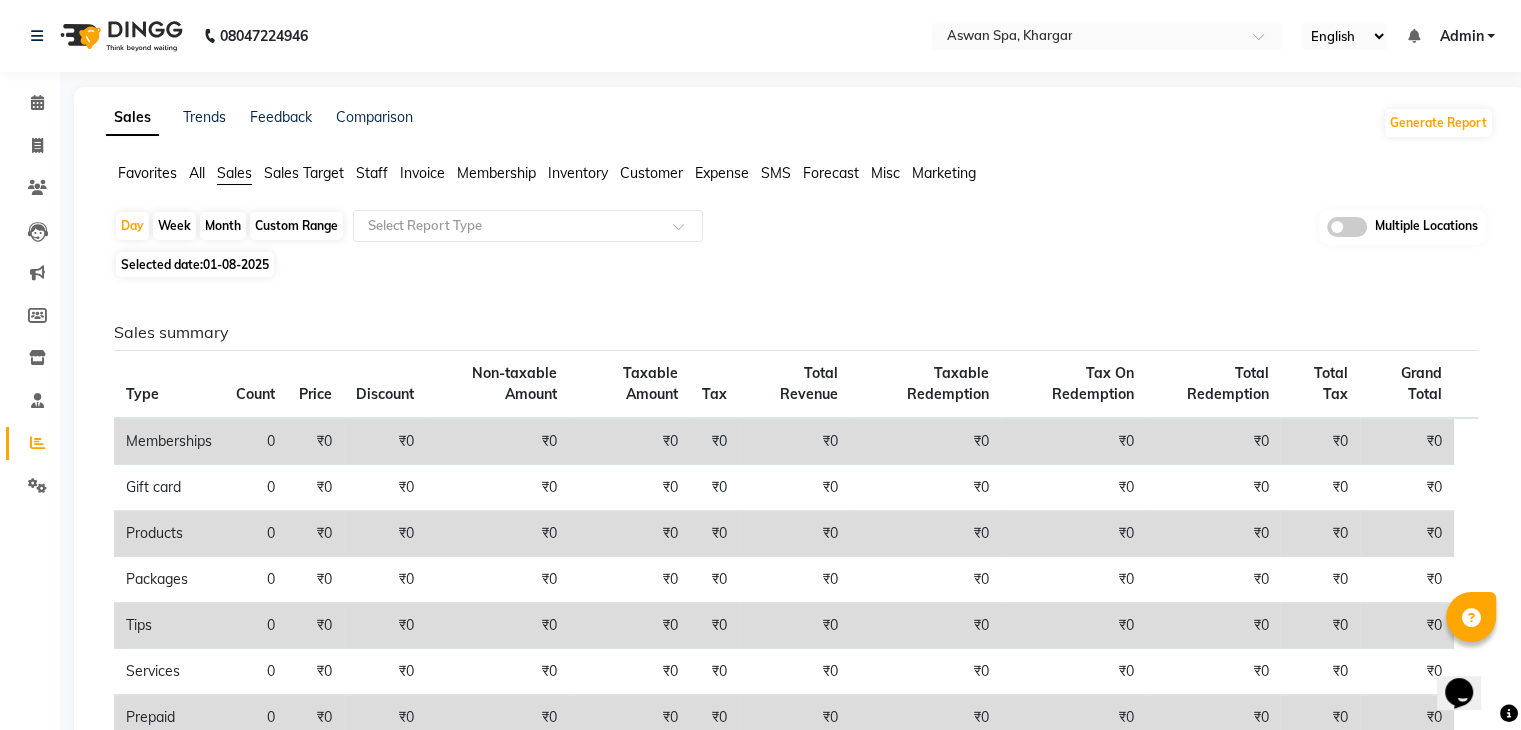 click on "Invoice" 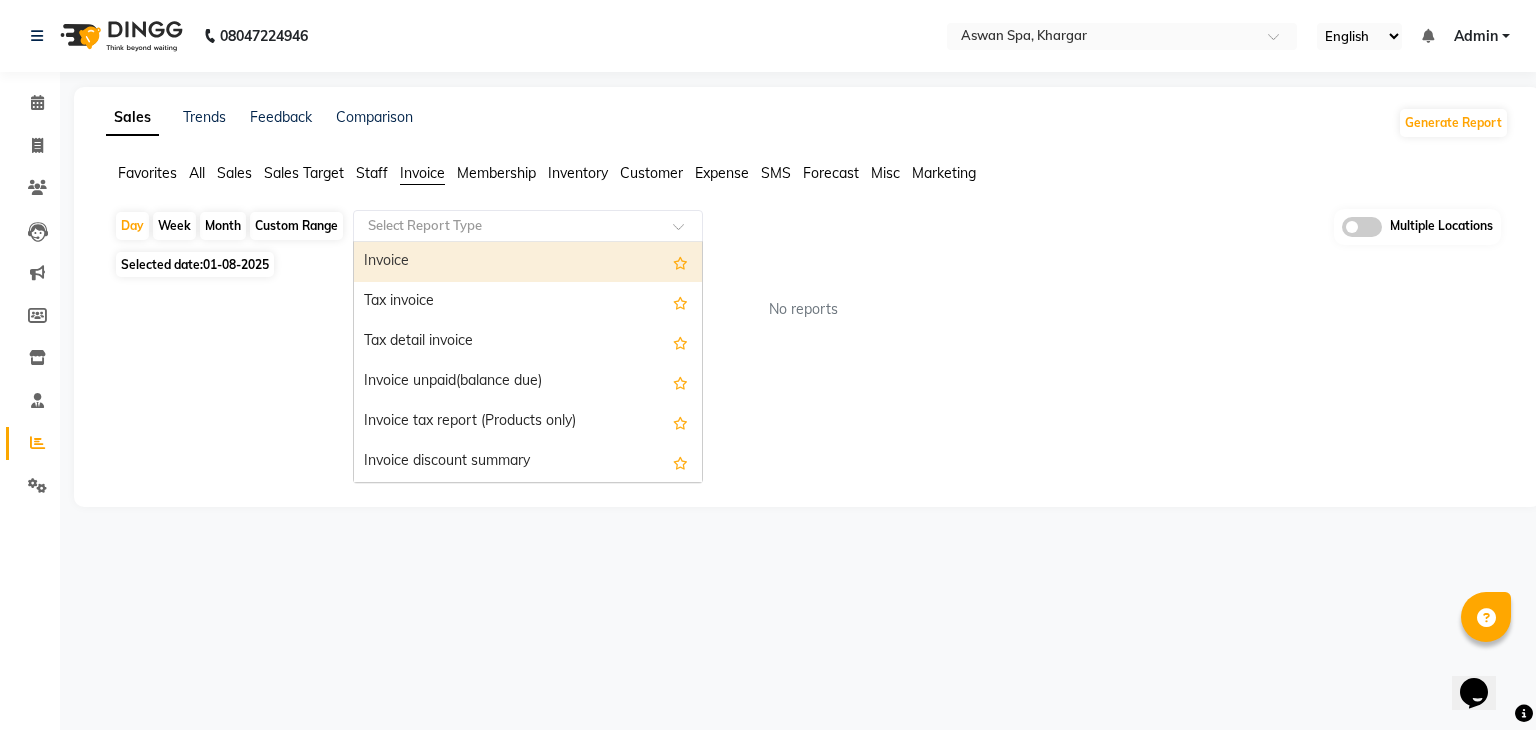 click 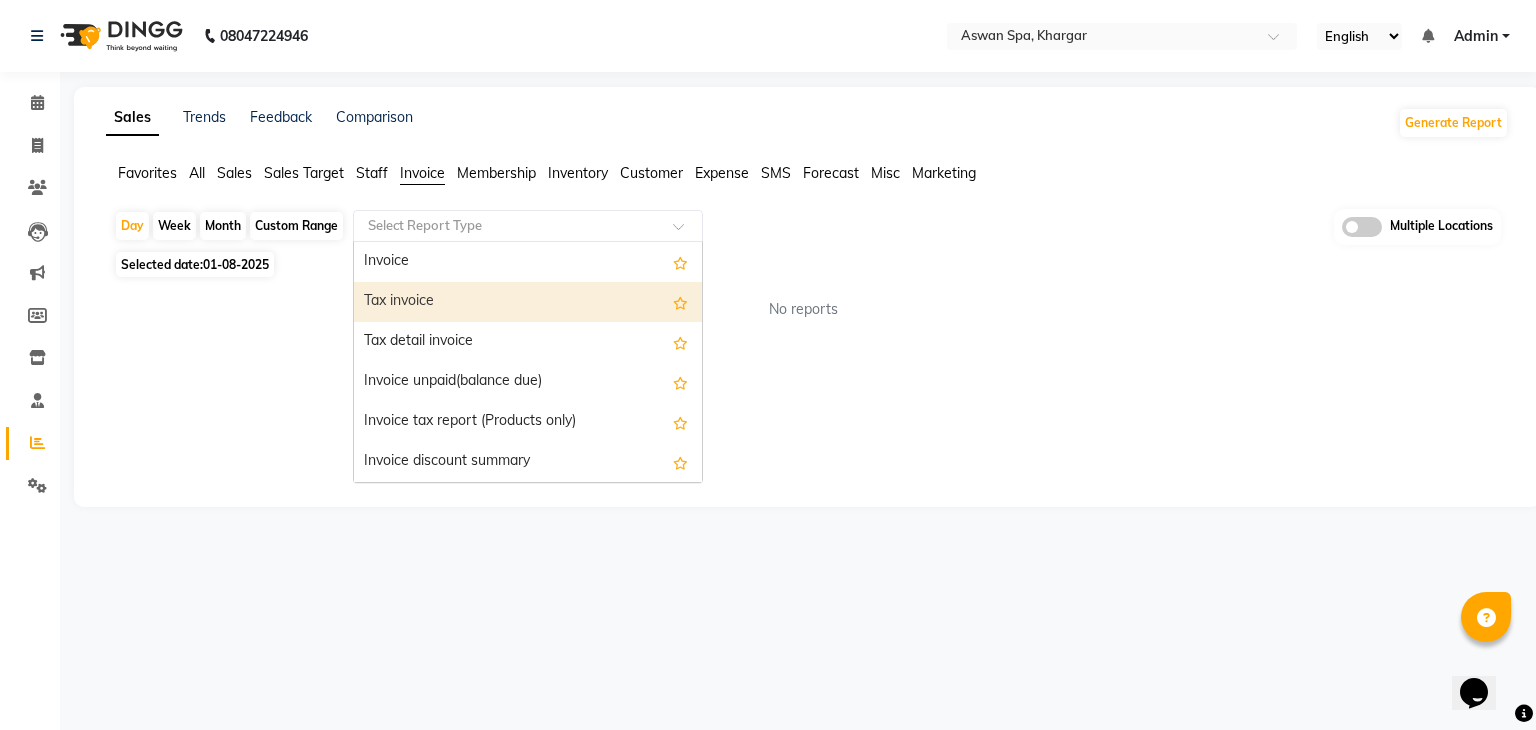 click on "Tax invoice" at bounding box center (528, 302) 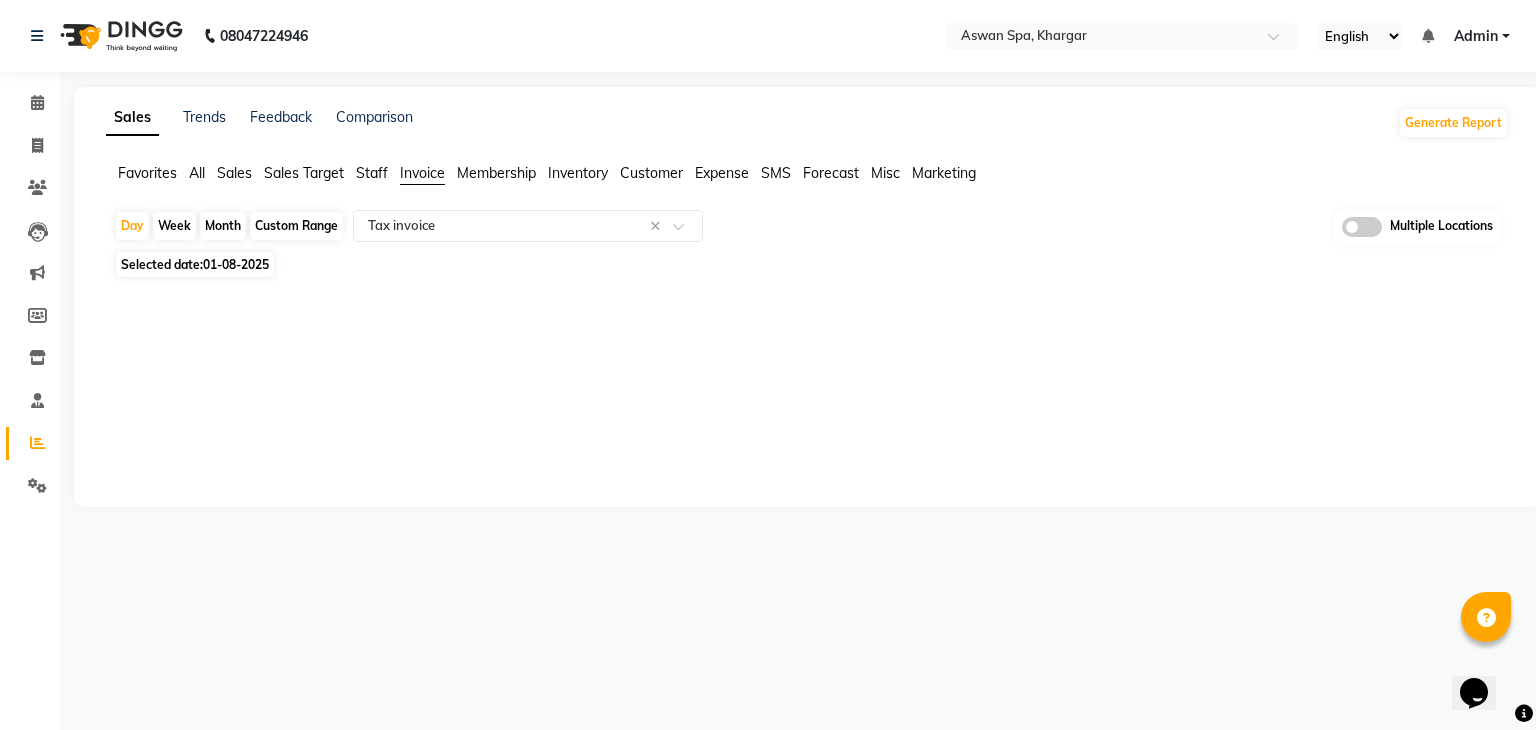 click on "Custom Range" 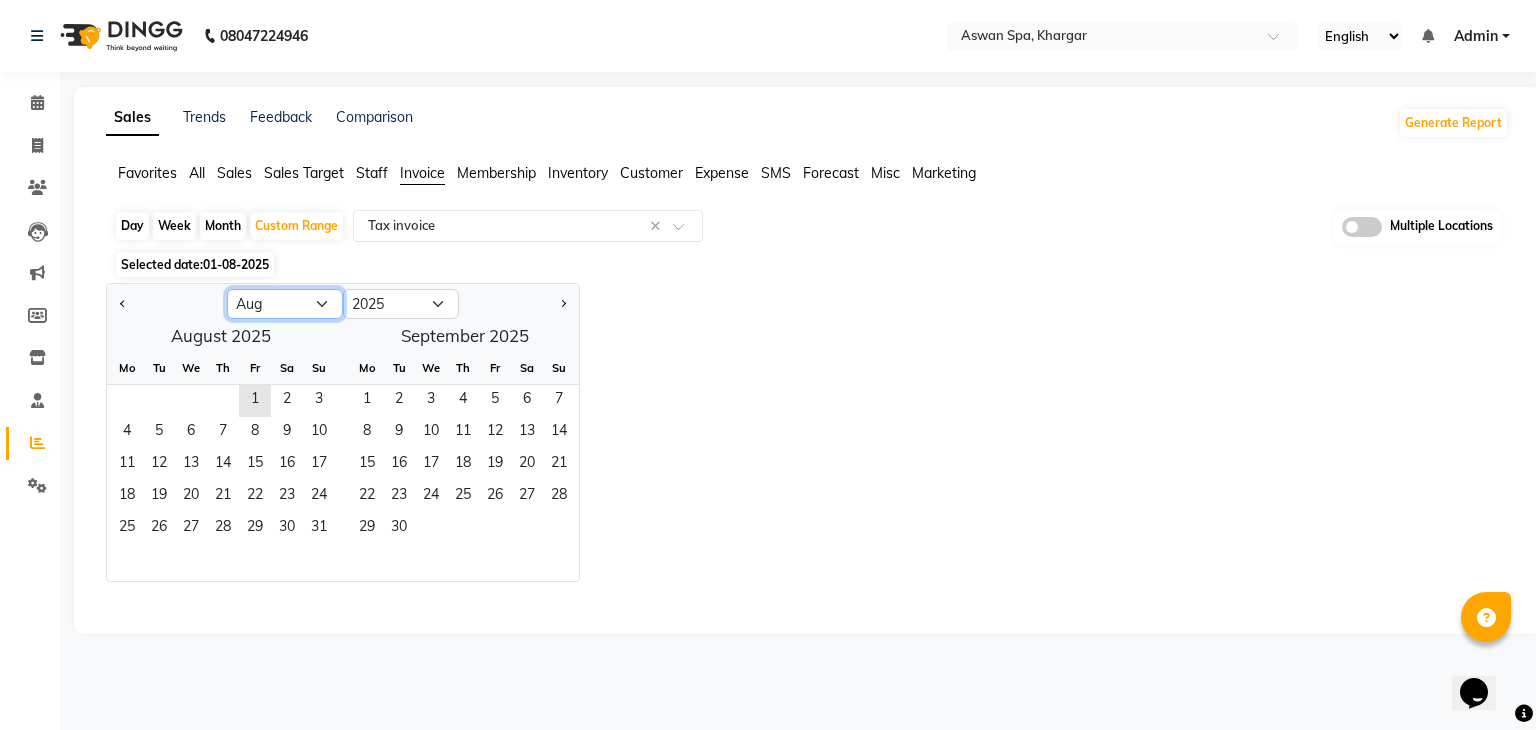 click on "Jan Feb Mar Apr May Jun Jul Aug Sep Oct Nov Dec" 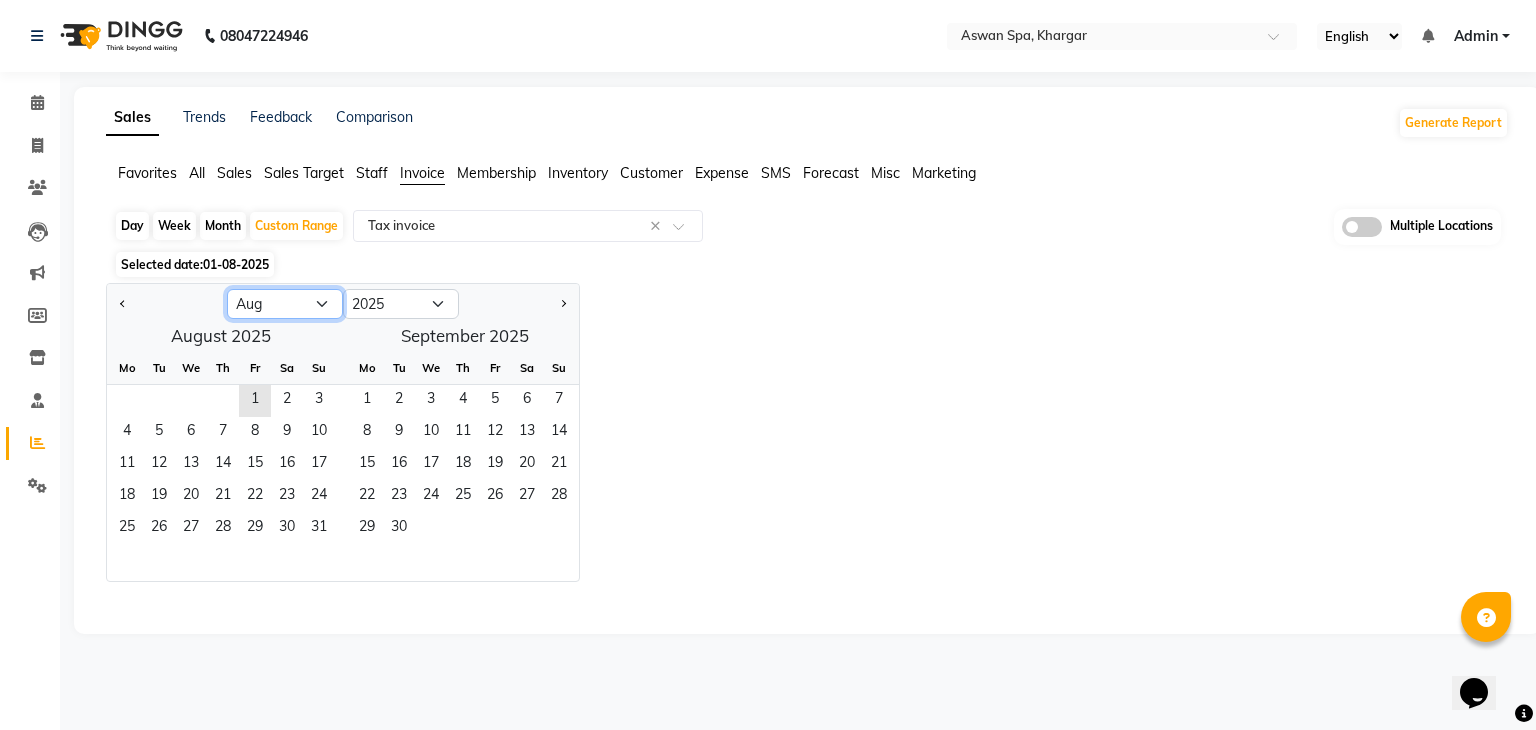 select on "7" 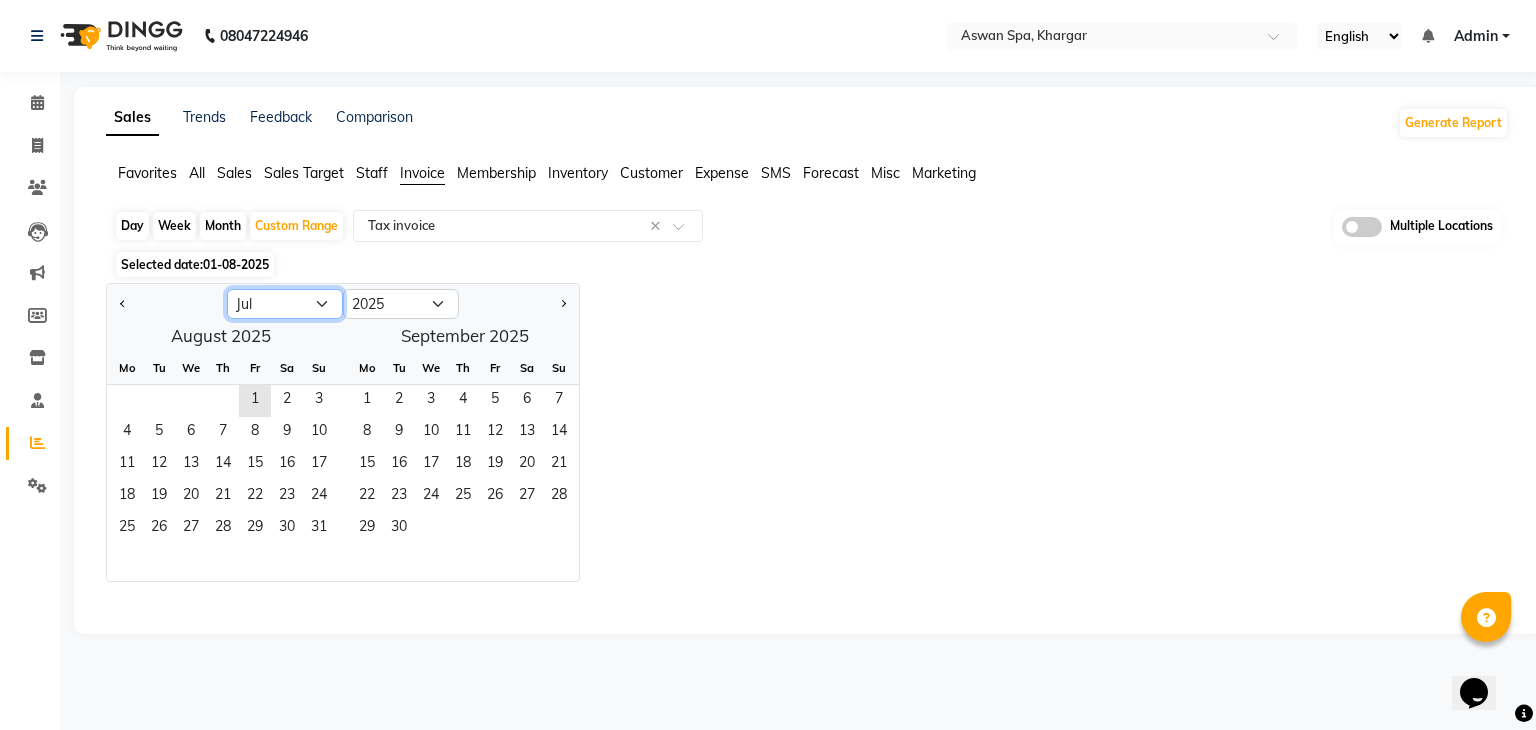 click on "Jan Feb Mar Apr May Jun Jul Aug Sep Oct Nov Dec" 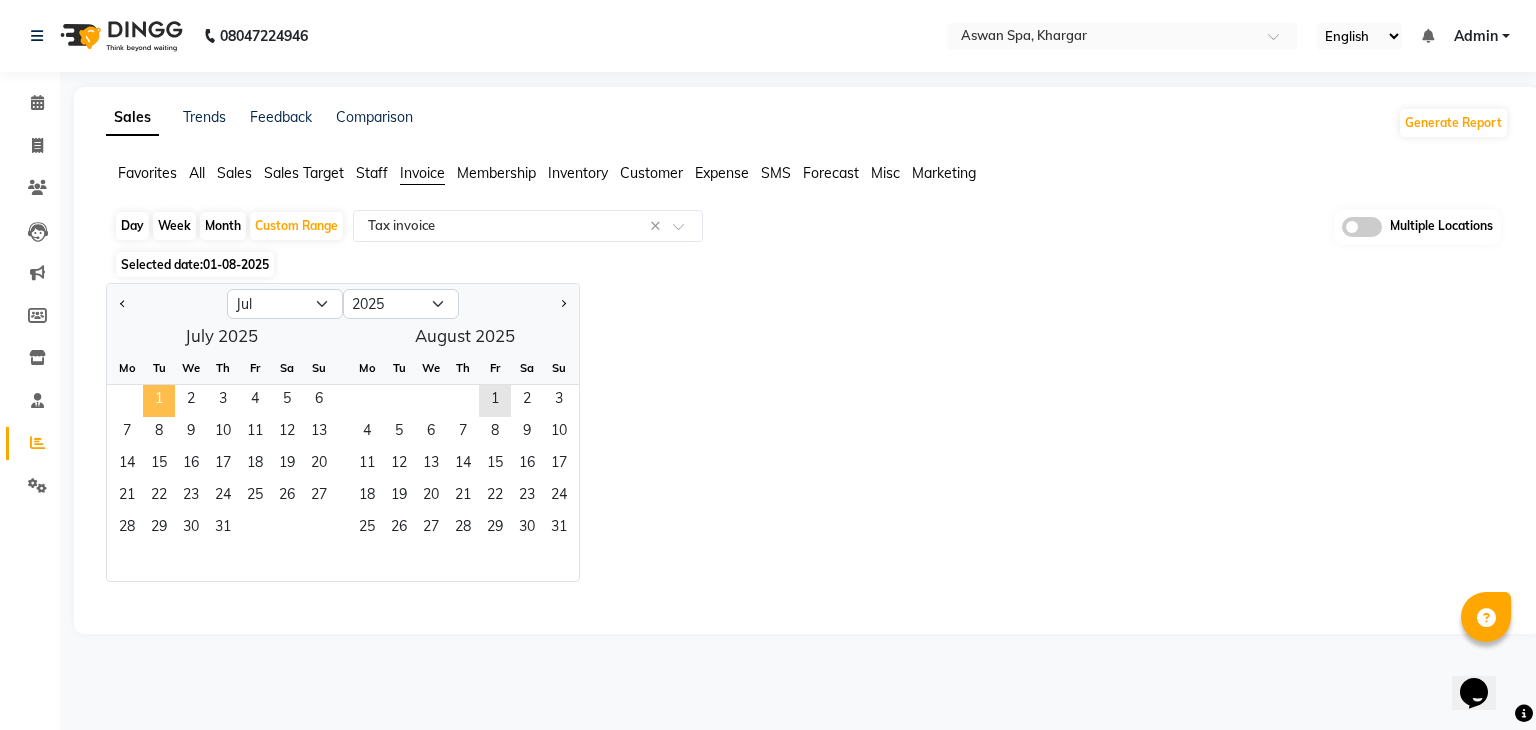 click on "1" 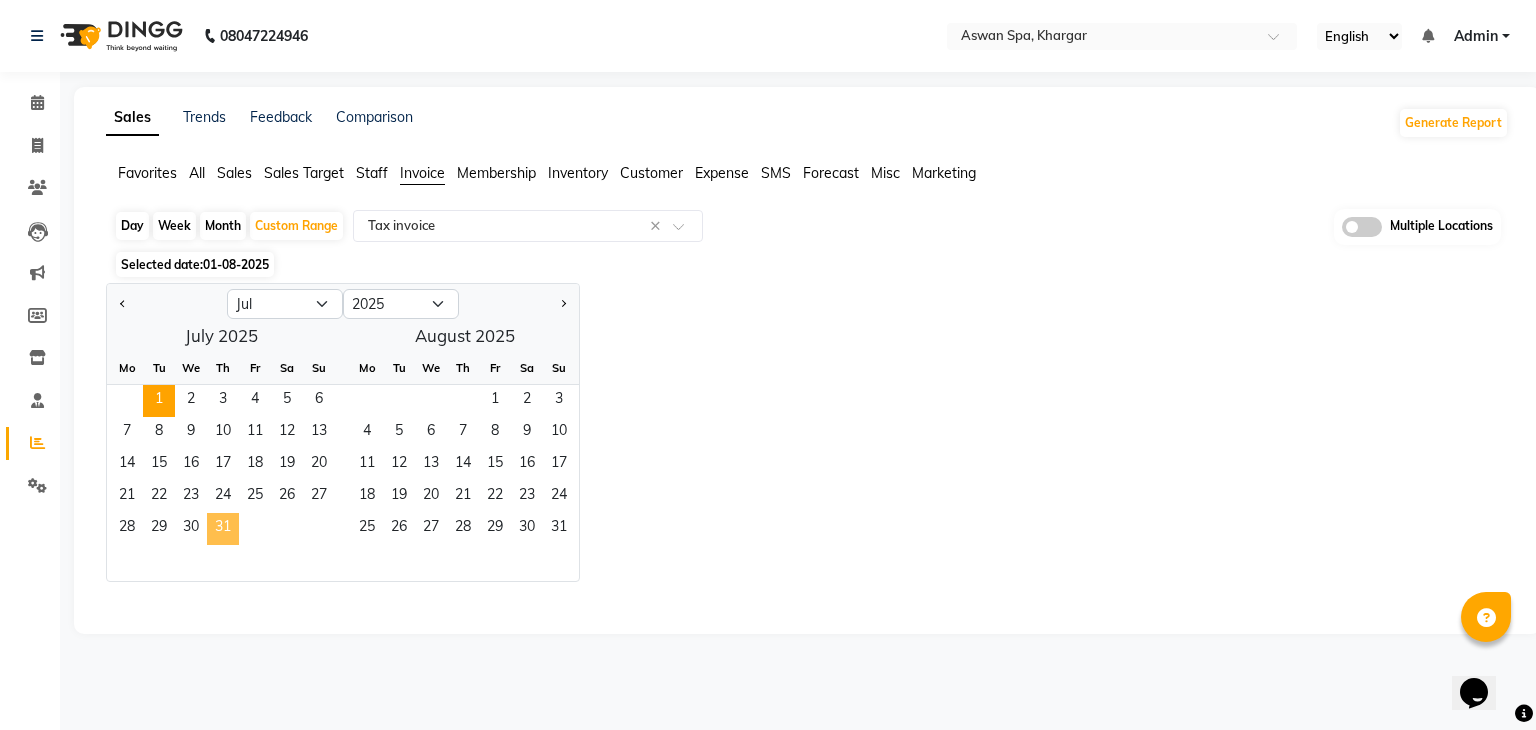 click on "31" 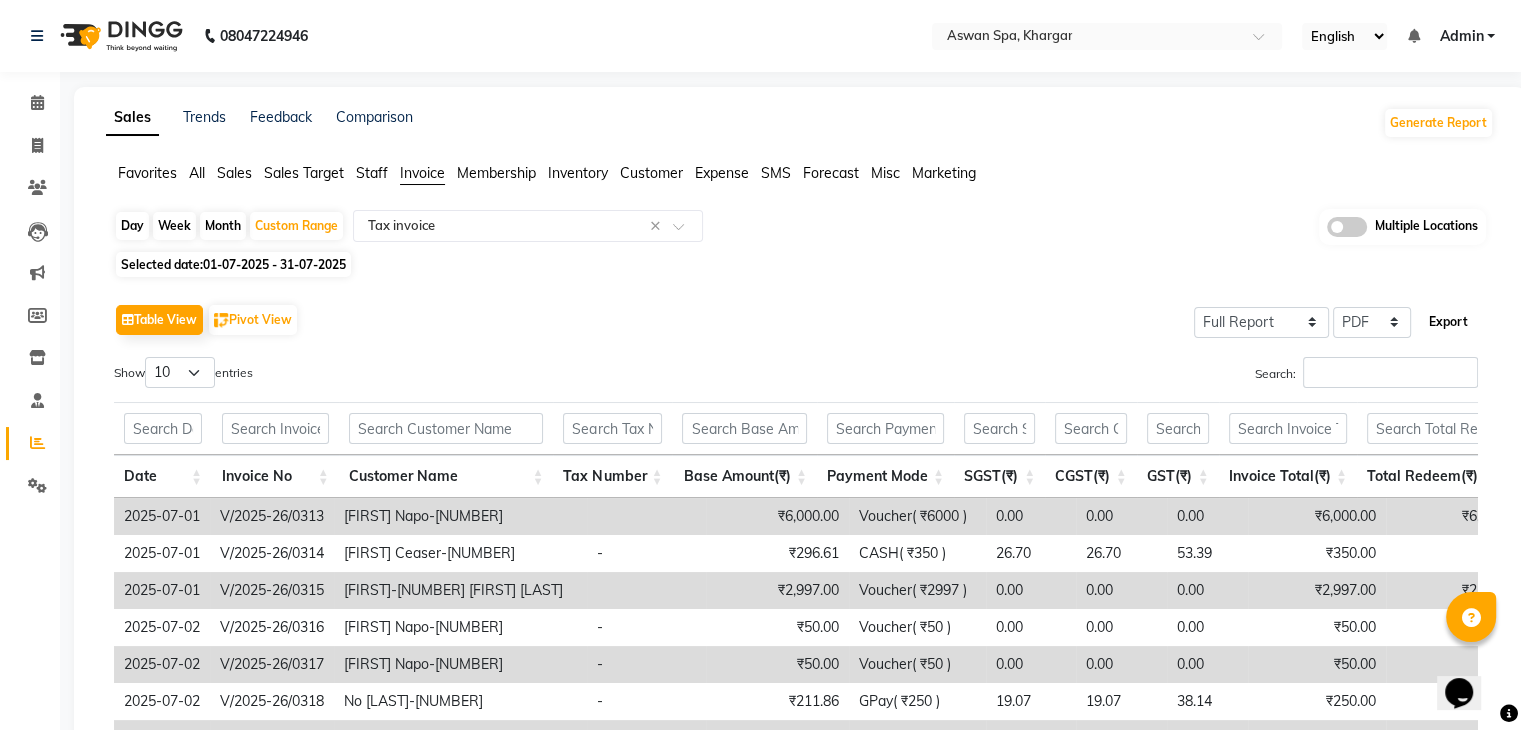 click on "Export" 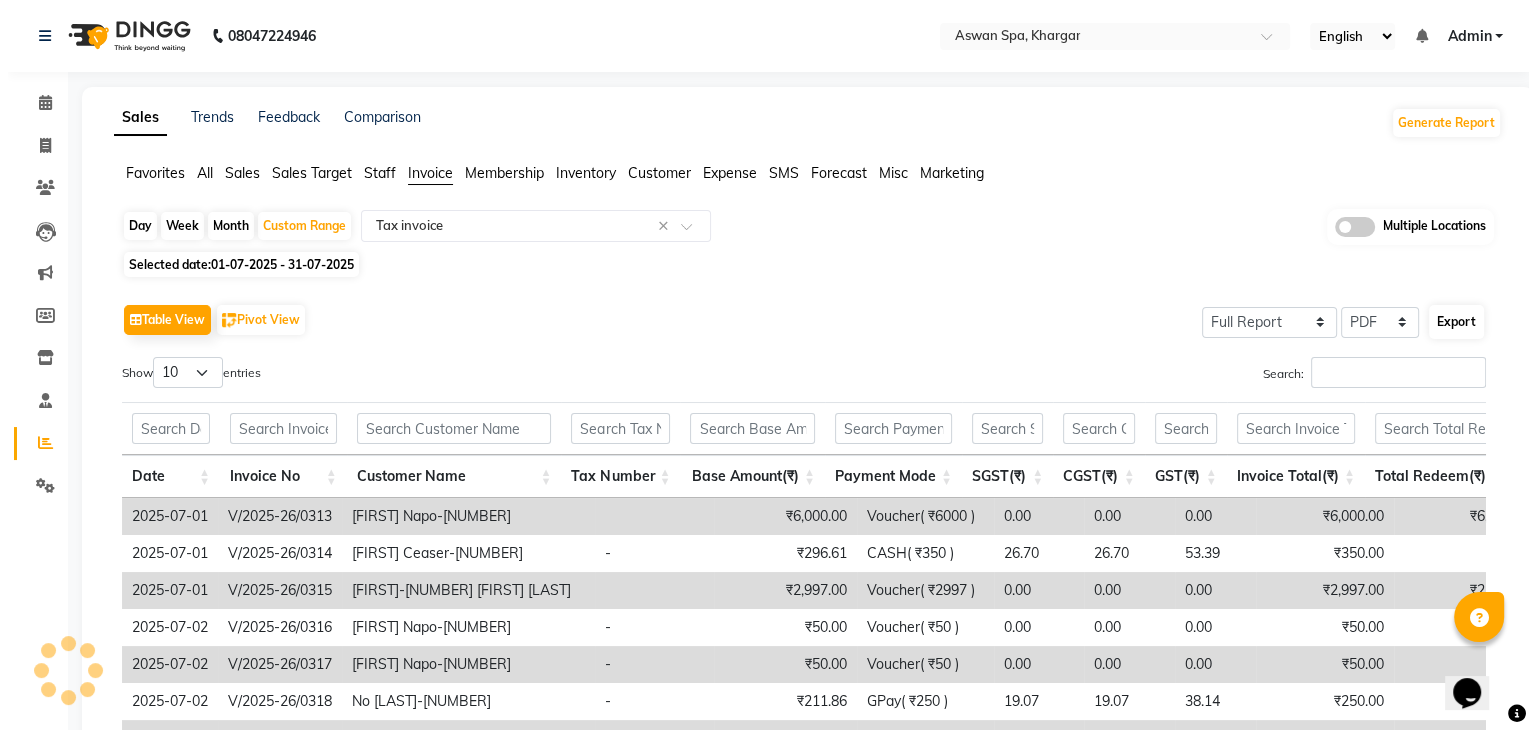 select on "monospace" 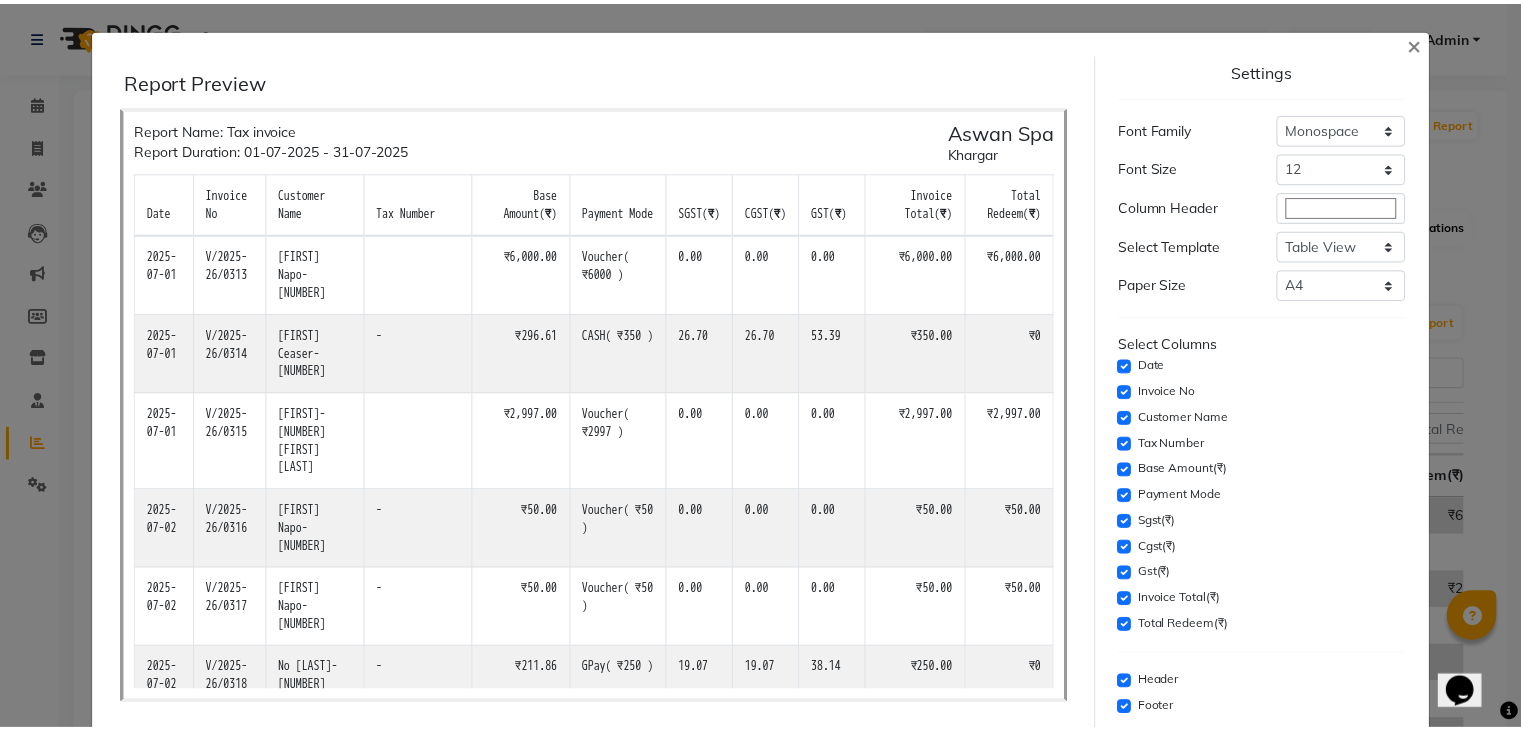 scroll, scrollTop: 99, scrollLeft: 0, axis: vertical 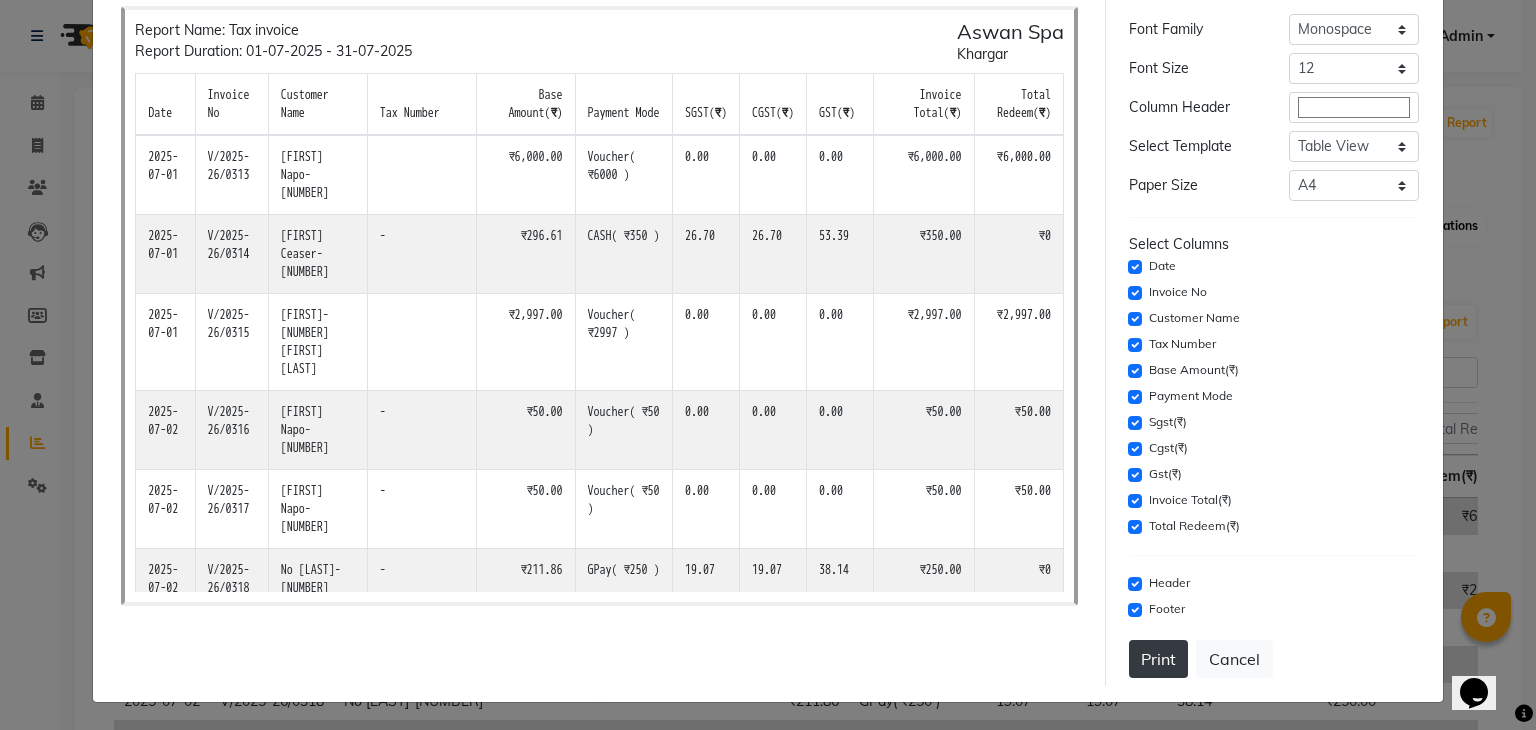 click on "Print" 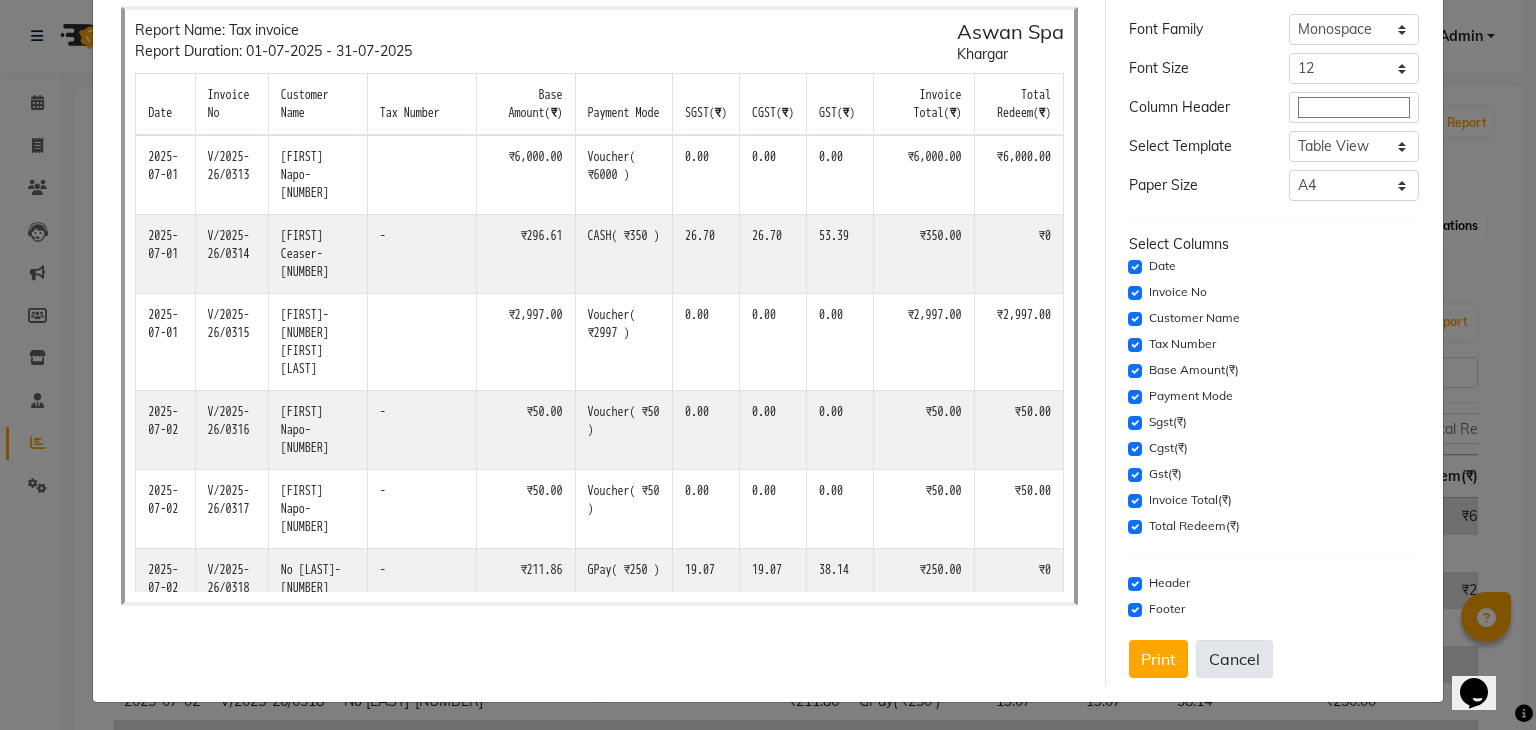 click on "Cancel" 